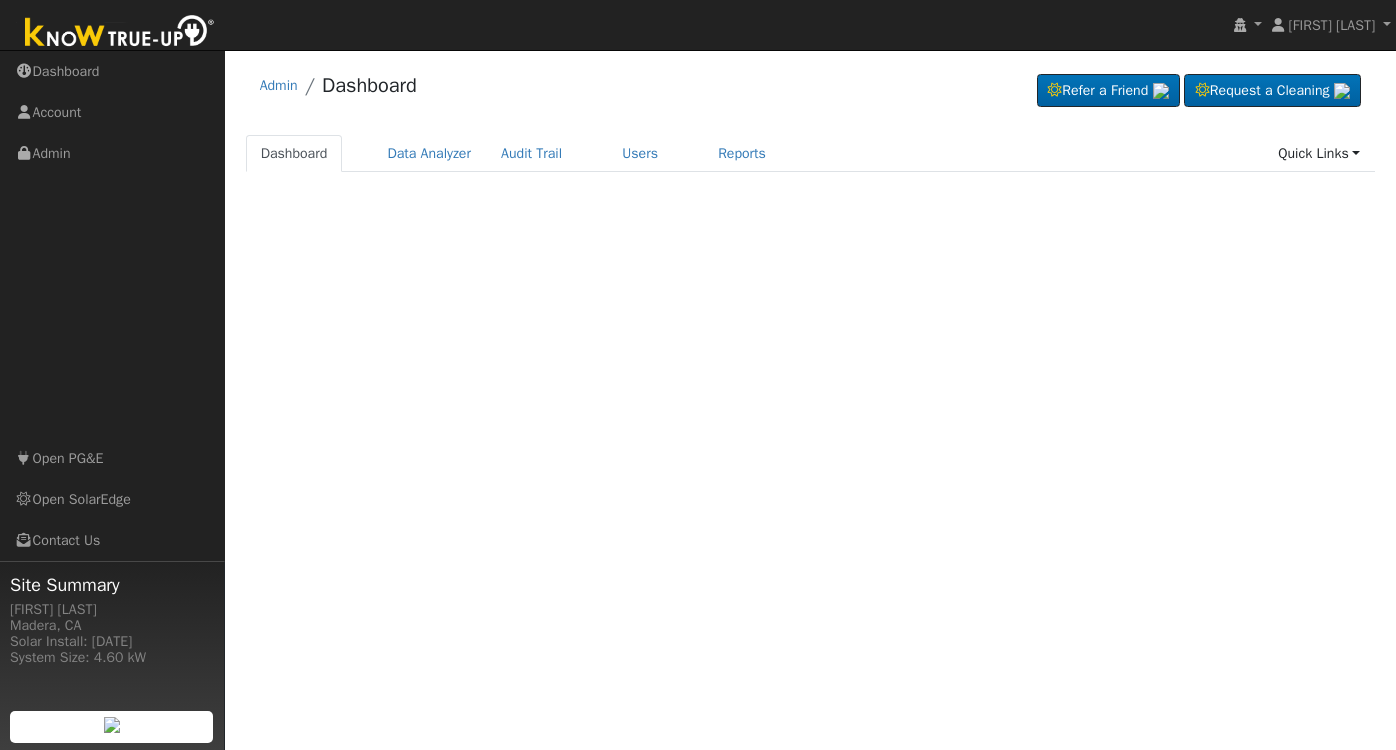 scroll, scrollTop: 0, scrollLeft: 0, axis: both 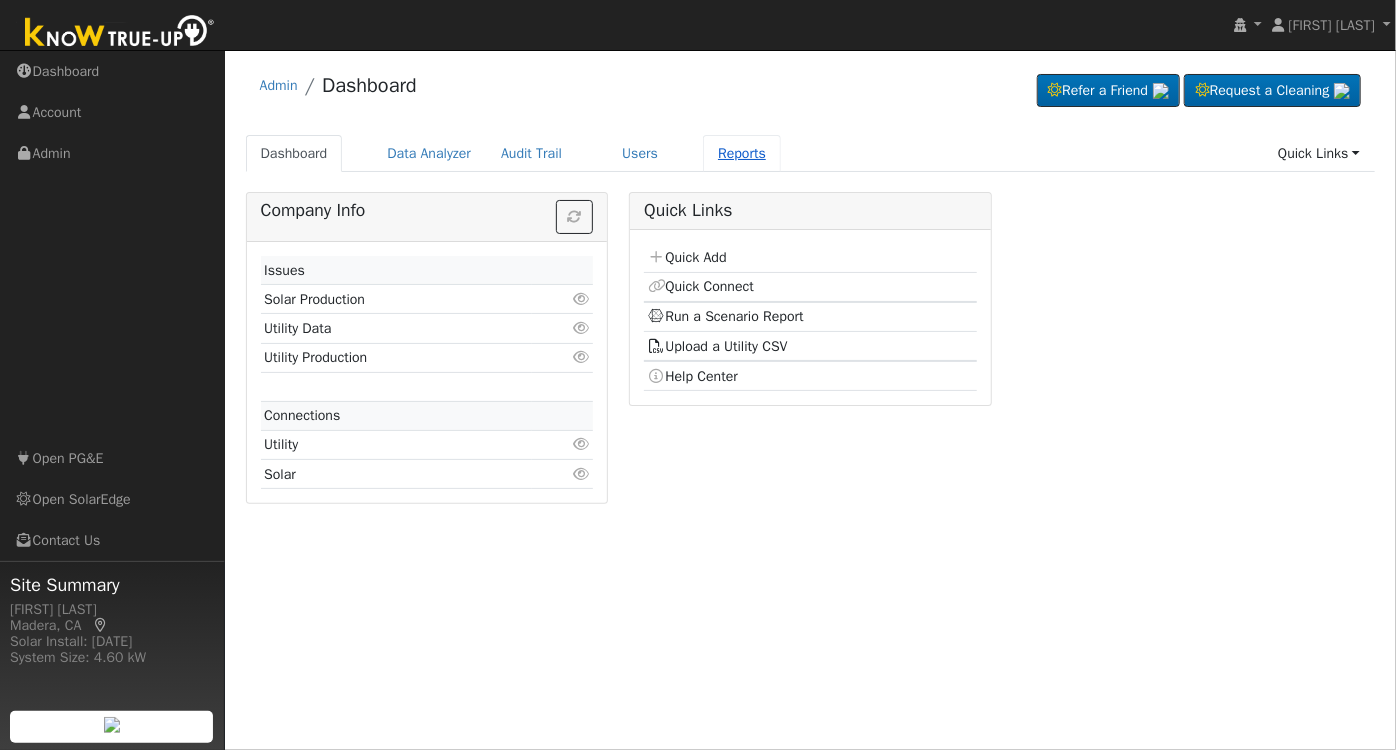 click on "Reports" at bounding box center (742, 153) 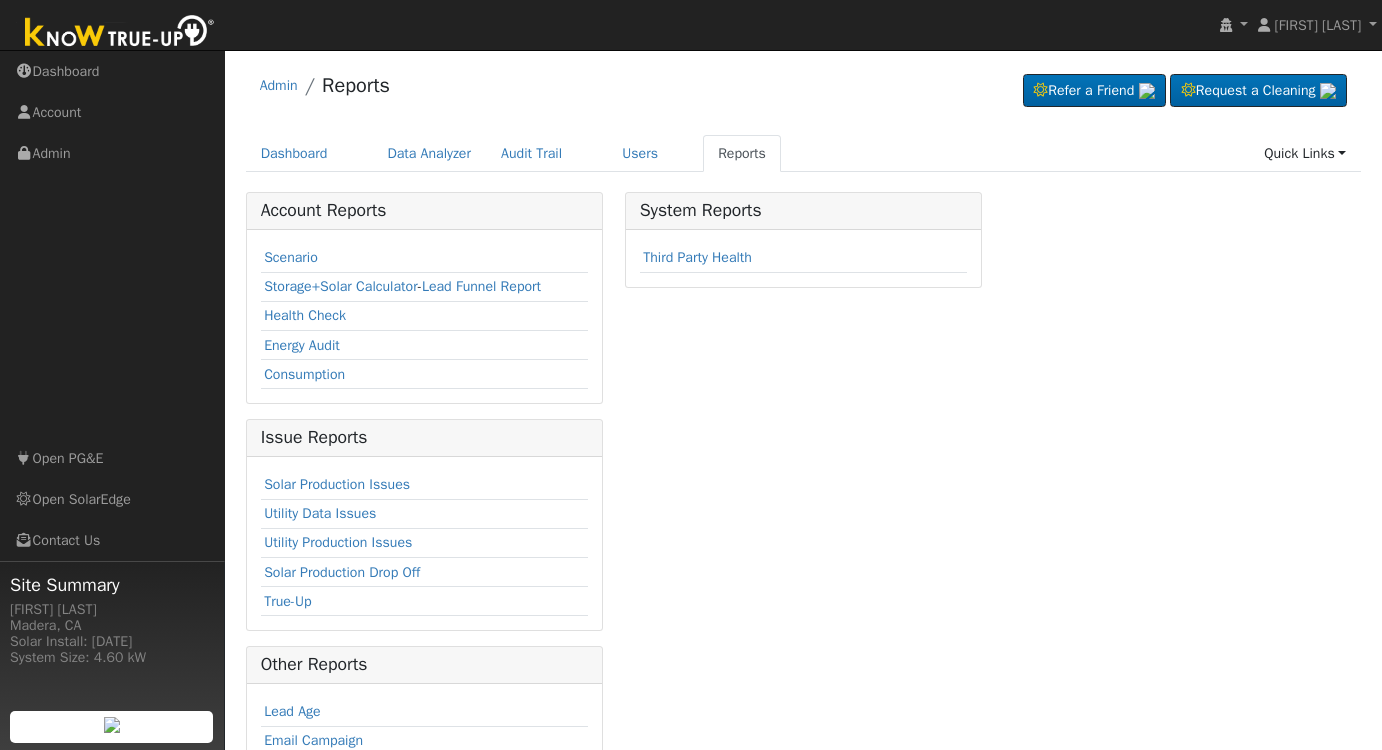 scroll, scrollTop: 0, scrollLeft: 0, axis: both 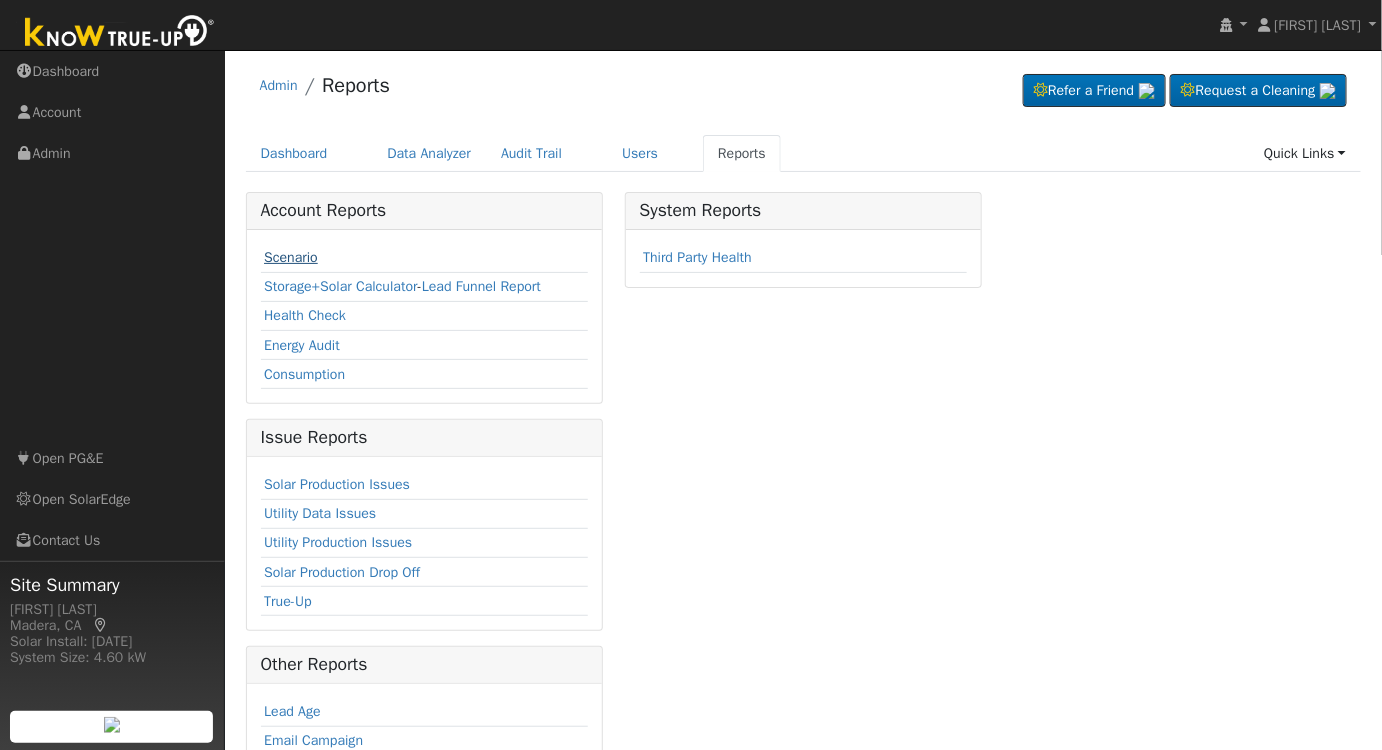 click on "Scenario" at bounding box center (291, 257) 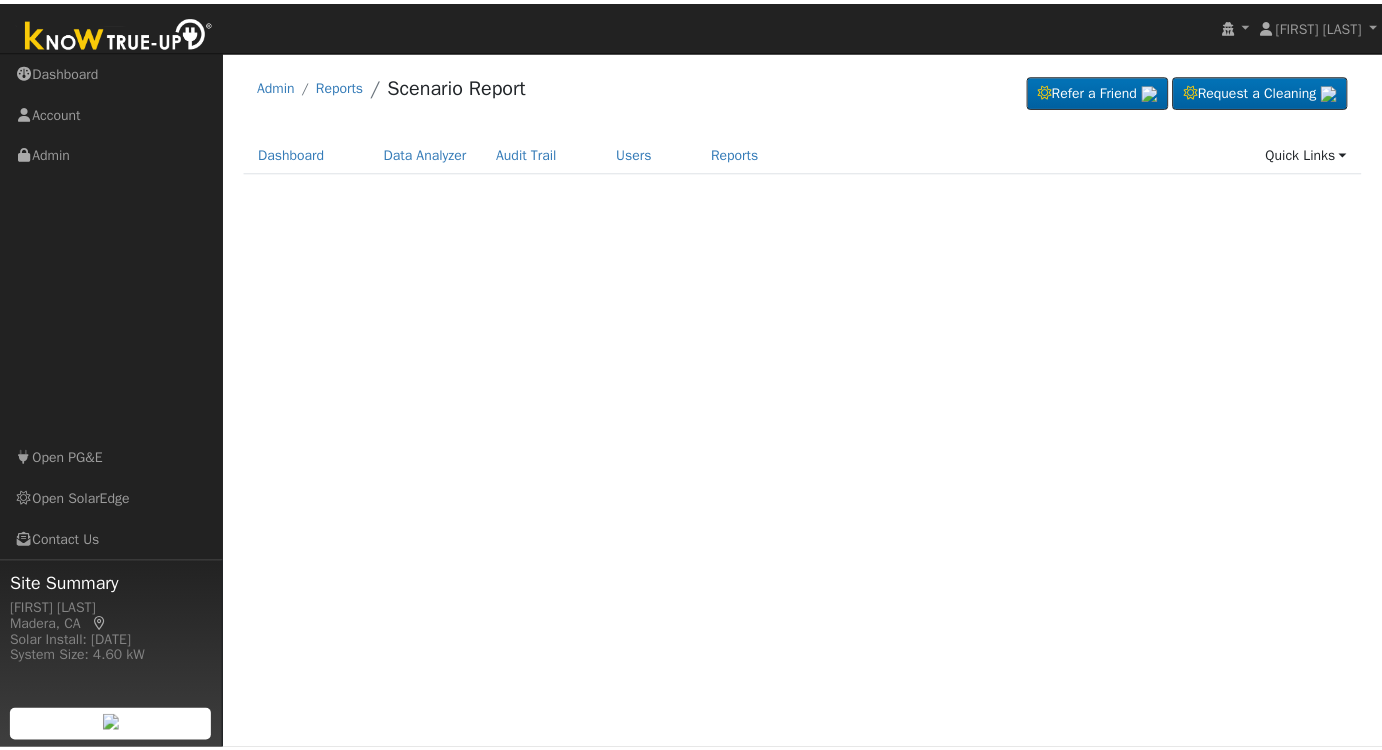 scroll, scrollTop: 0, scrollLeft: 0, axis: both 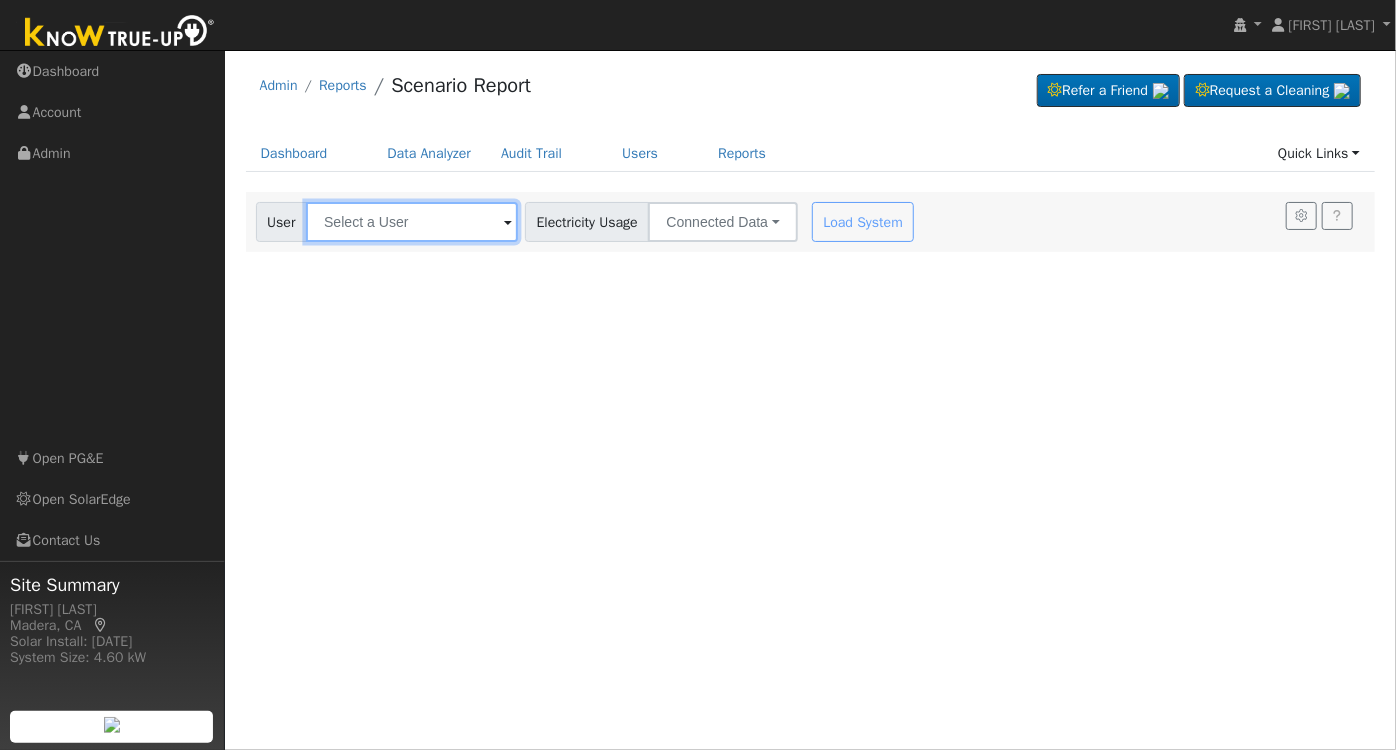 click at bounding box center (412, 222) 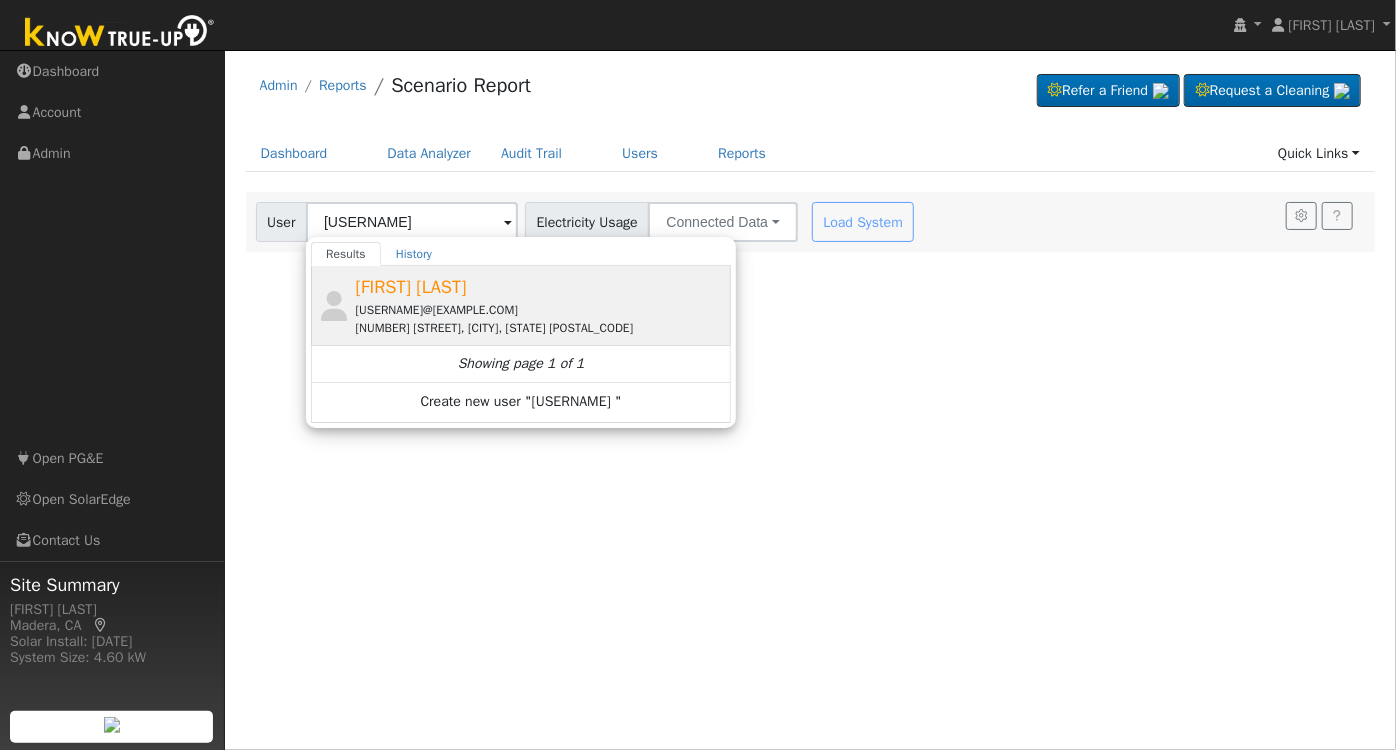 click on "[FIRST] [LAST] [USERNAME]@[EXAMPLE.COM] [NUMBER] [STREET], [CITY], [STATE] [POSTAL_CODE]" at bounding box center [541, 305] 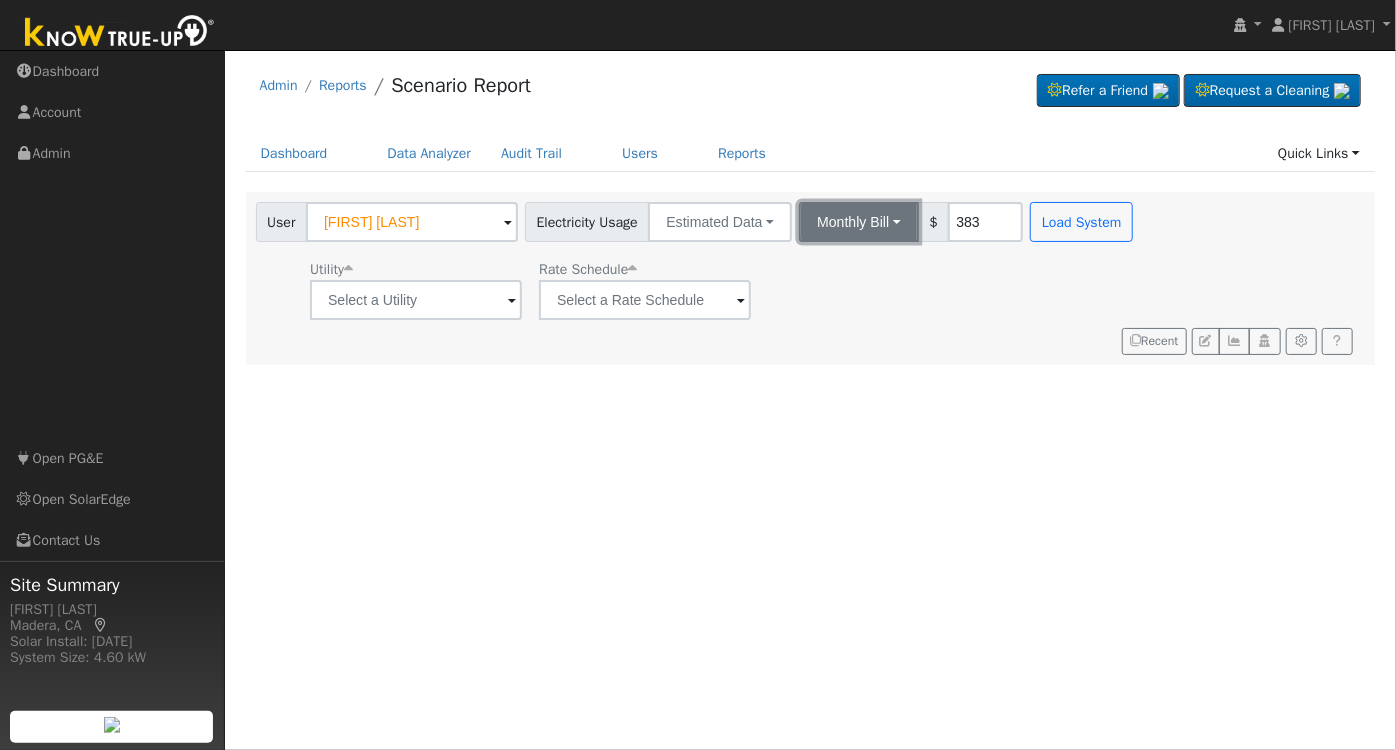 click on "Monthly Bill" at bounding box center (859, 222) 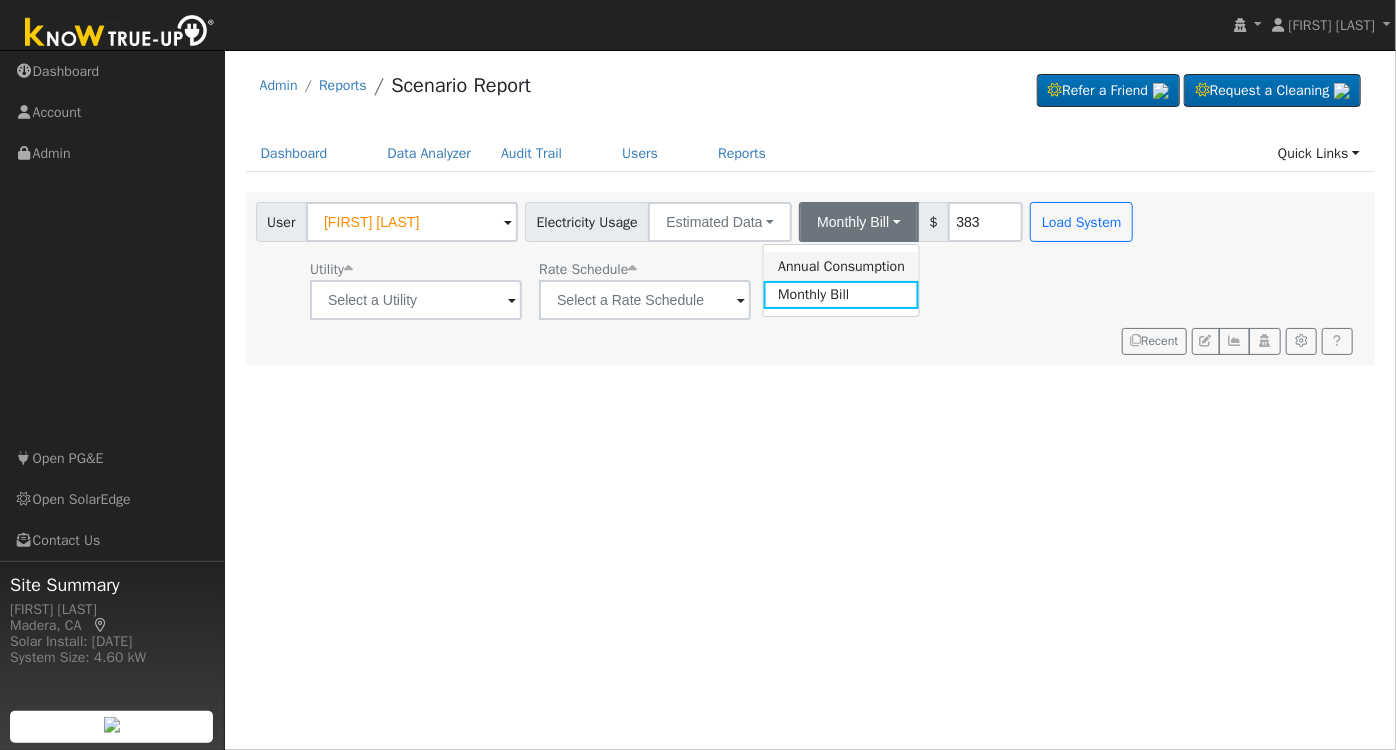 click on "Annual Consumption" at bounding box center [841, 266] 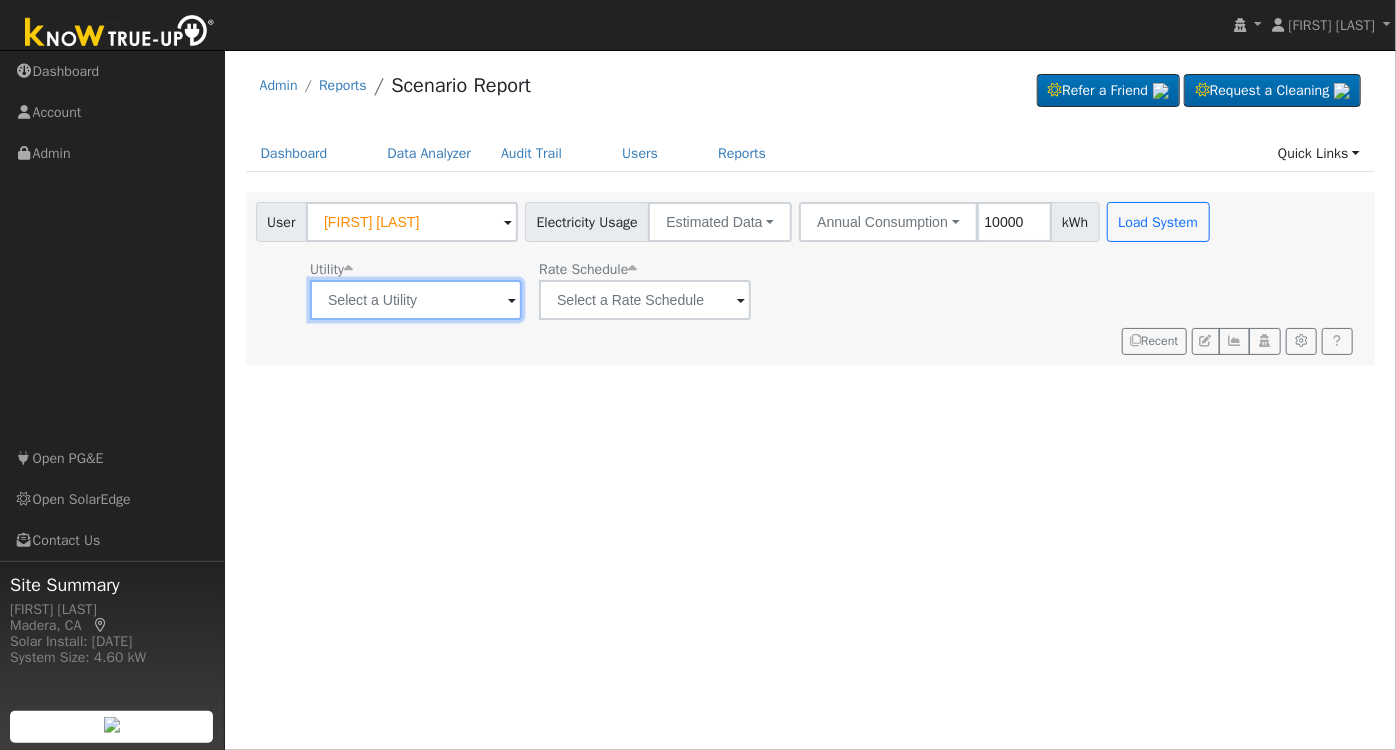 click at bounding box center [416, 300] 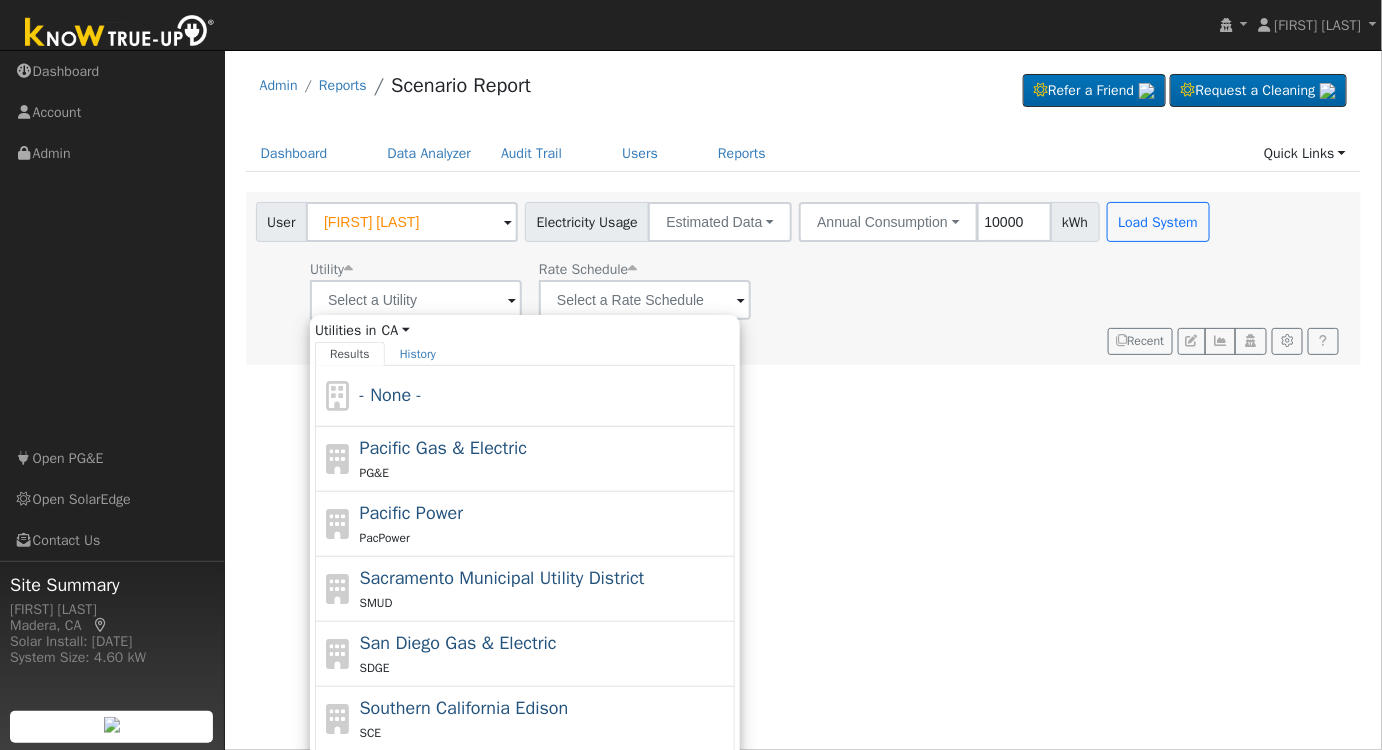 click on "Pacific Gas & Electric" at bounding box center (444, 448) 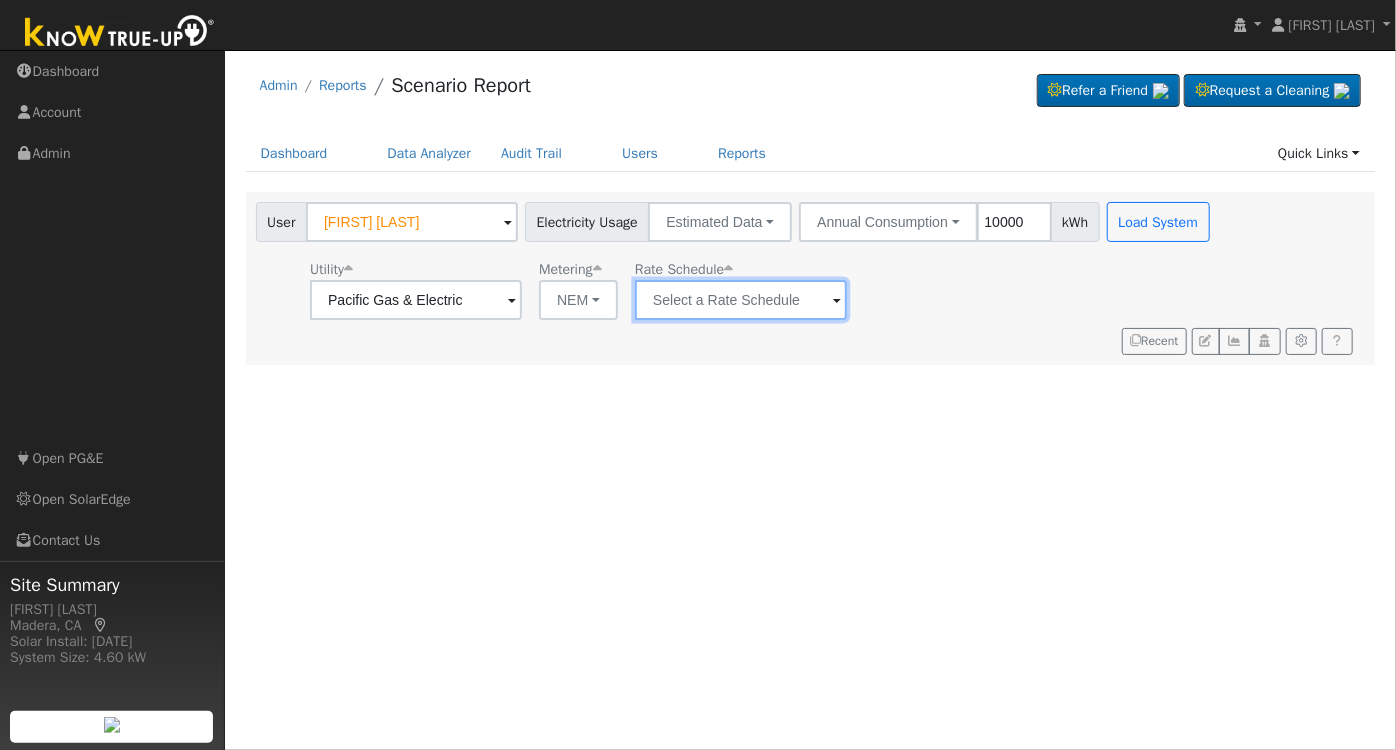 click at bounding box center [416, 300] 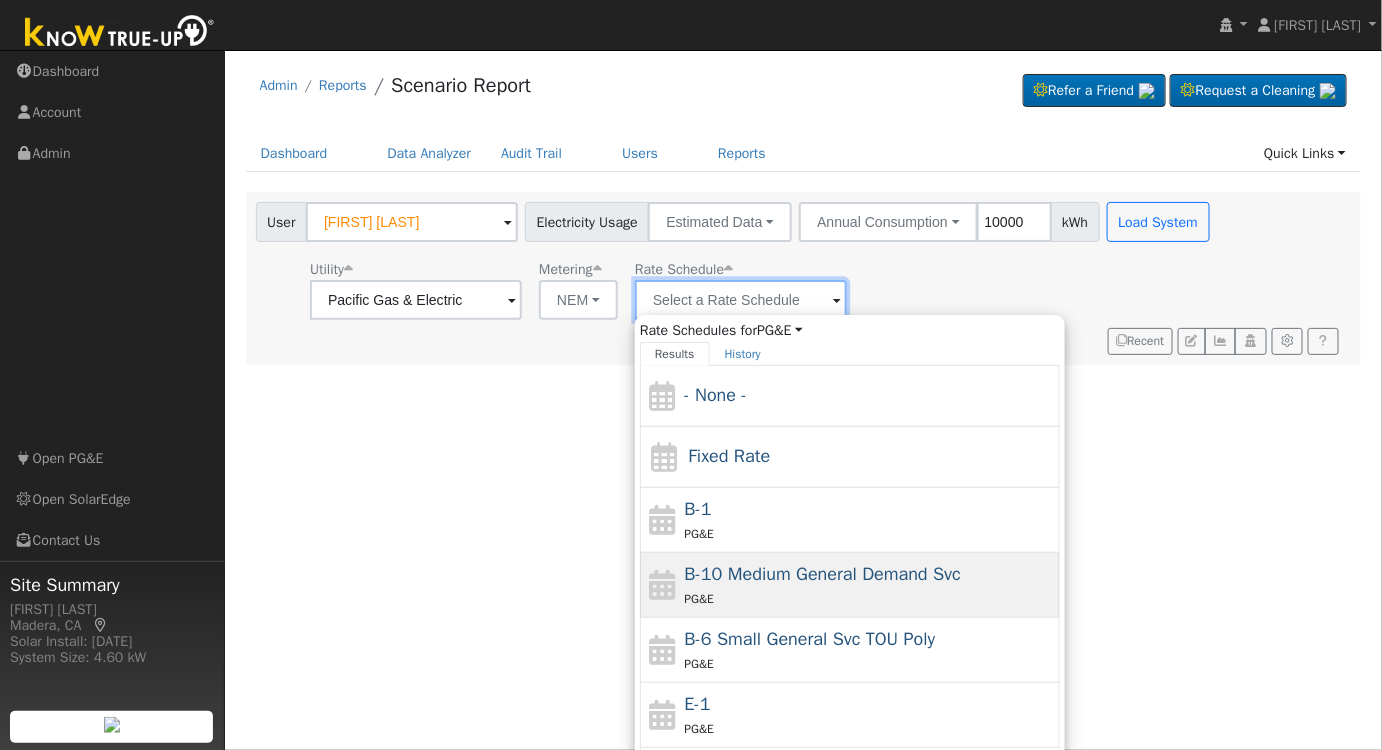 scroll, scrollTop: 216, scrollLeft: 0, axis: vertical 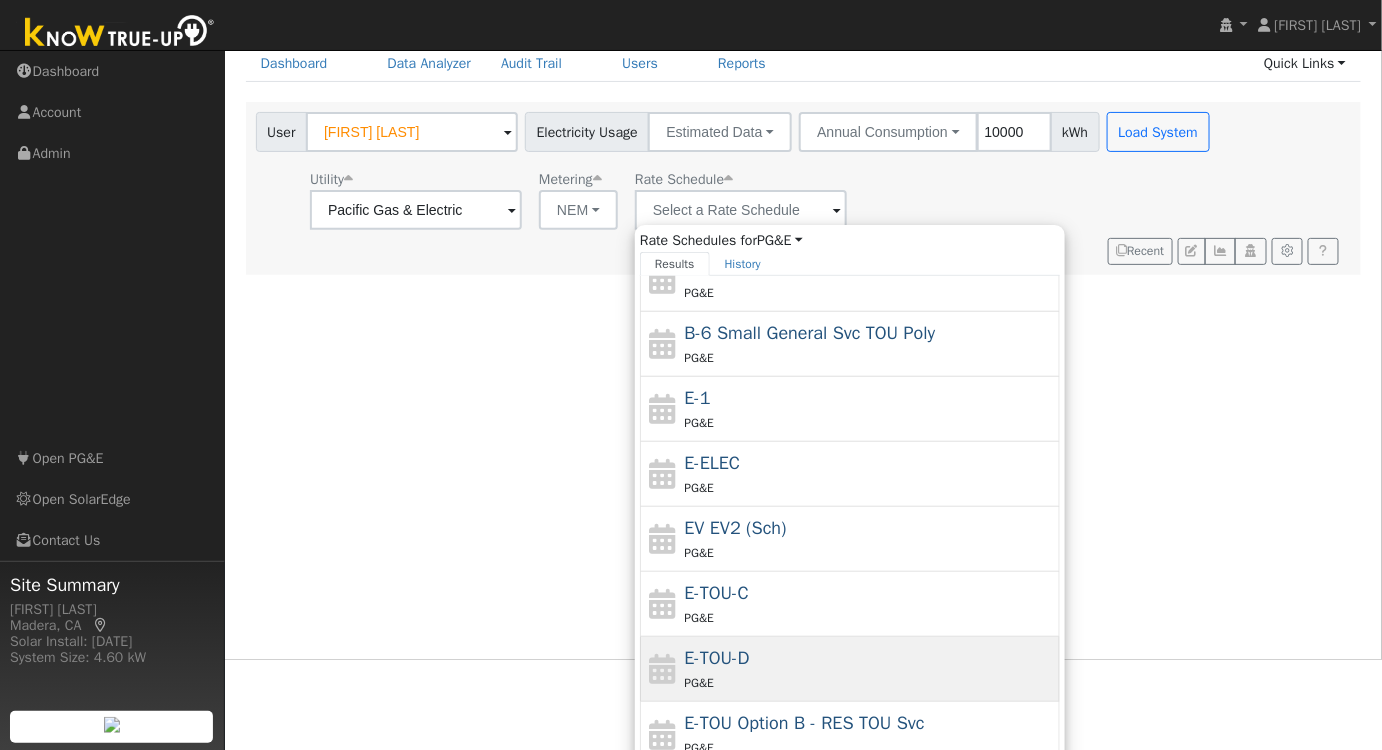 click on "E-TOU-D PG&E" at bounding box center [870, 669] 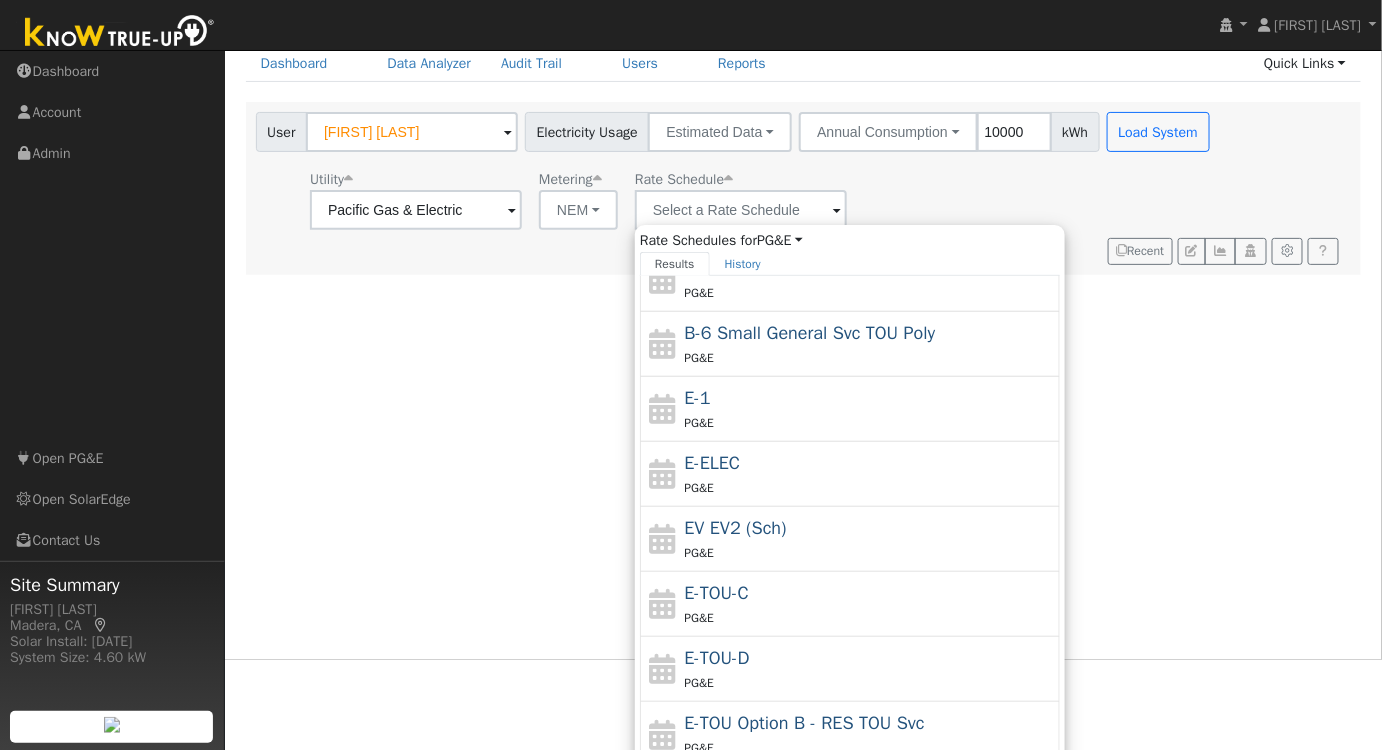 type on "E-TOU-D" 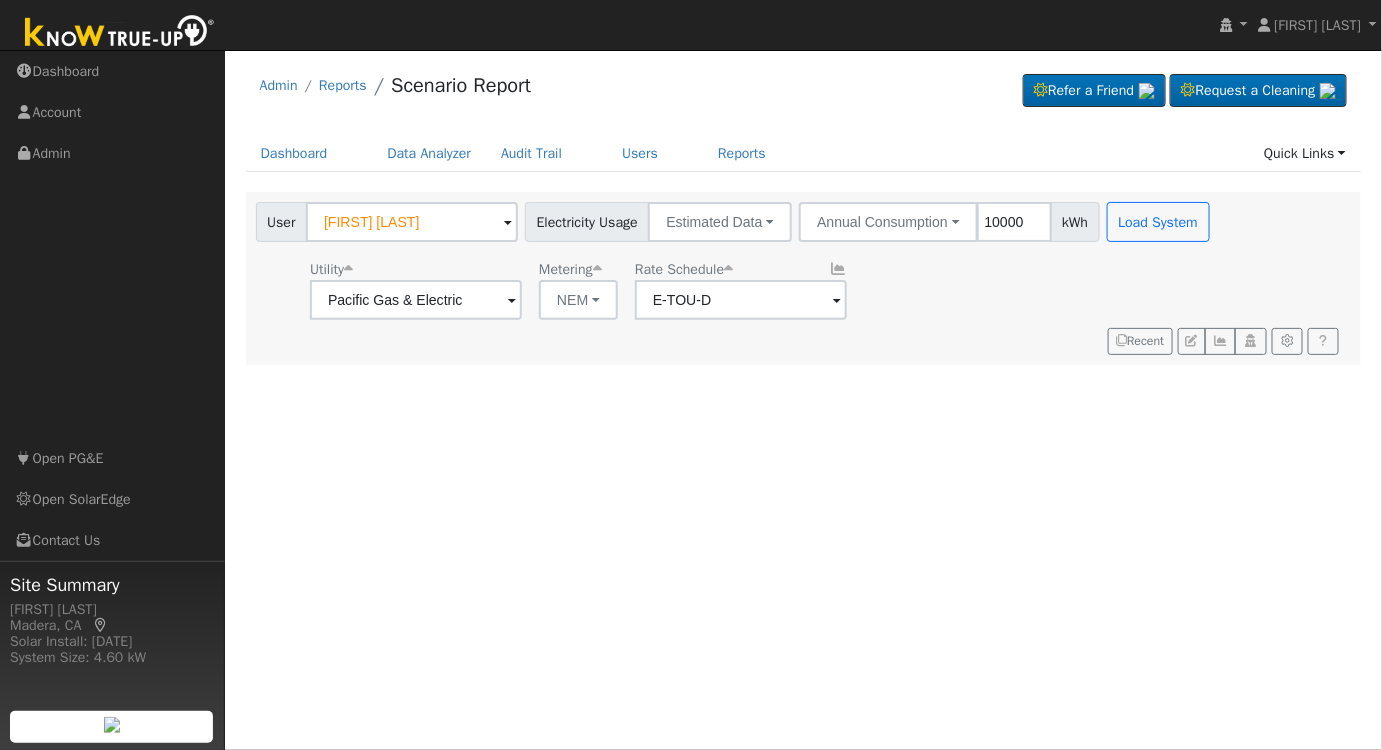 scroll, scrollTop: 0, scrollLeft: 0, axis: both 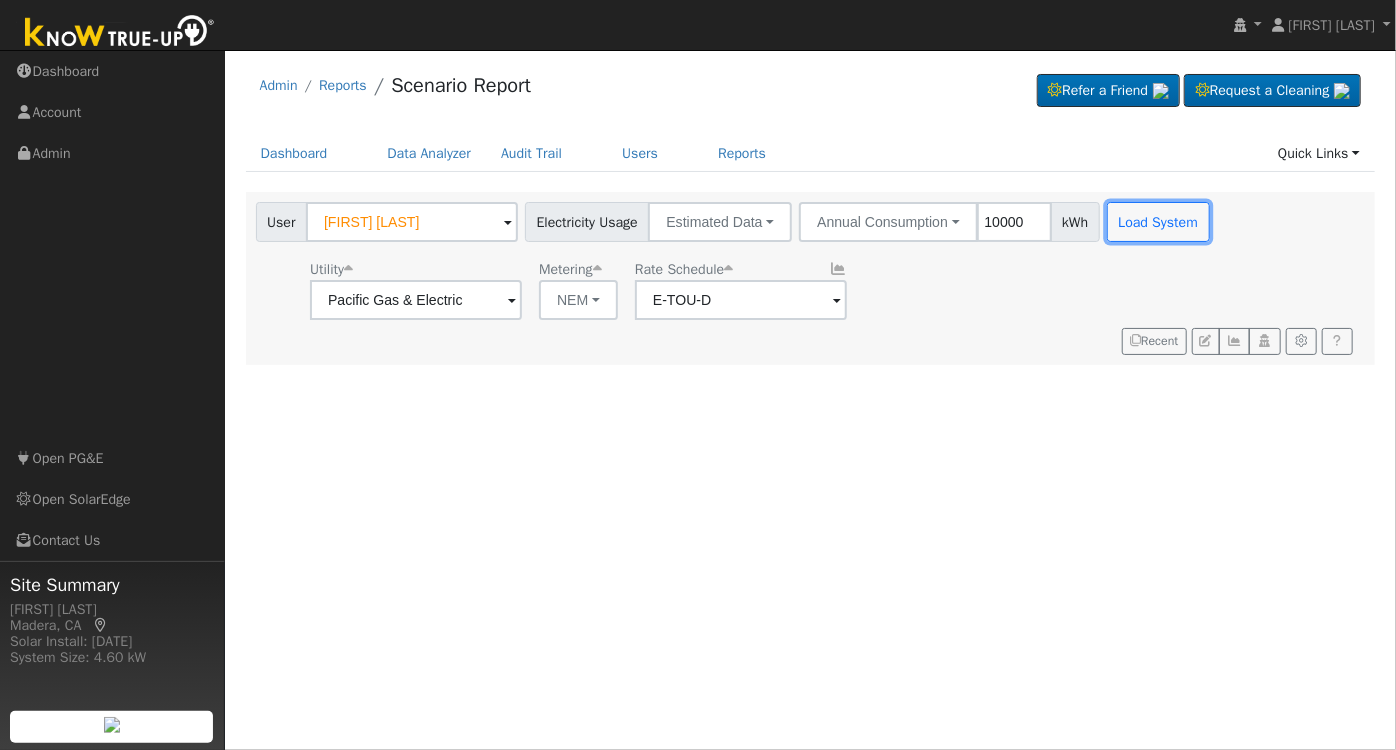 click on "Load System" at bounding box center (1158, 222) 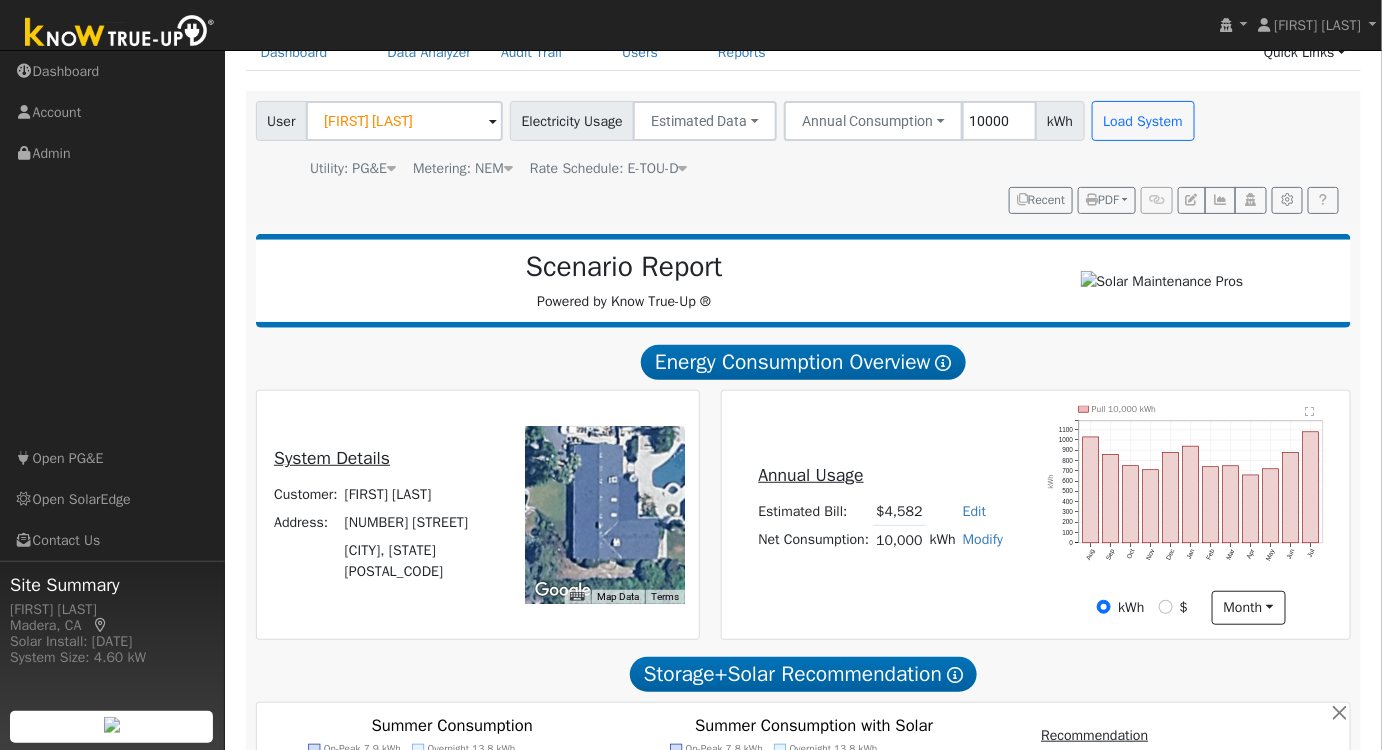 scroll, scrollTop: 0, scrollLeft: 0, axis: both 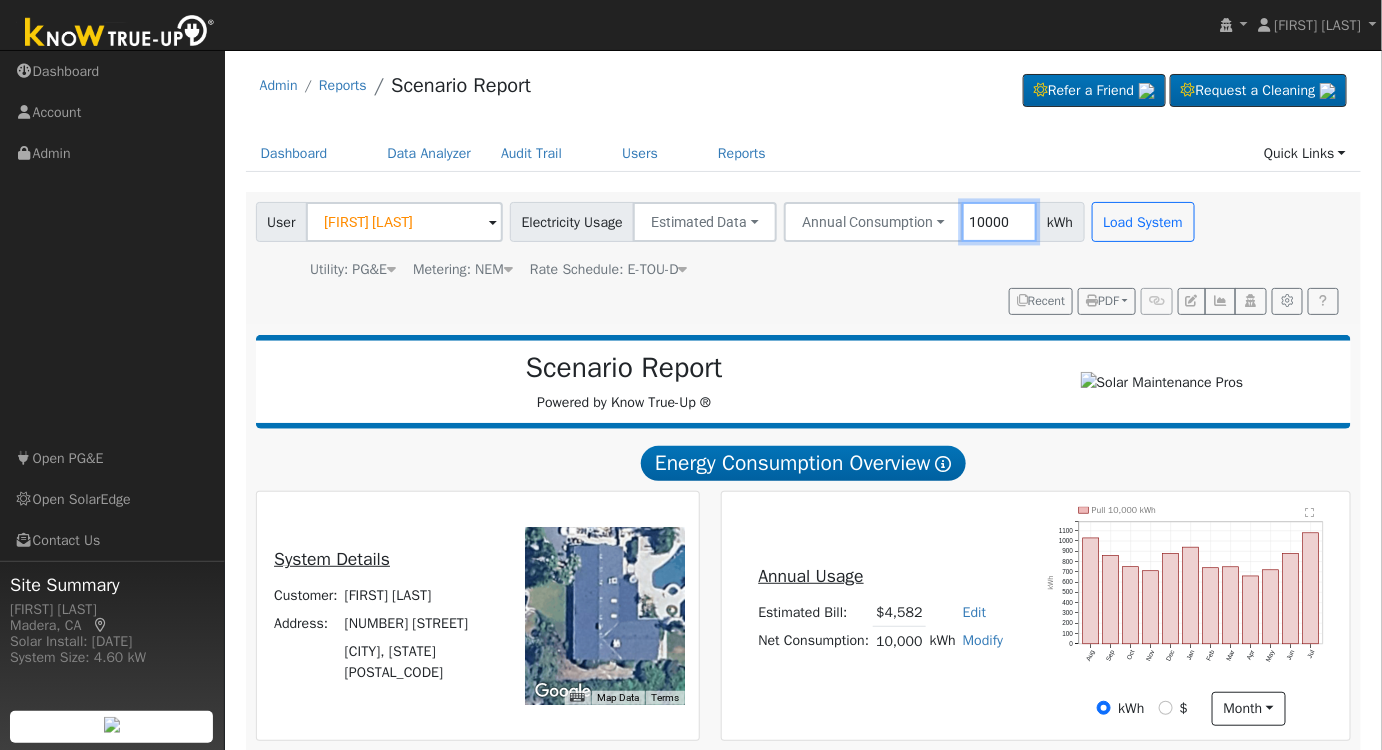click on "10000" at bounding box center (999, 222) 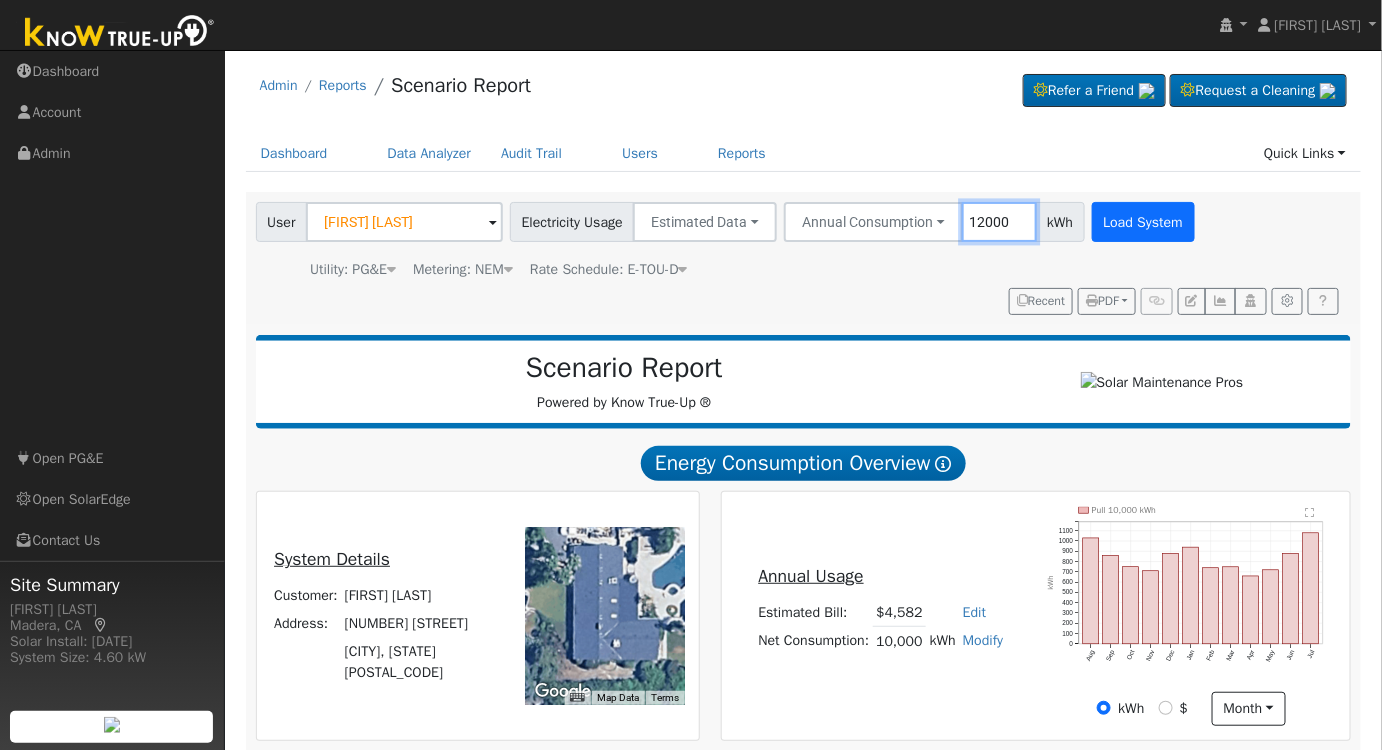 type on "12000" 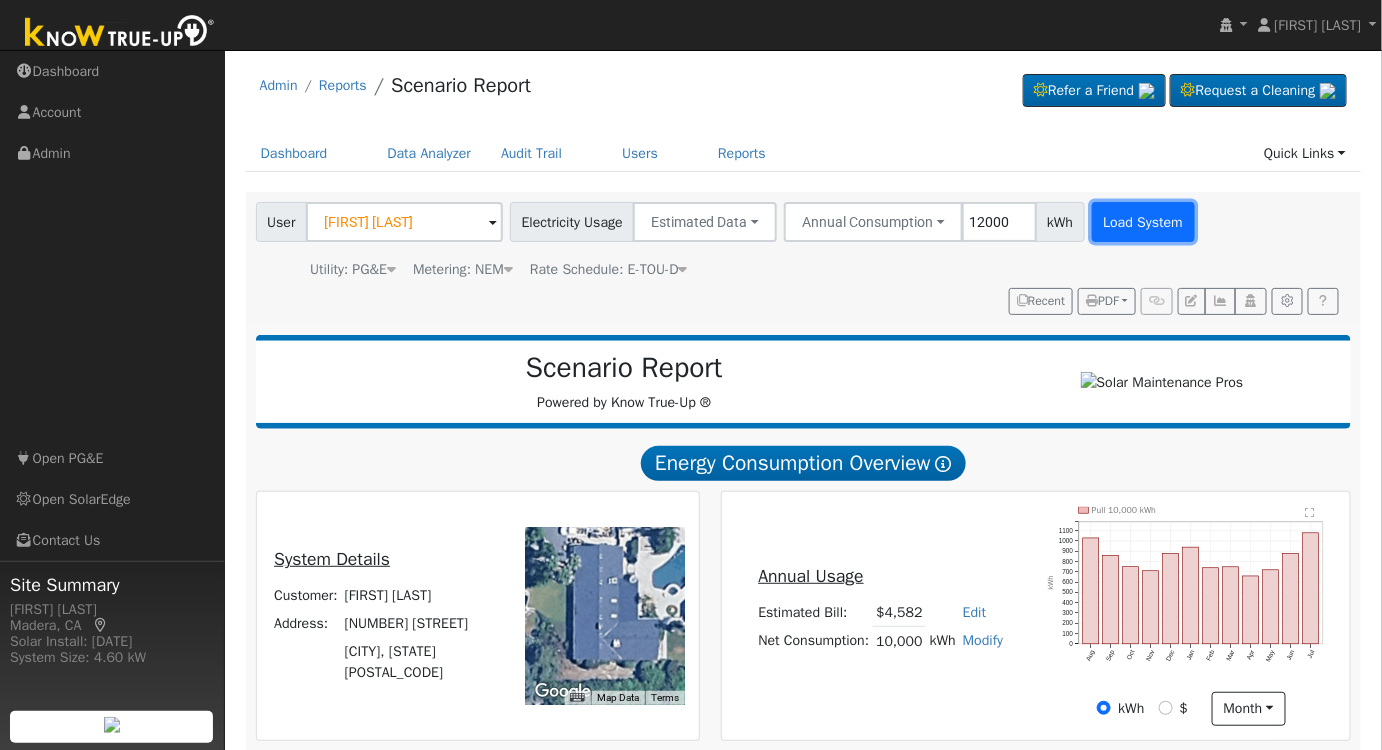 click on "Load System" at bounding box center [1143, 222] 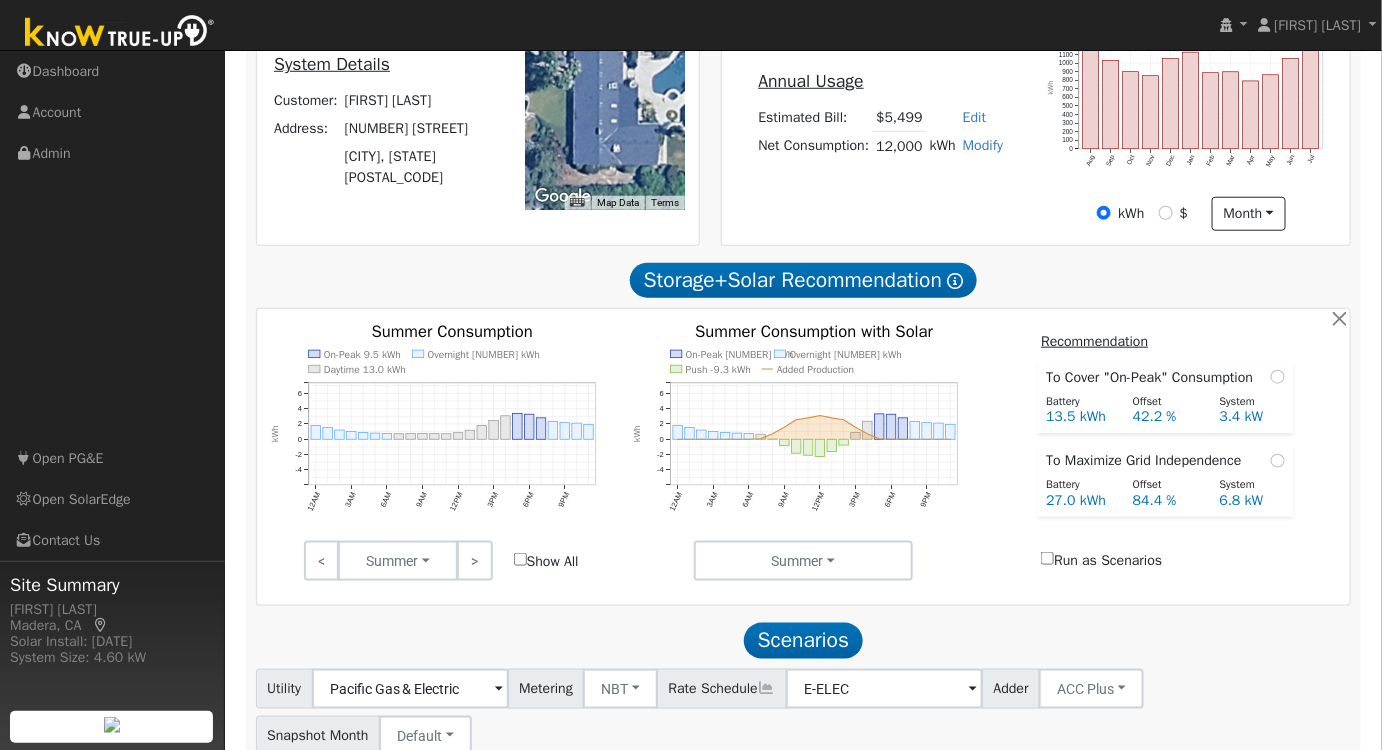 scroll, scrollTop: 647, scrollLeft: 0, axis: vertical 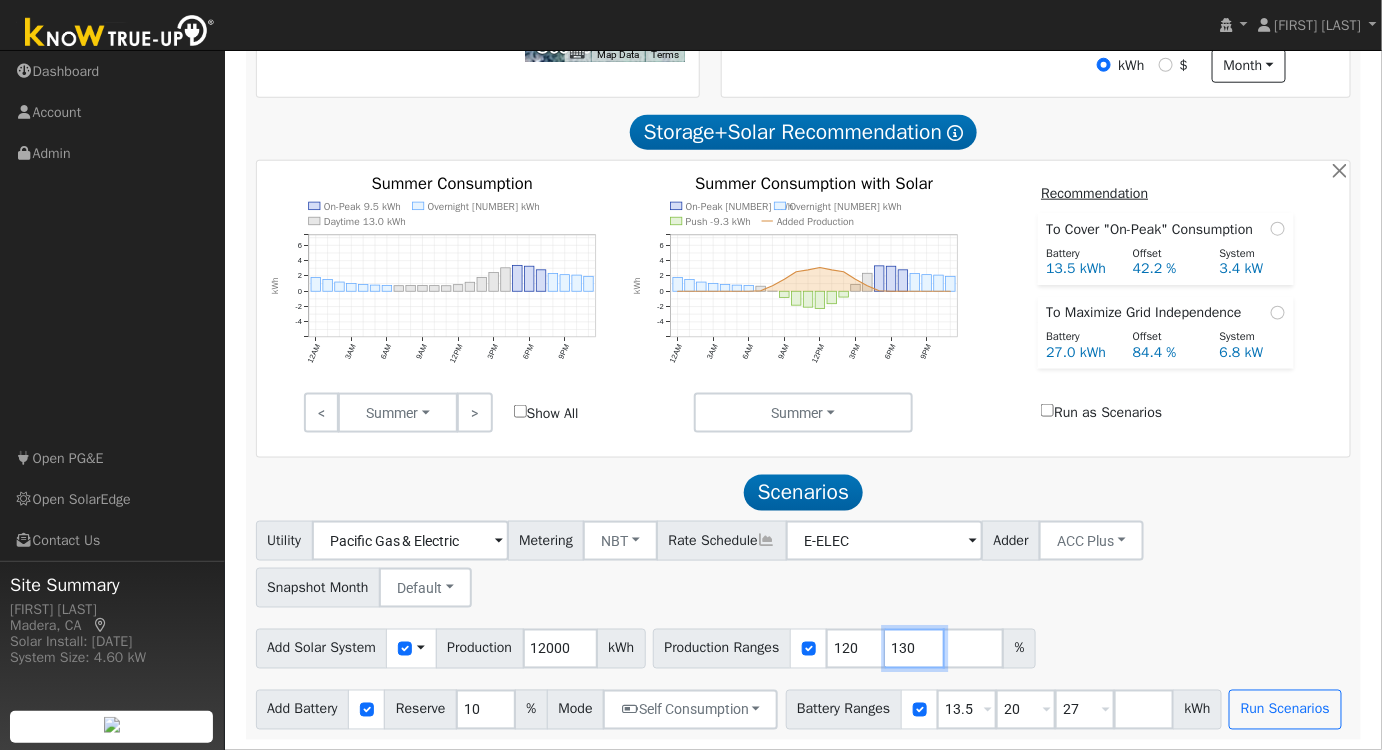 drag, startPoint x: 924, startPoint y: 649, endPoint x: 842, endPoint y: 662, distance: 83.02409 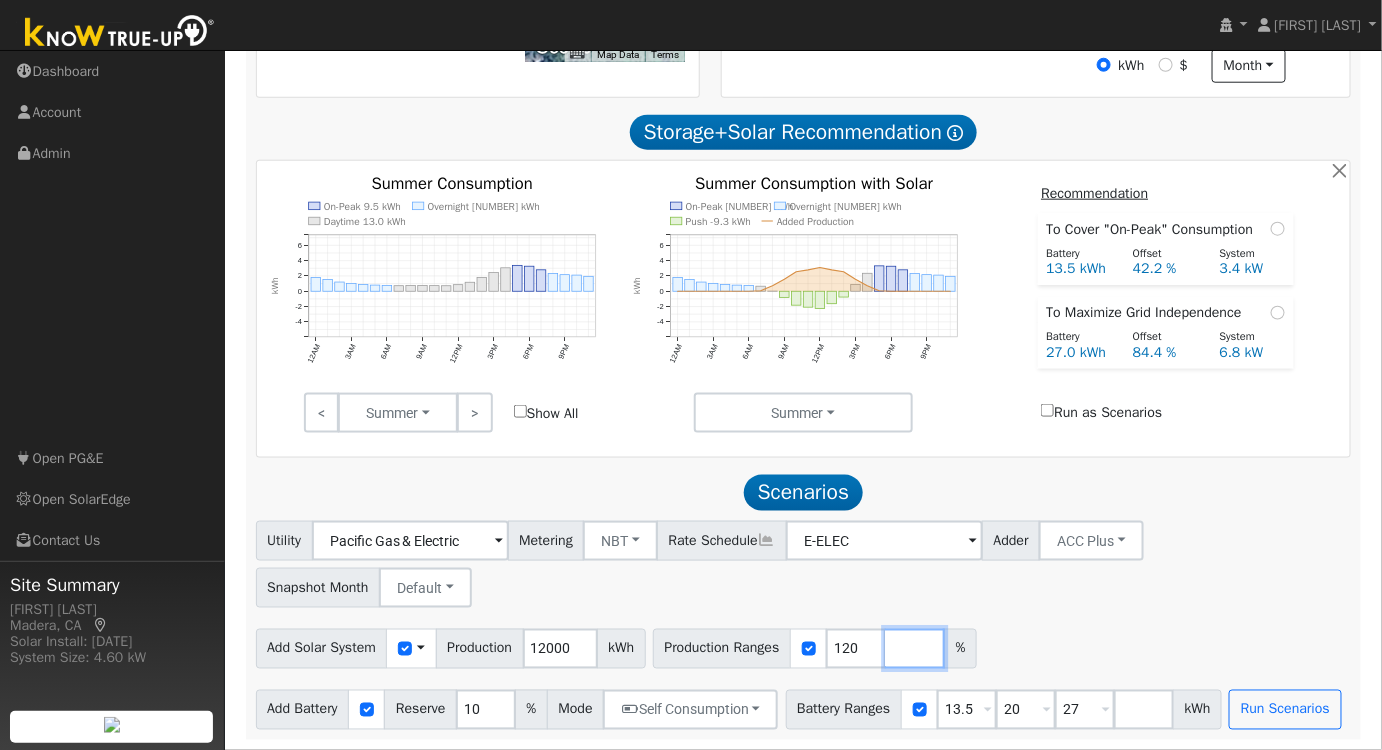 type 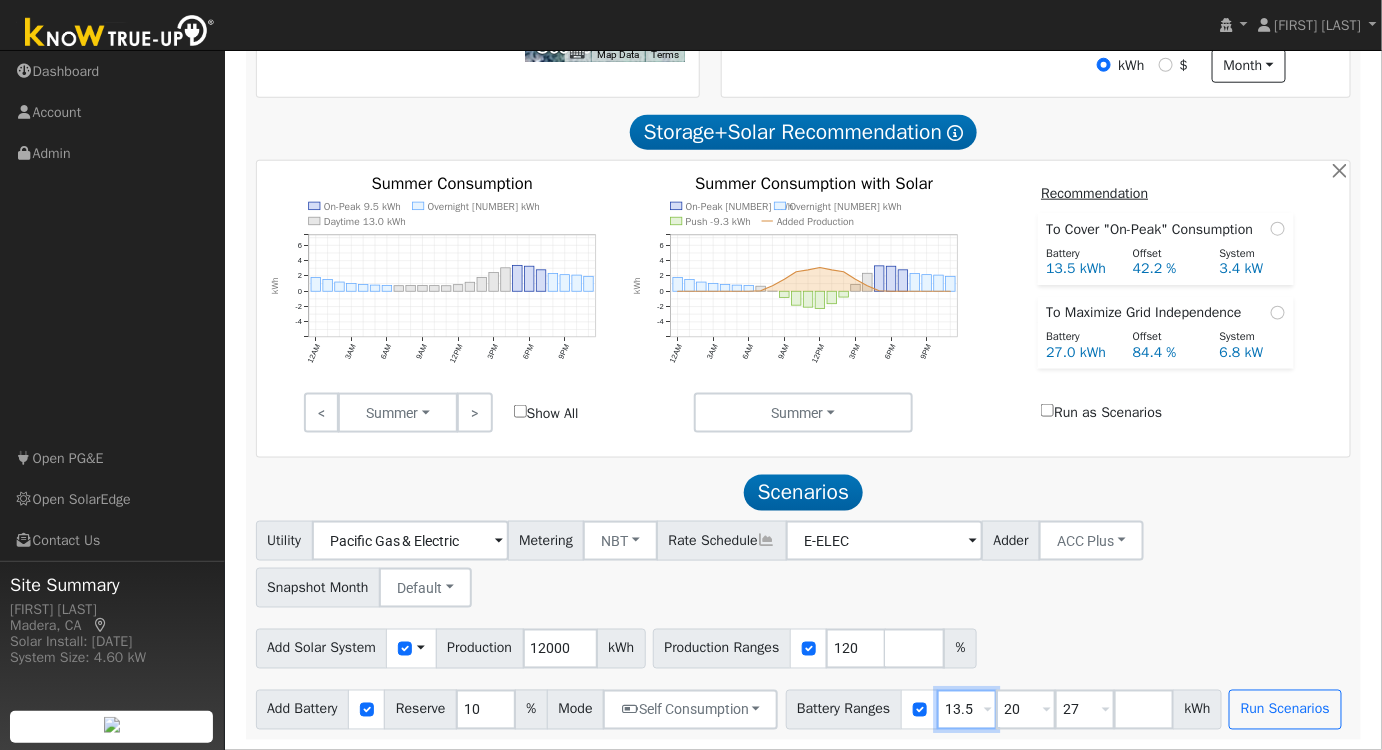 drag, startPoint x: 986, startPoint y: 707, endPoint x: 792, endPoint y: 739, distance: 196.62146 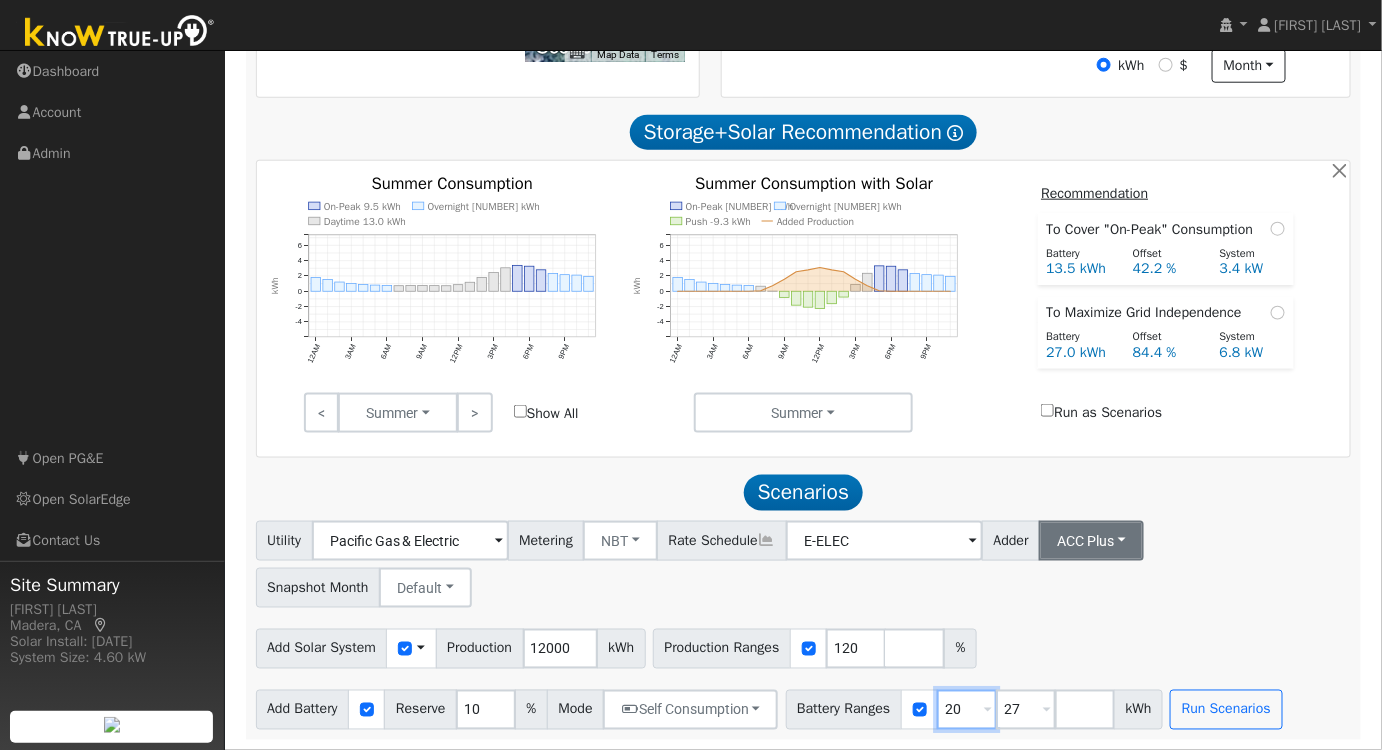 type on "20" 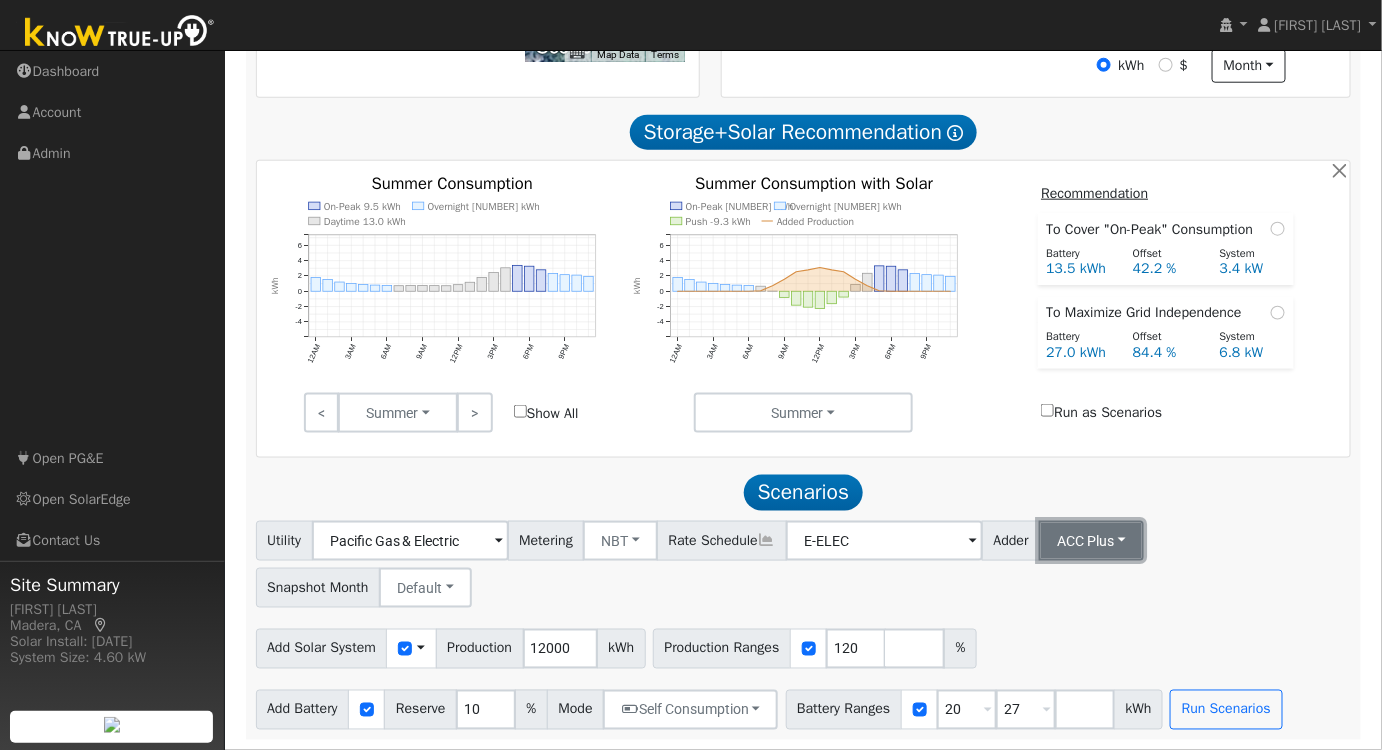click on "ACC Plus" at bounding box center [1091, 541] 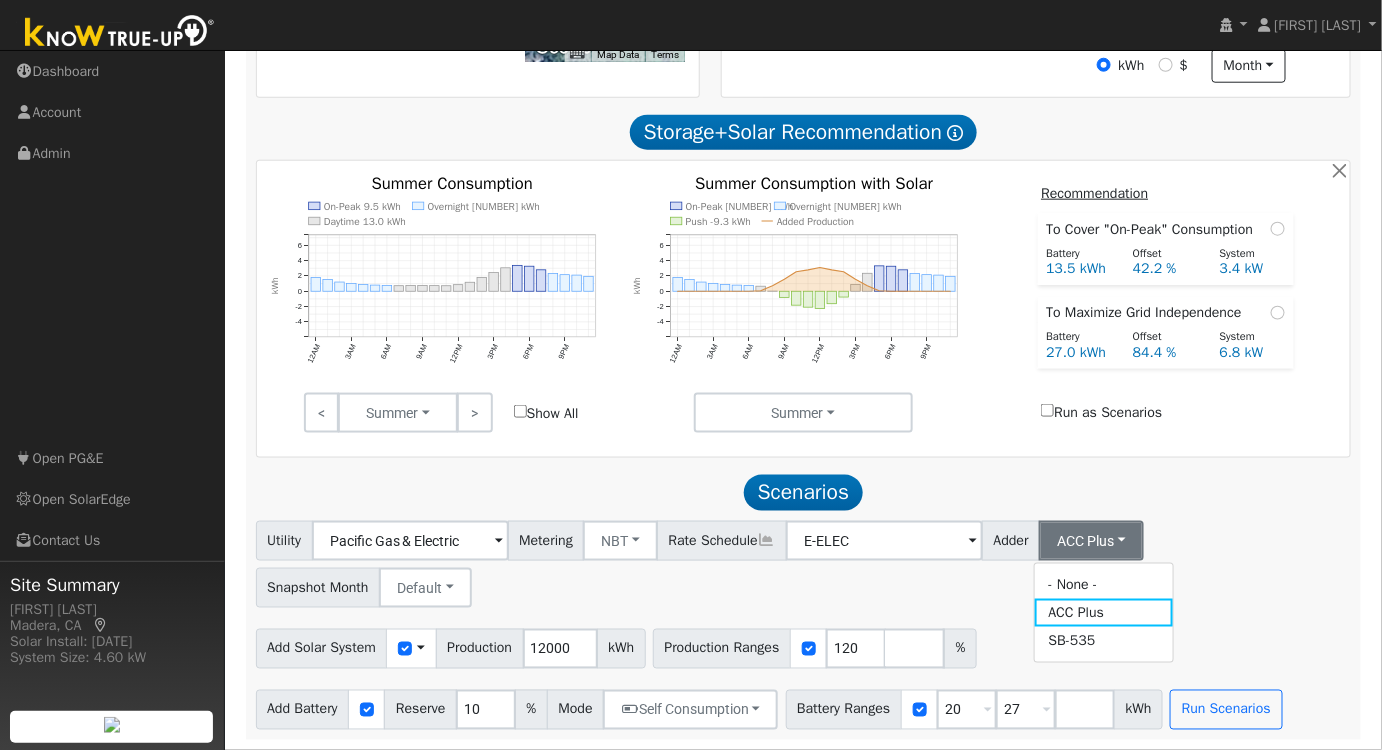 click on "Utility Pacific Gas & Electric Metering NBT NEM NBT  Rate Schedule  E-ELEC Adder ACC Plus - None - ACC Plus SB-535 Snapshot Month Default Jan Feb Mar Apr May Jun Jul Aug Sep Oct Nov Dec" at bounding box center (803, 561) 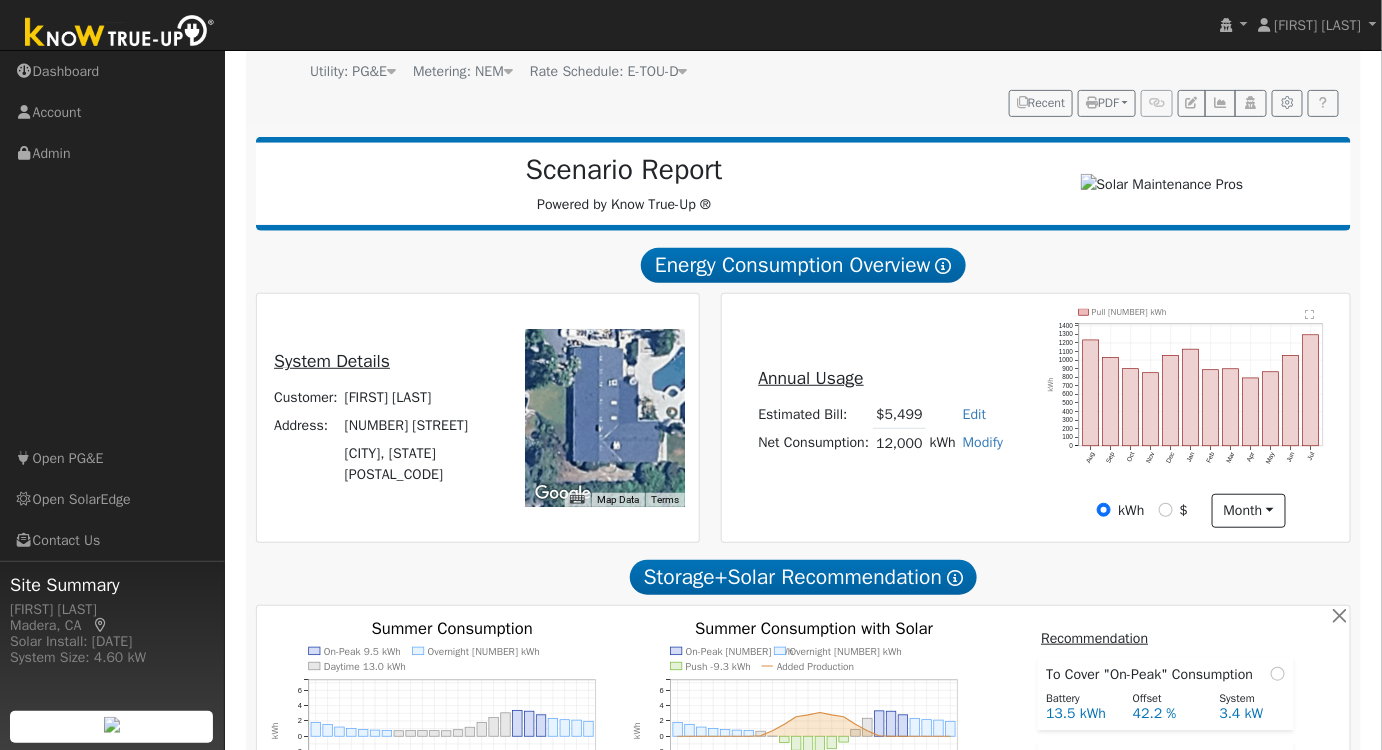 scroll, scrollTop: 647, scrollLeft: 0, axis: vertical 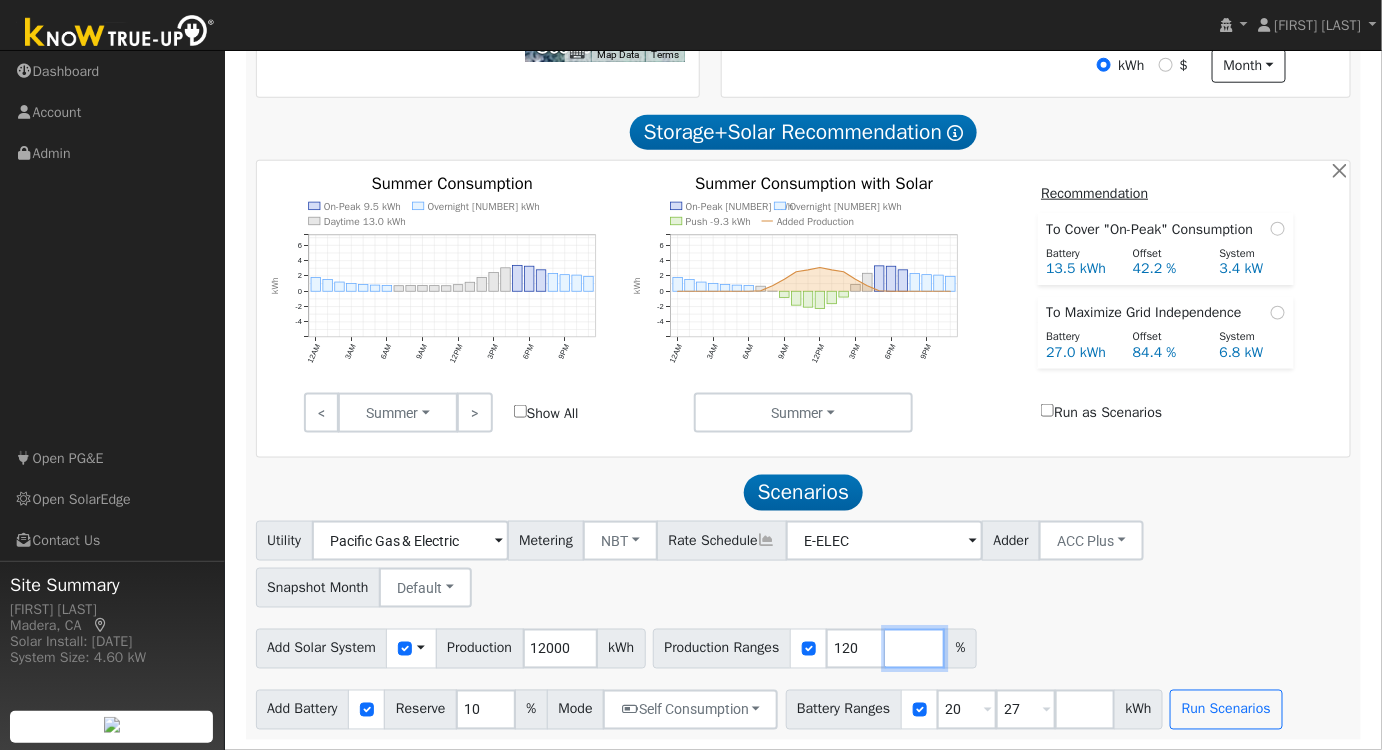 click at bounding box center [915, 649] 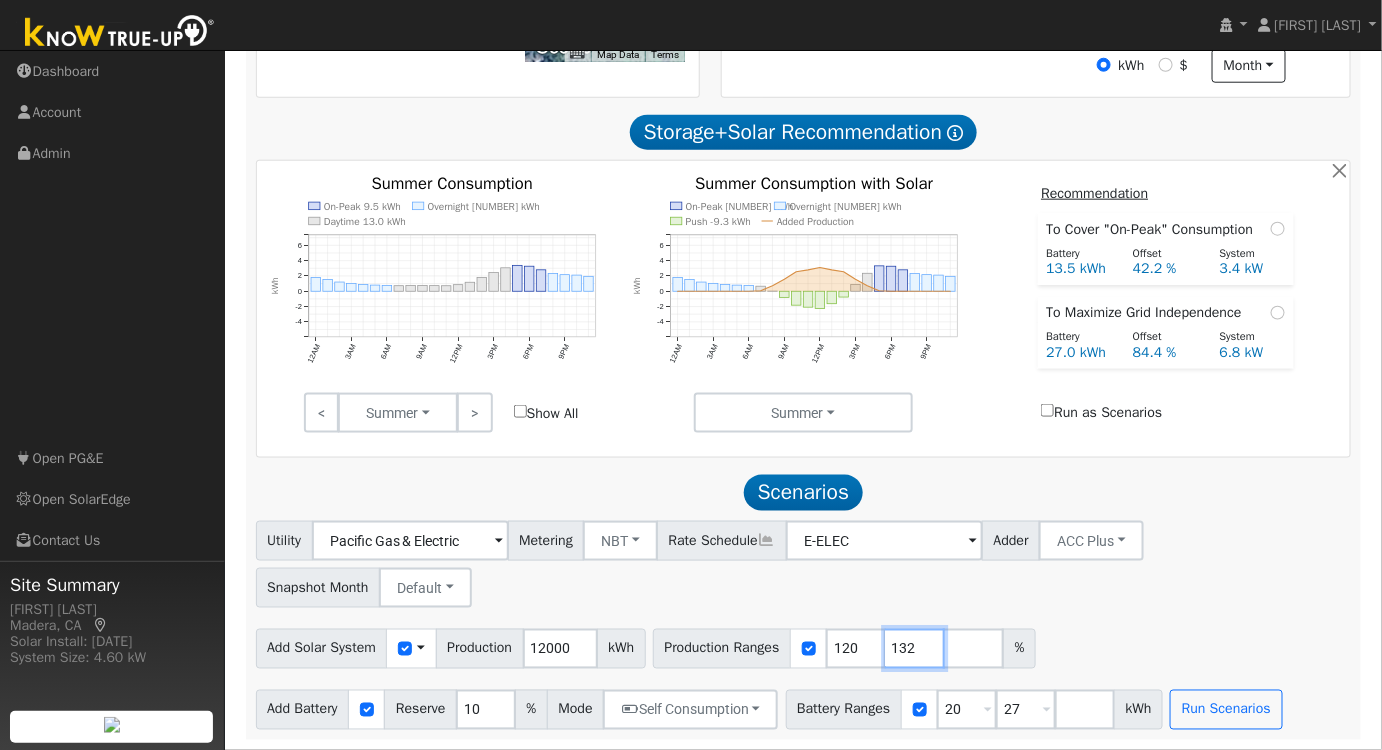 type on "132" 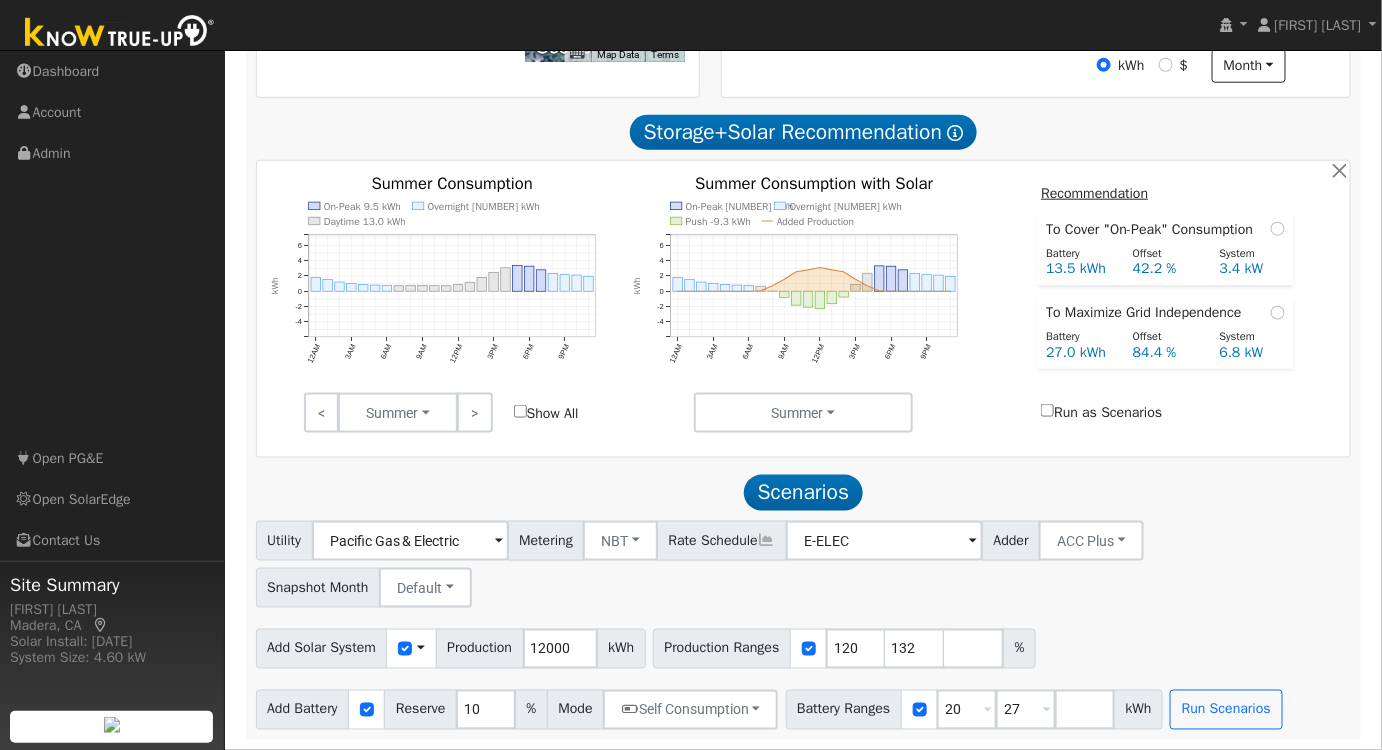 click on "Utility Pacific Gas & Electric Metering NBT NEM NBT  Rate Schedule  E-ELEC Adder ACC Plus - None - ACC Plus SB-535 Snapshot Month Default Jan Feb Mar Apr May Jun Jul Aug Sep Oct Nov Dec" at bounding box center (803, 561) 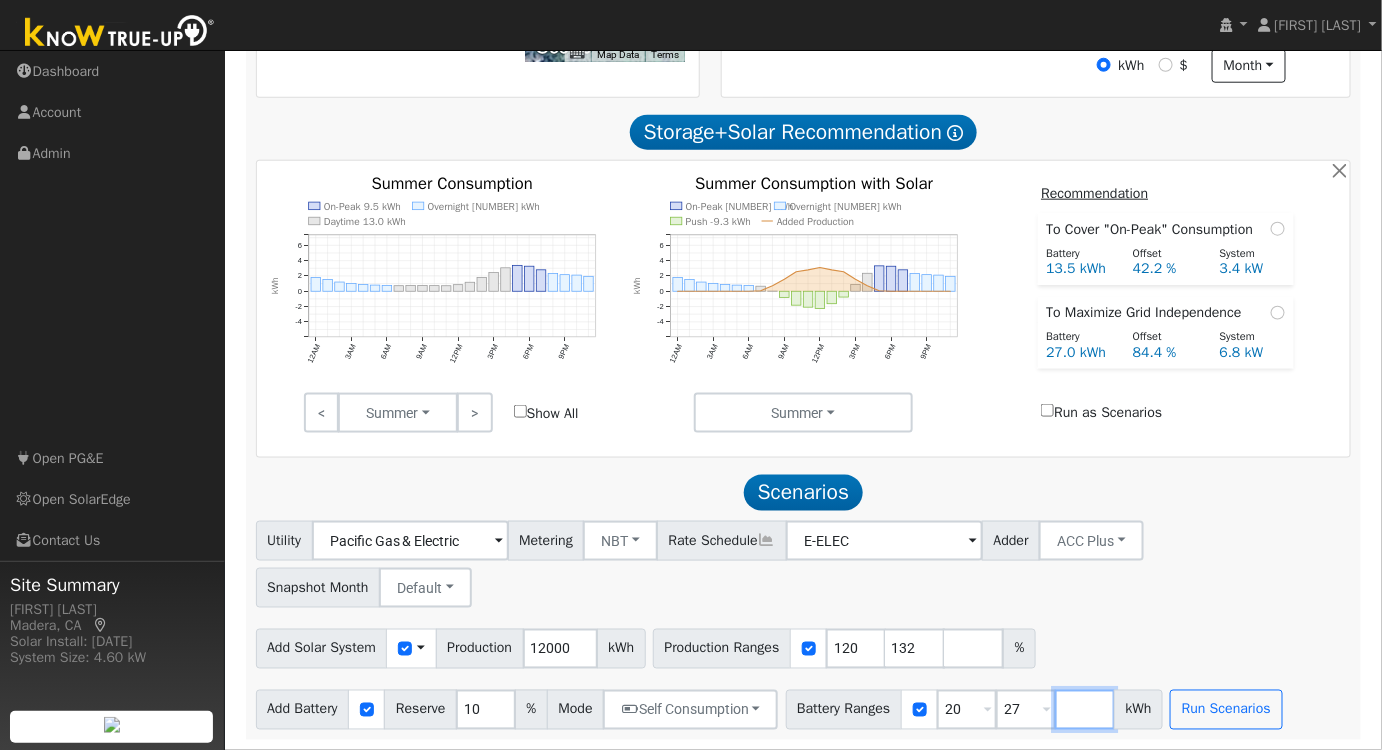 drag, startPoint x: 1083, startPoint y: 711, endPoint x: 1085, endPoint y: 743, distance: 32.06244 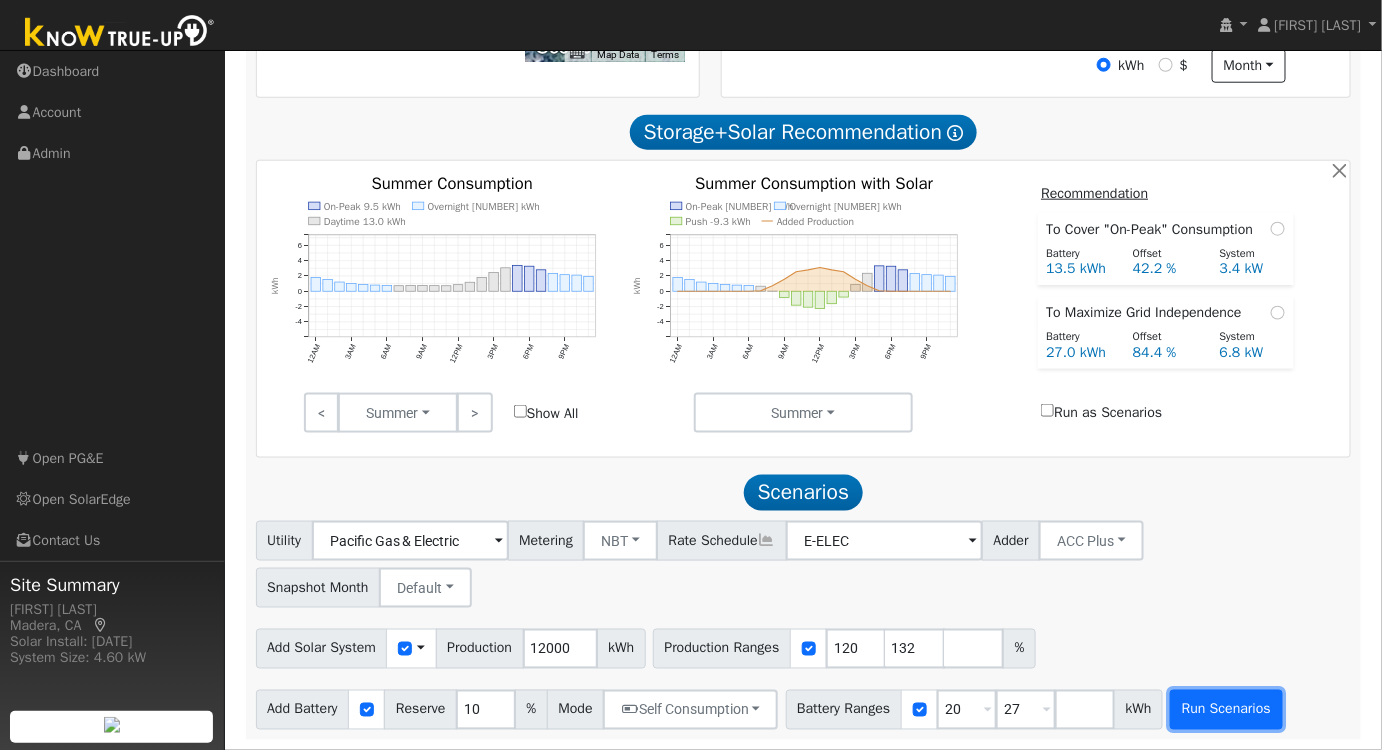 click on "Run Scenarios" at bounding box center (1226, 710) 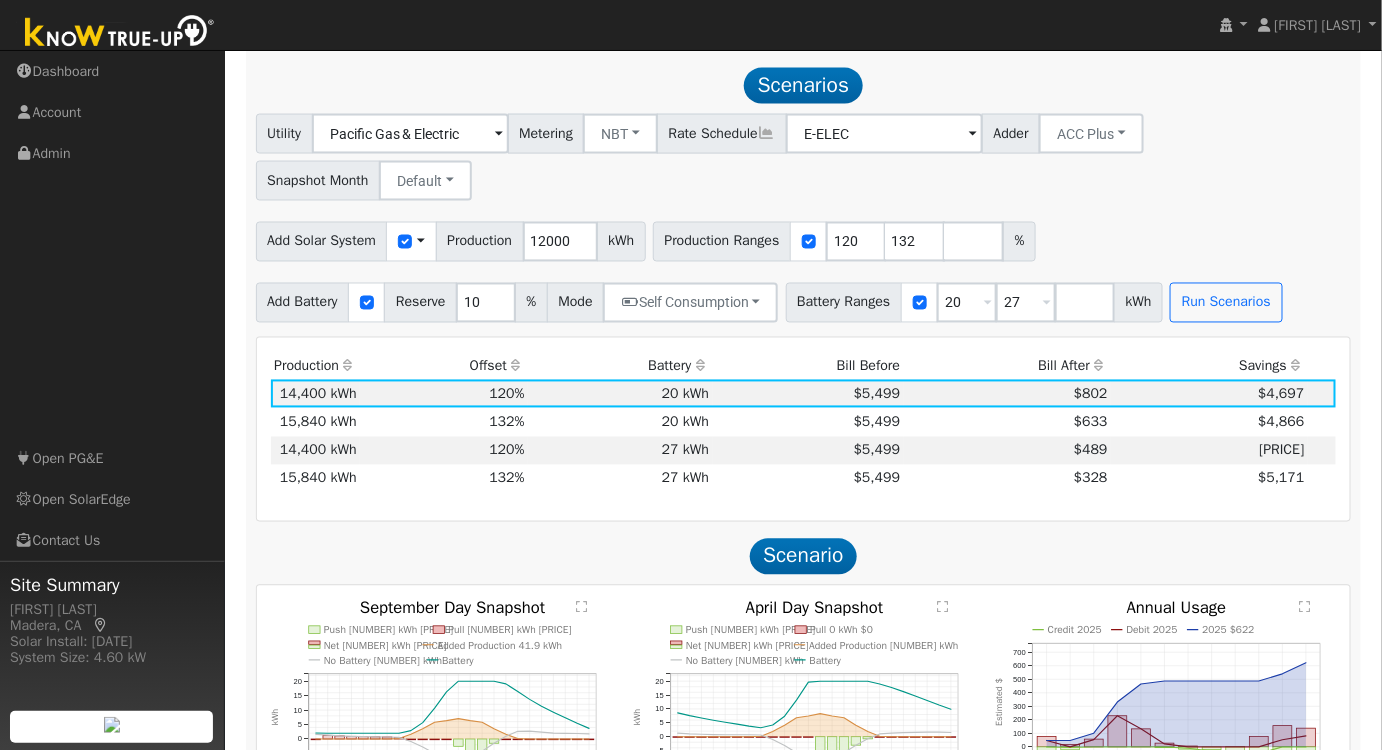 scroll, scrollTop: 1060, scrollLeft: 0, axis: vertical 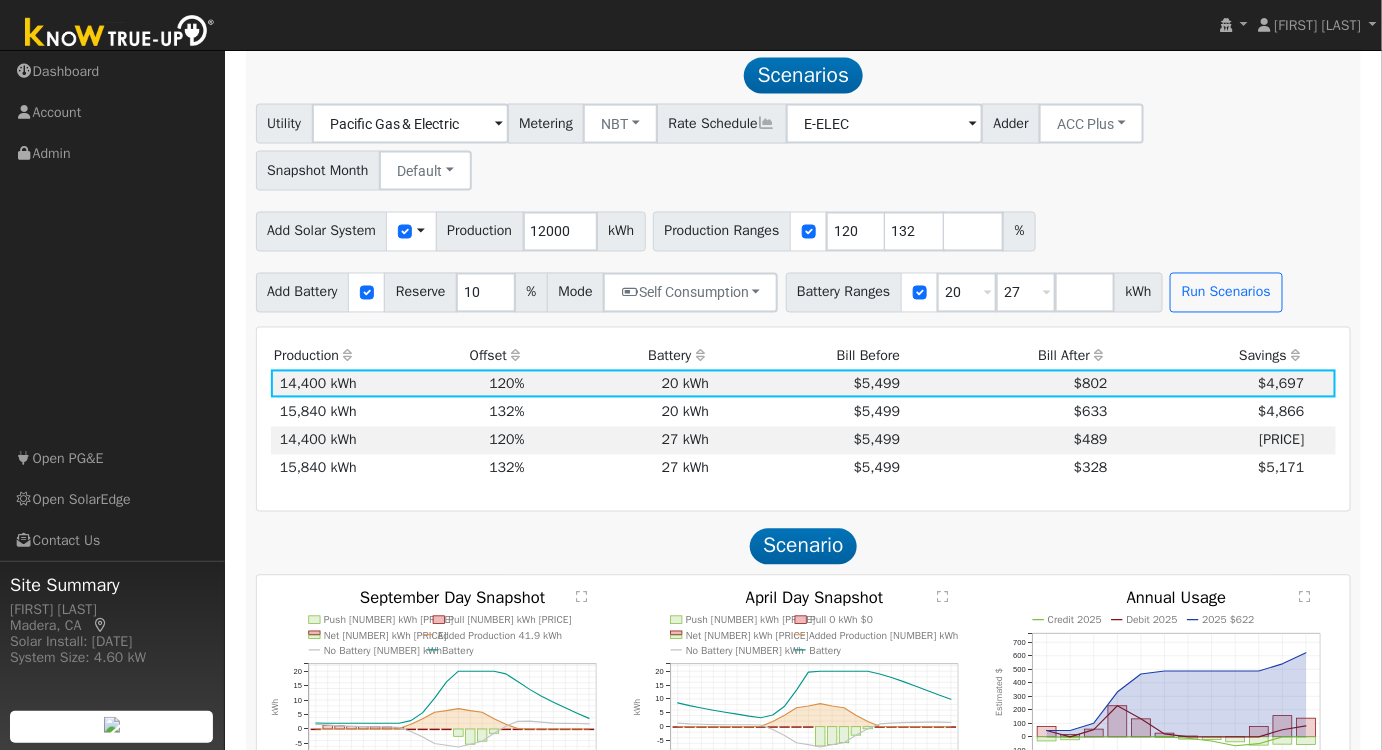 click on "Bill After" at bounding box center (1008, 356) 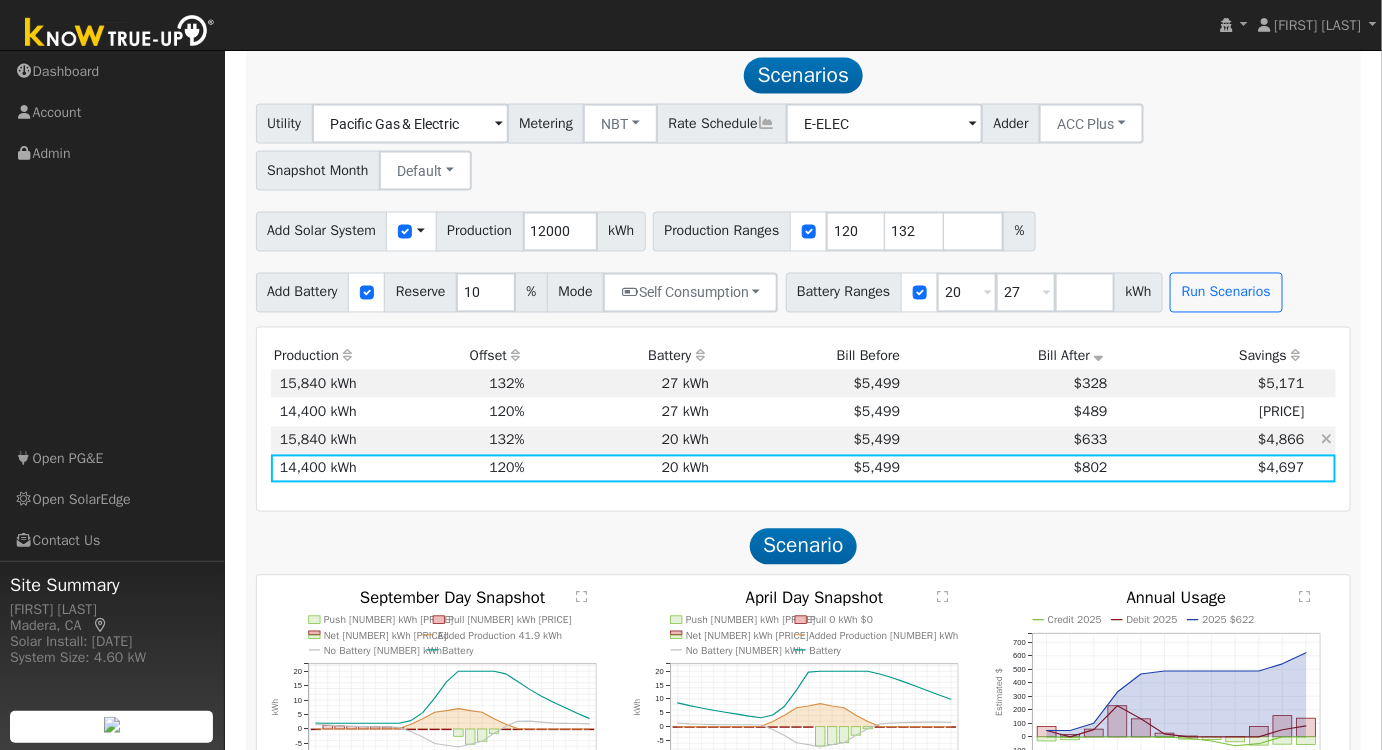click on "20 kWh" at bounding box center (620, 441) 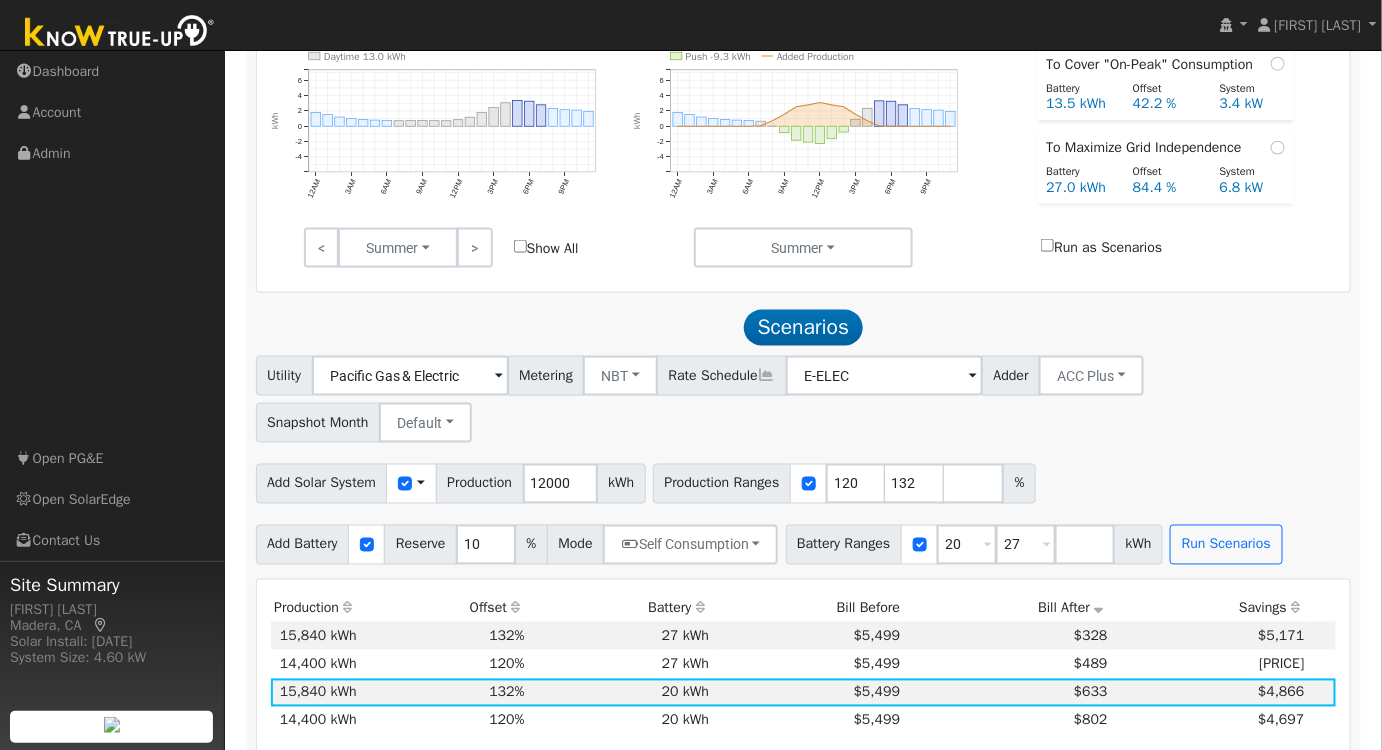 scroll, scrollTop: 1151, scrollLeft: 0, axis: vertical 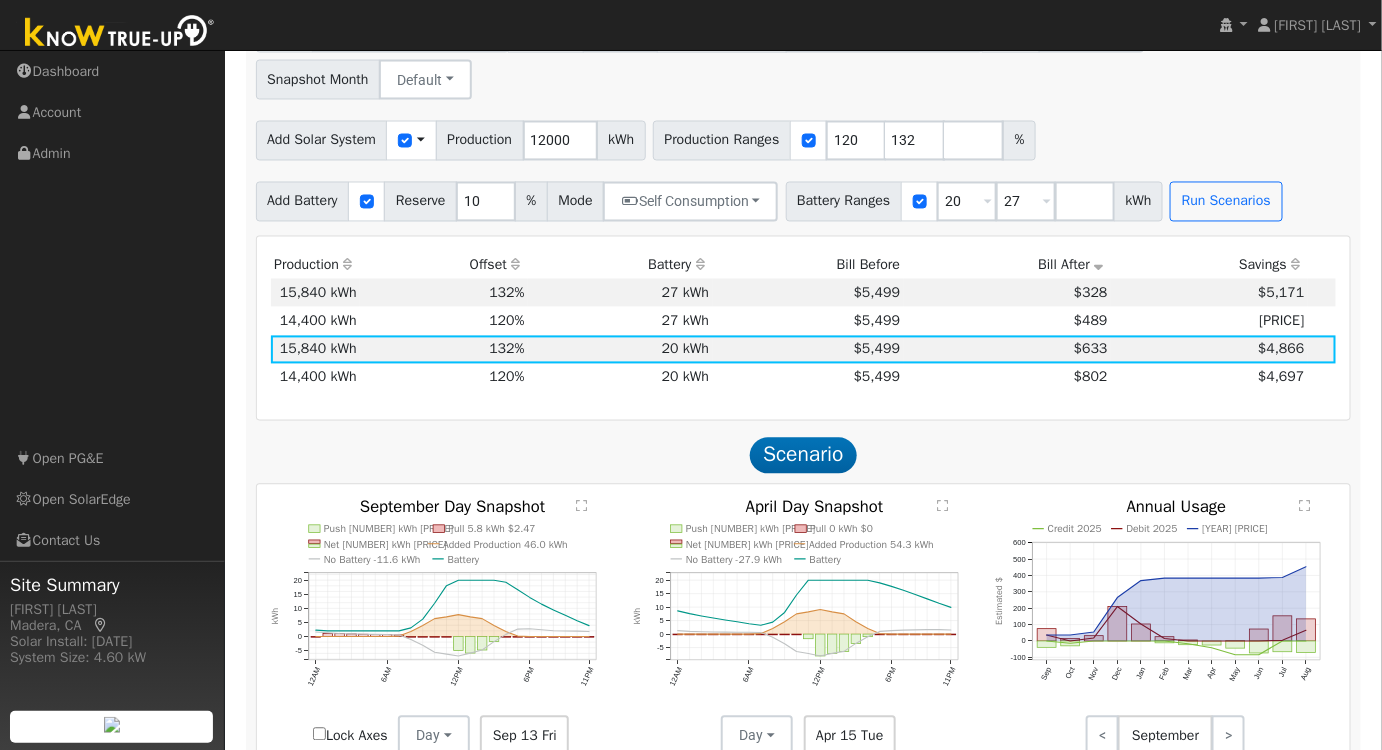click on "" 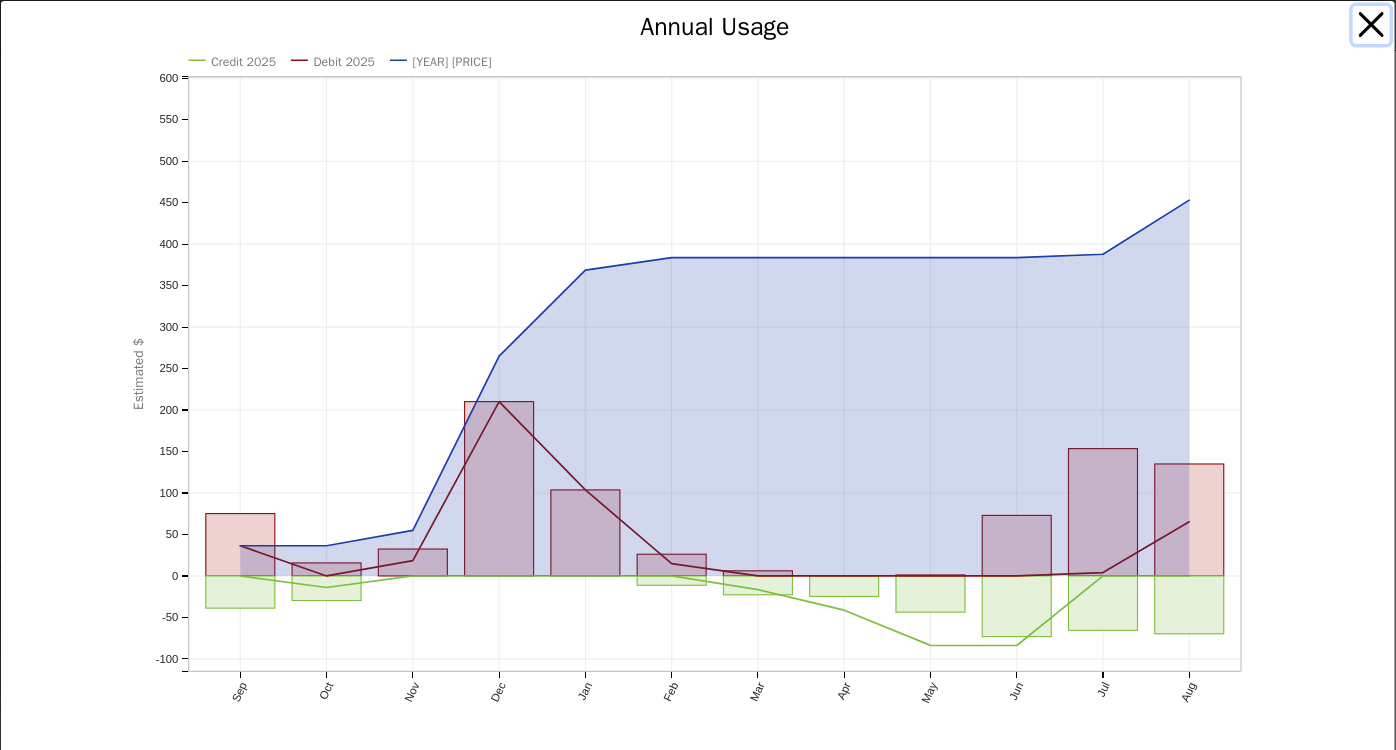 click at bounding box center (1372, 25) 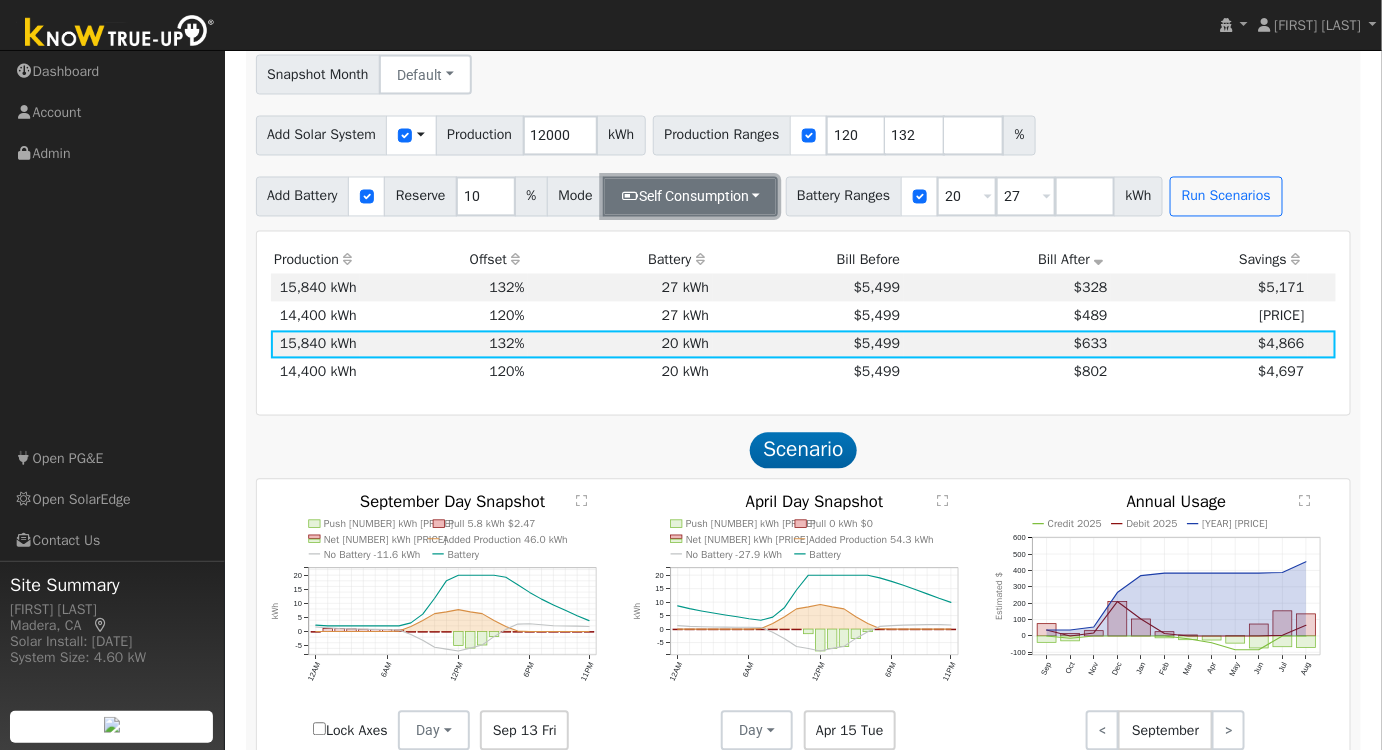 click on "Self Consumption" at bounding box center [690, 197] 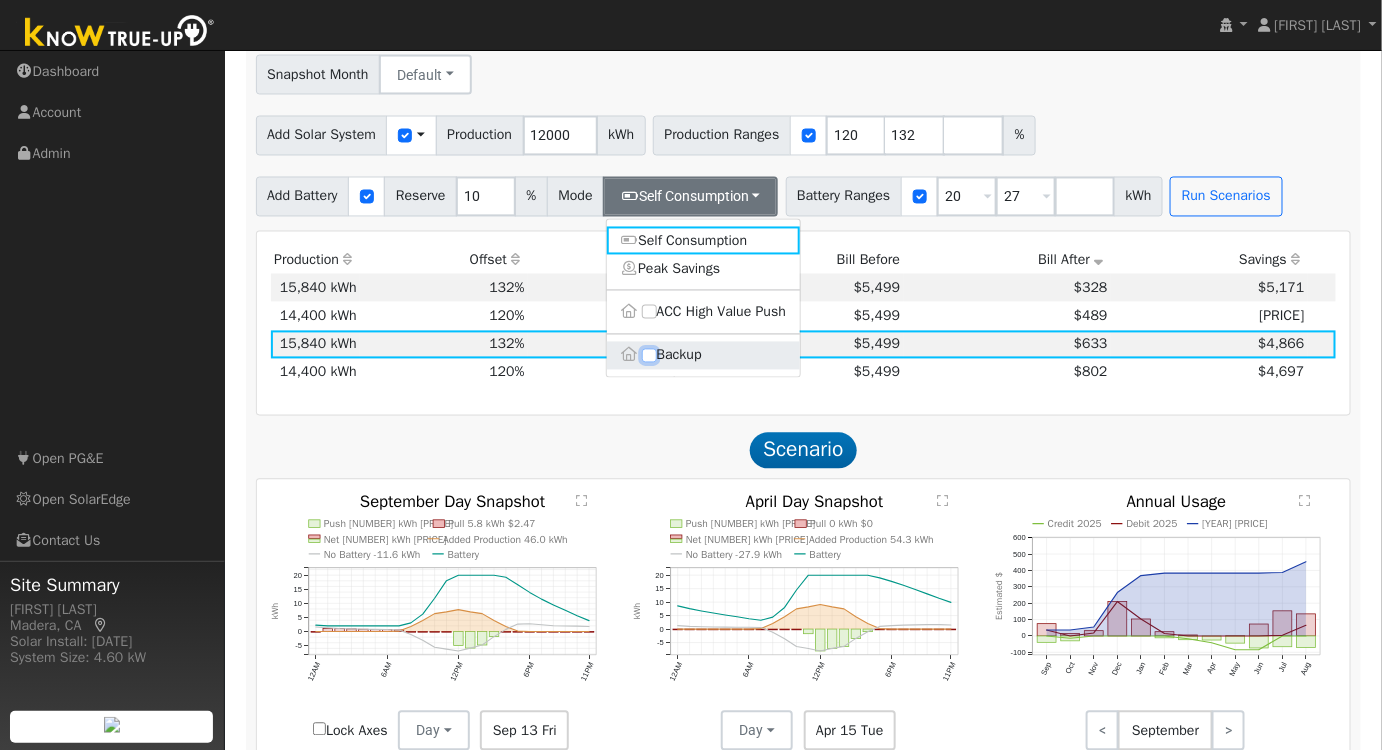 click on "Backup" at bounding box center (649, 356) 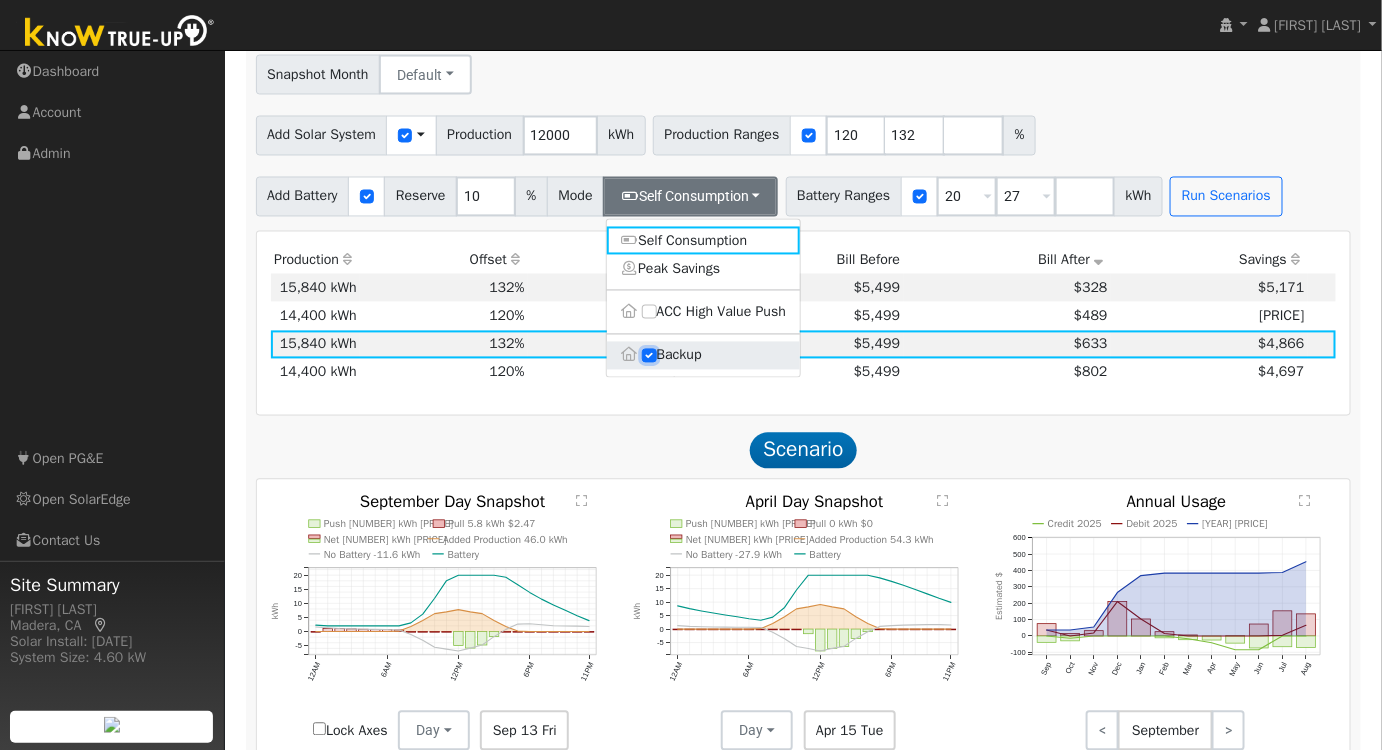 type on "20" 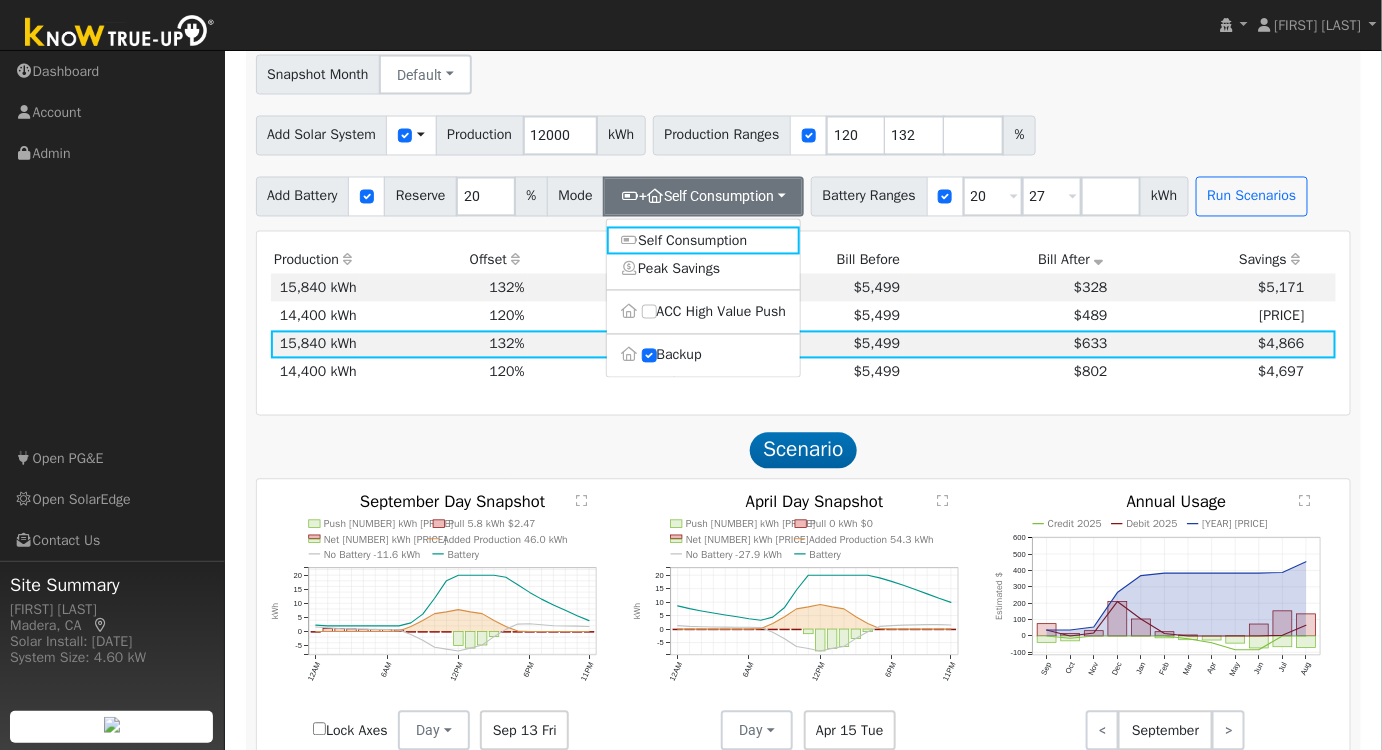 click on "Utility Pacific Gas & Electric Metering NBT NEM NBT  Rate Schedule  E-ELEC Adder ACC Plus - None - ACC Plus SB-535 Snapshot Month Default Jan Feb Mar Apr May Jun Jul Aug Sep Oct Nov Dec Add Solar System Use CSV Data Production 12000 kWh Production Ranges 120 132 % Add Battery Reserve 20 % Mode +  Self Consumption  Self Consumption  Peak Savings    ACC High Value Push    Backup Battery Ranges 20 Overrides Reserve % Mode  None None  Self Consumption  Peak Savings    ACC High Value Push    Backup 27 Overrides Reserve % Mode  None None  Self Consumption  Peak Savings    ACC High Value Push    Backup kWh Run Scenarios" at bounding box center (803, 112) 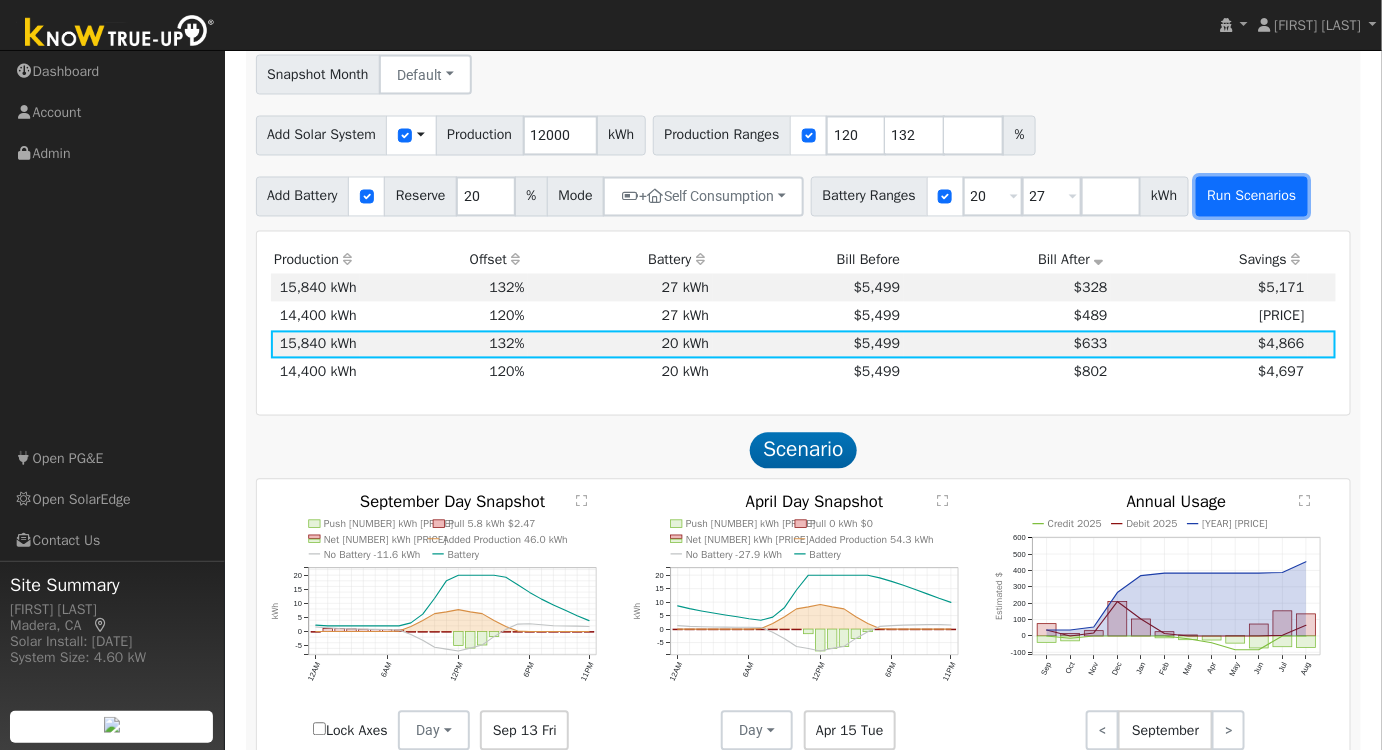 click on "Run Scenarios" at bounding box center (1252, 197) 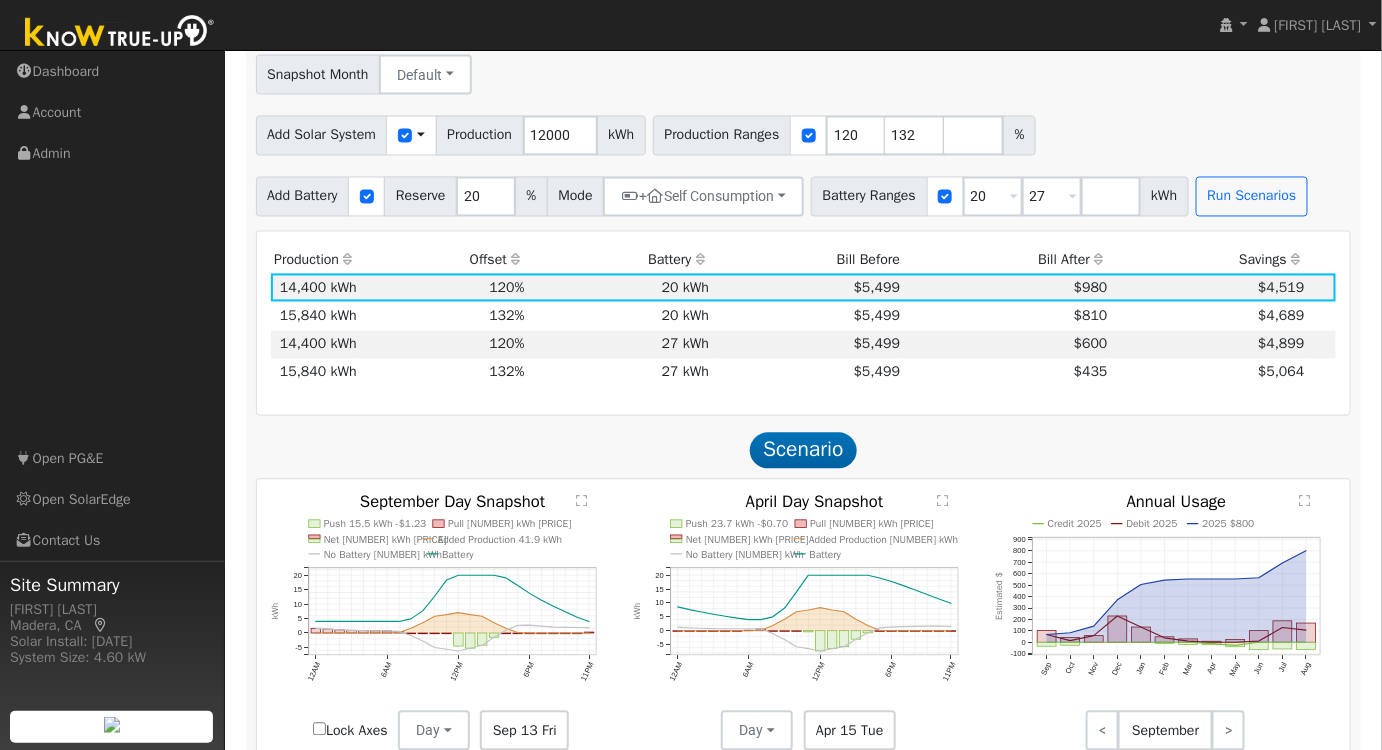 scroll, scrollTop: 1060, scrollLeft: 0, axis: vertical 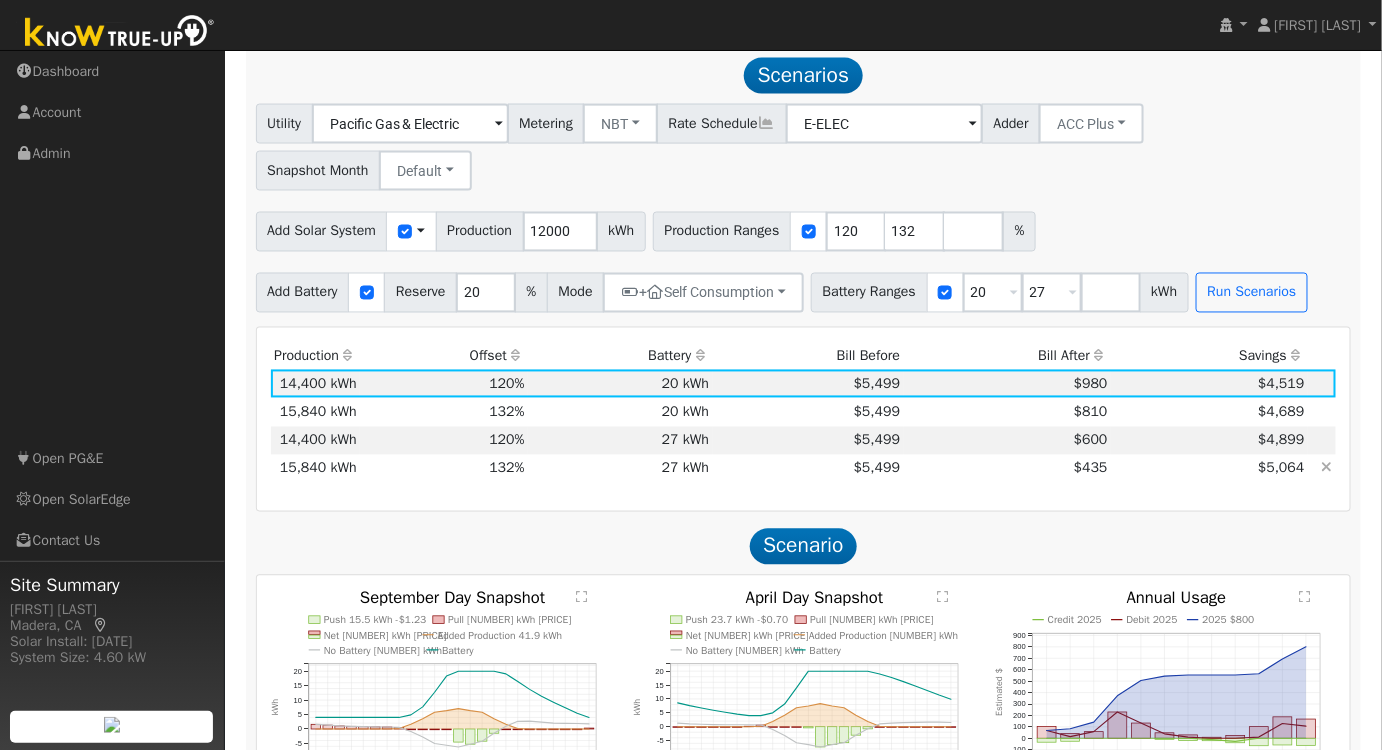click on "27 kWh" at bounding box center [620, 469] 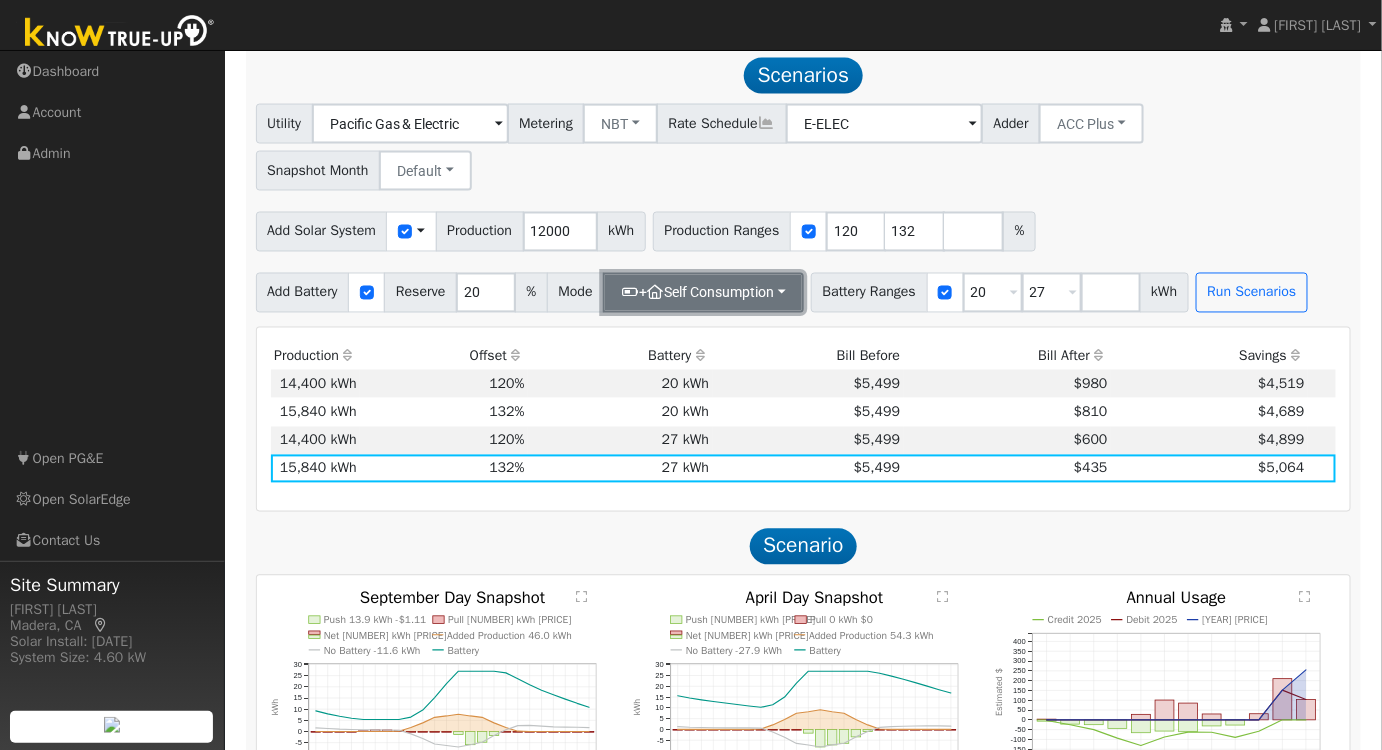 click on "+  Self Consumption" at bounding box center [703, 293] 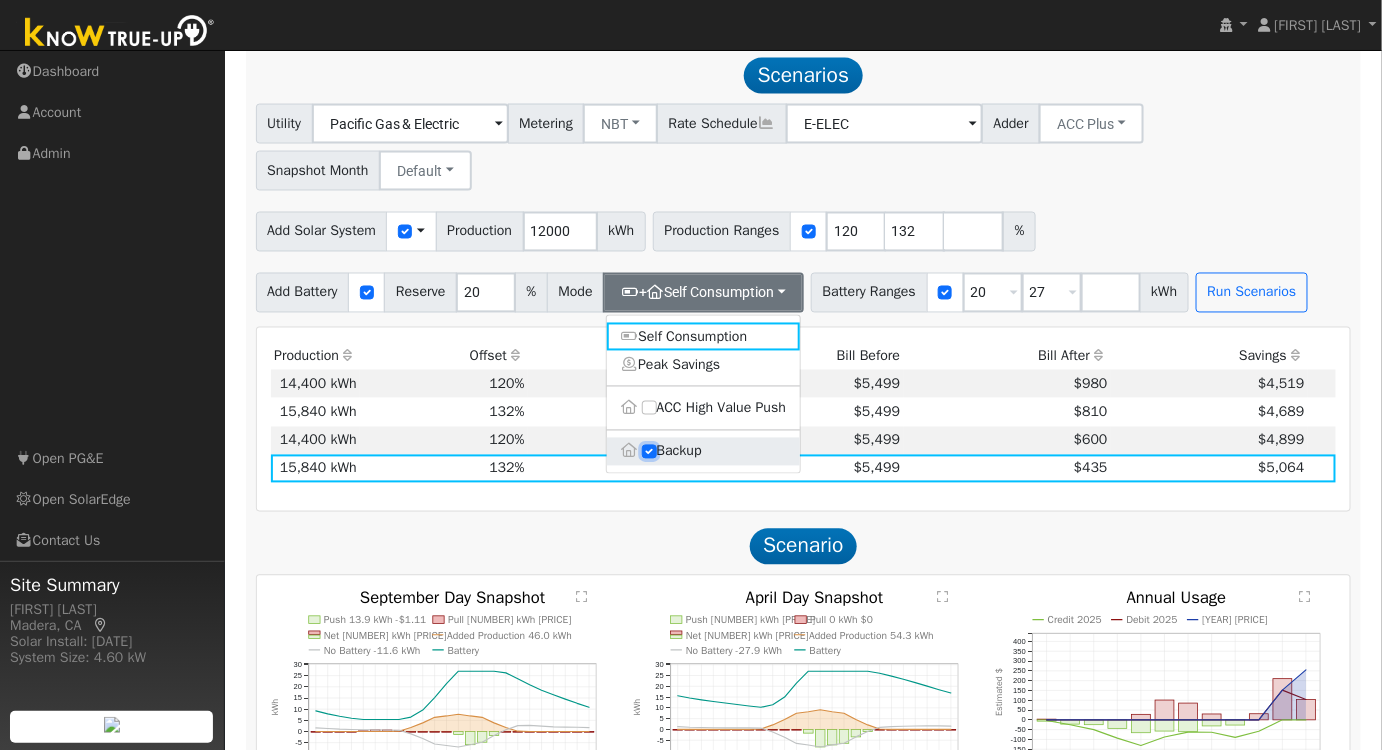 click on "Backup" at bounding box center [649, 452] 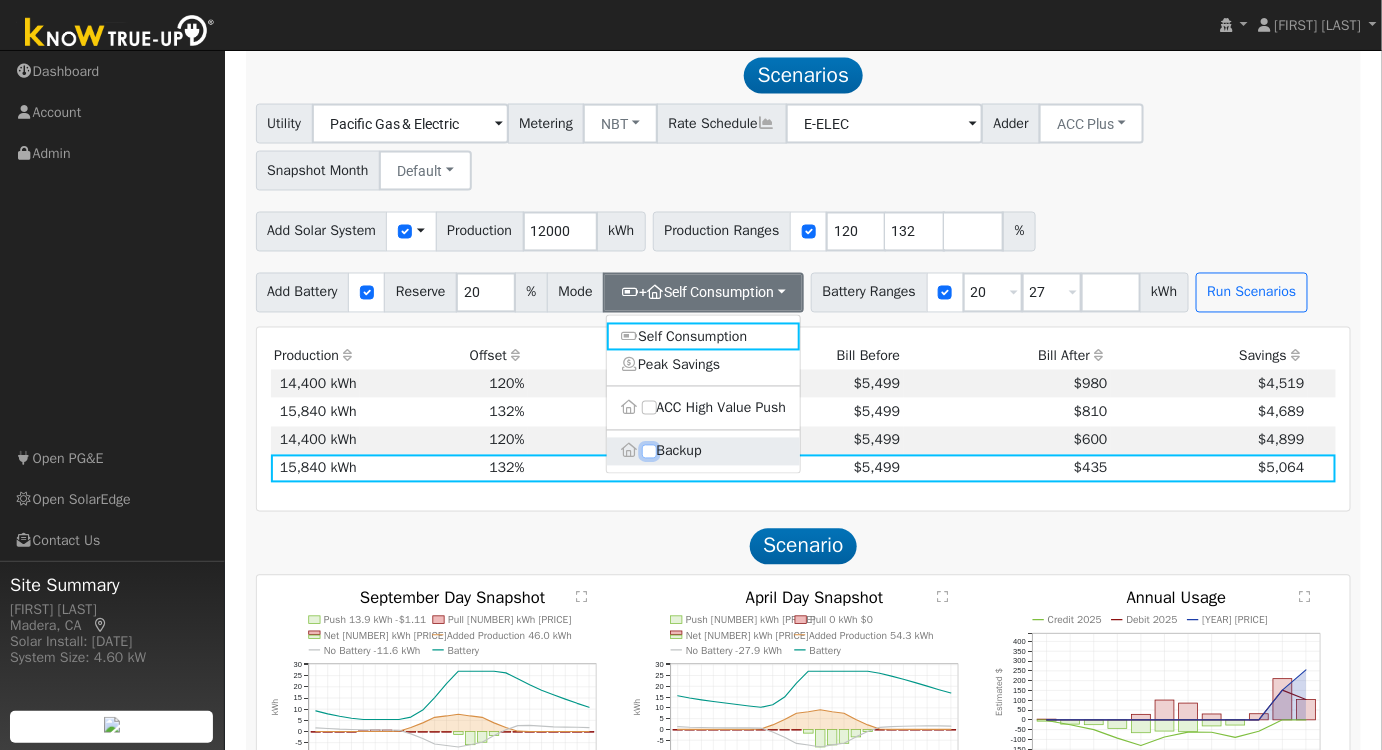 type on "10" 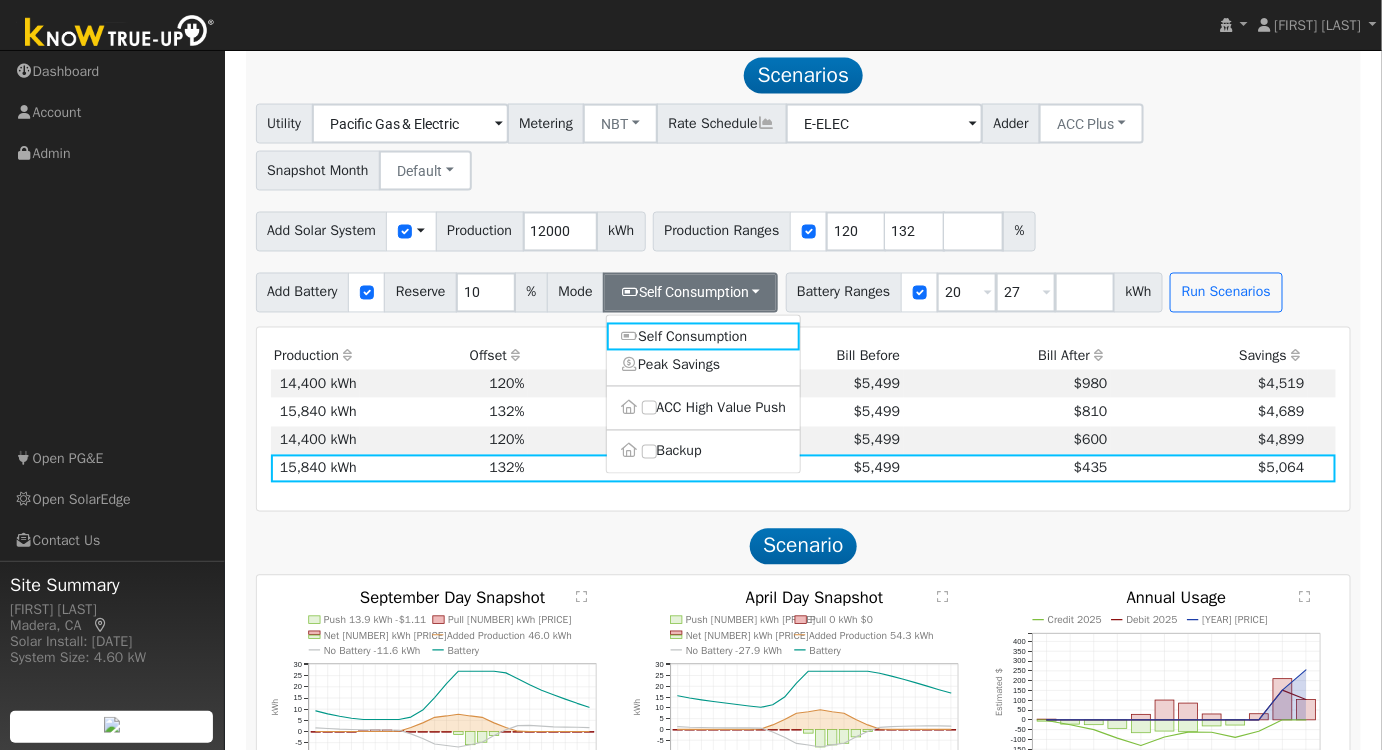 click on "Utility Pacific Gas & Electric Metering NBT NEM NBT  Rate Schedule  E-ELEC Adder ACC Plus - None - ACC Plus SB-535 Snapshot Month Default Jan Feb Mar Apr May Jun Jul Aug Sep Oct Nov Dec Add Solar System Use CSV Data Production 12000 kWh Production Ranges 120 132 % Add Battery Reserve 10 % Mode  Self Consumption  Self Consumption  Peak Savings    ACC High Value Push    Backup Battery Ranges 20 Overrides Reserve % Mode  None None  Self Consumption  Peak Savings    ACC High Value Push    Backup 27 Overrides Reserve % Mode  None None  Self Consumption  Peak Savings    ACC High Value Push    Backup kWh Run Scenarios" at bounding box center [803, 208] 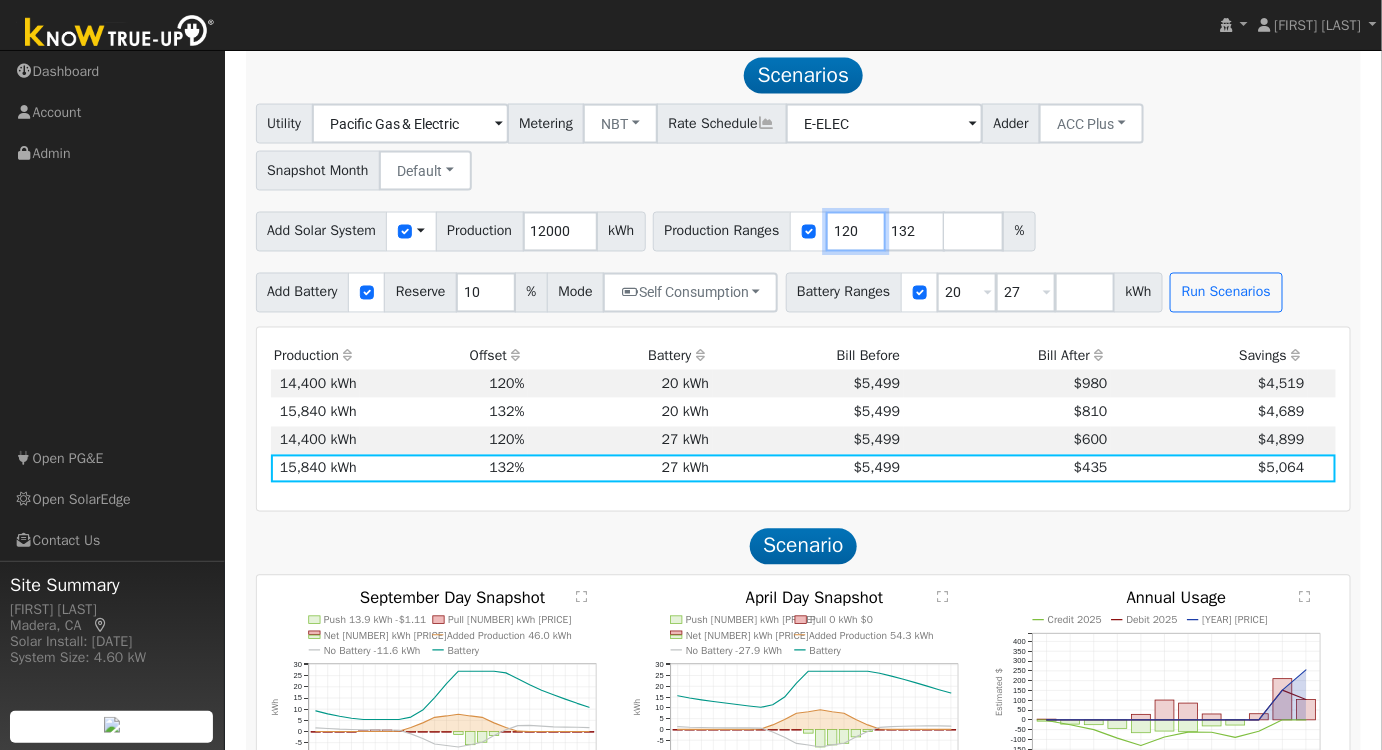 drag, startPoint x: 865, startPoint y: 233, endPoint x: 683, endPoint y: 238, distance: 182.06866 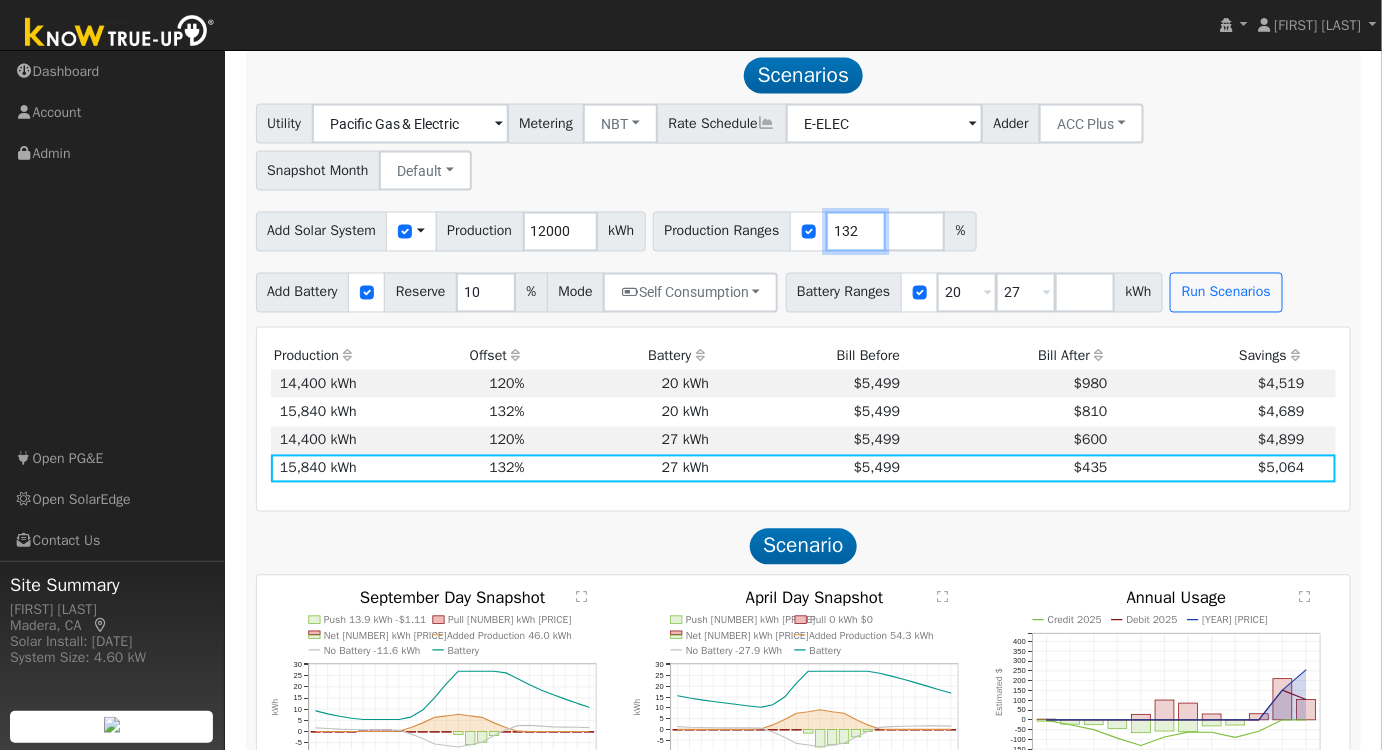 type on "132" 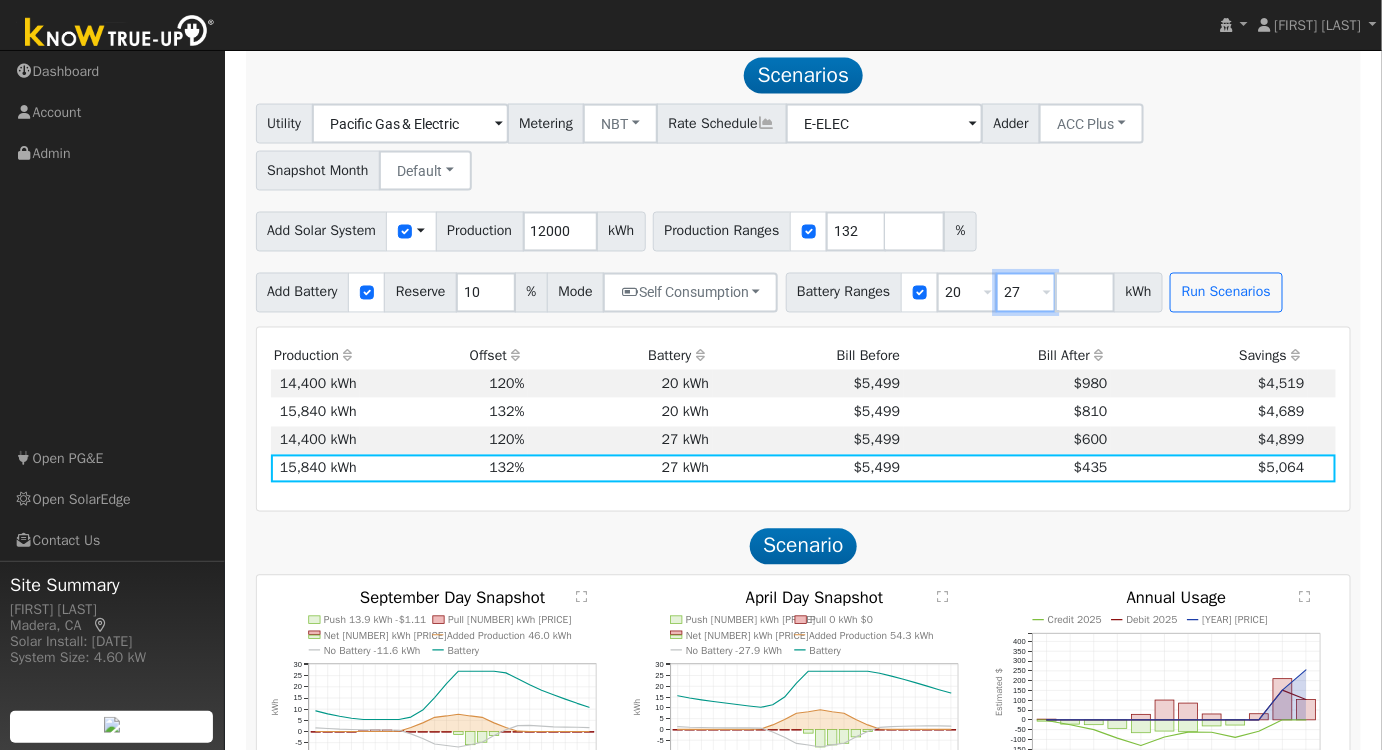 drag, startPoint x: 1027, startPoint y: 296, endPoint x: 911, endPoint y: 320, distance: 118.45674 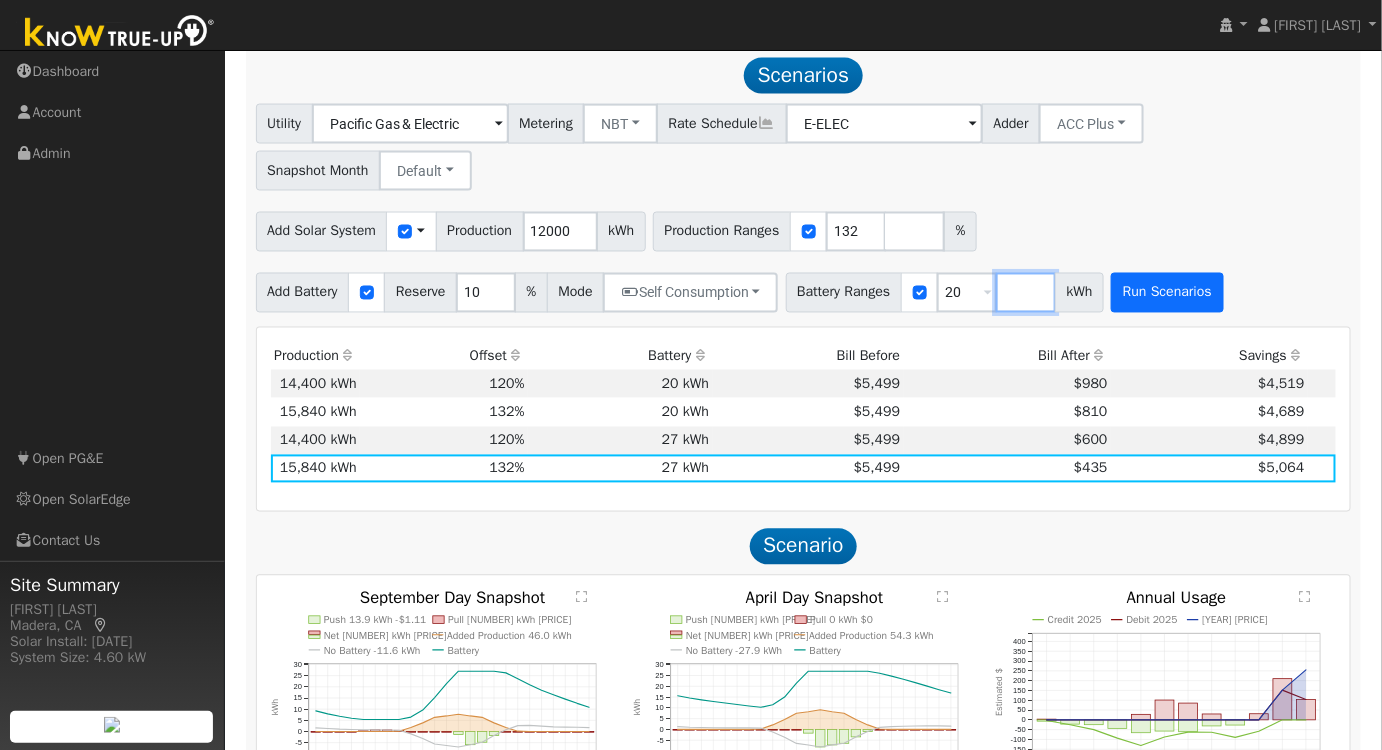 type 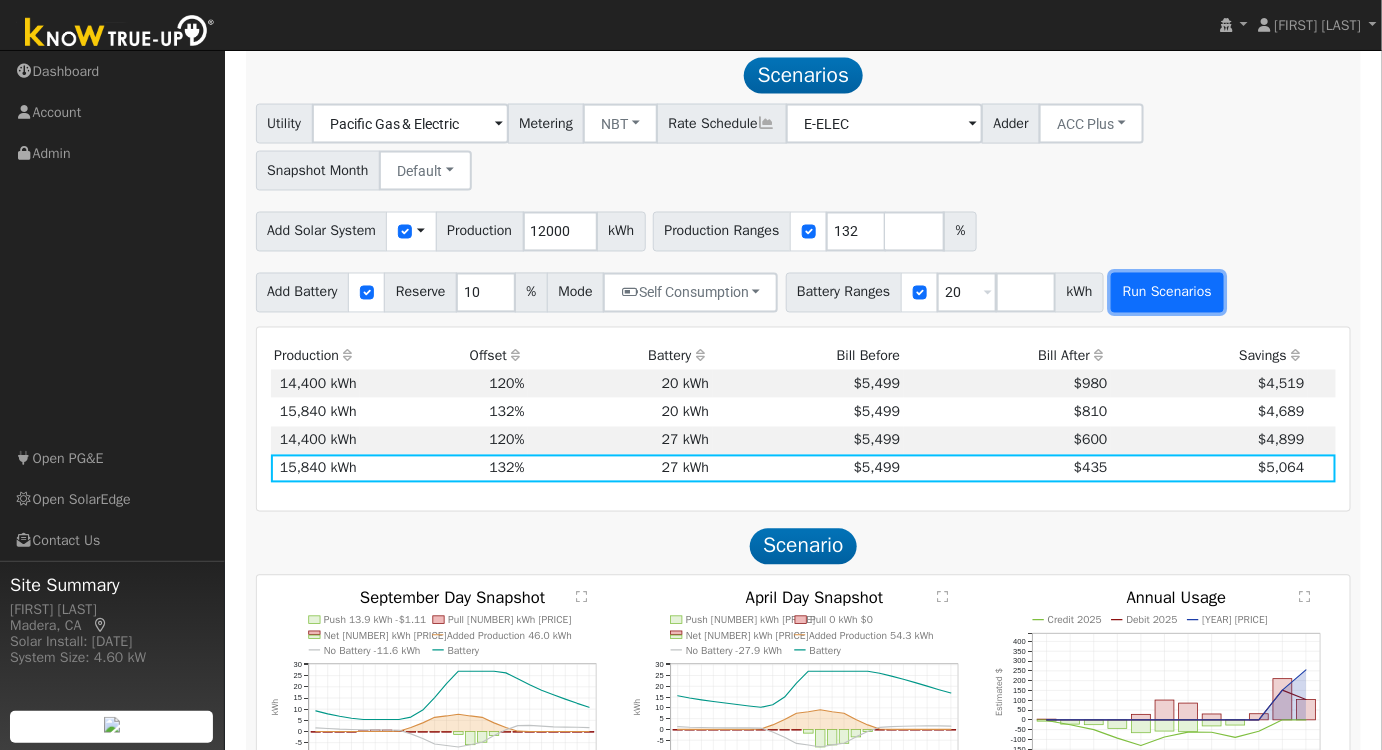 click on "Run Scenarios" at bounding box center [1167, 293] 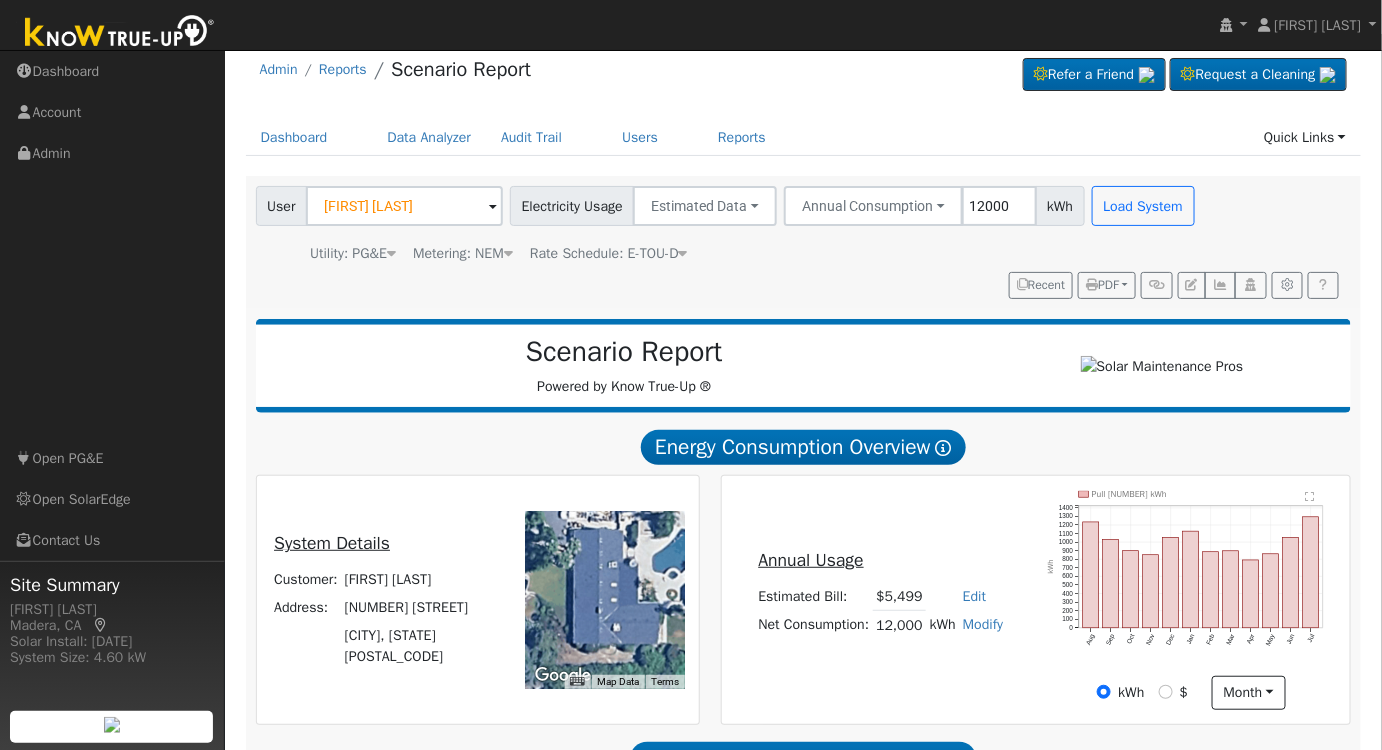 scroll, scrollTop: 0, scrollLeft: 0, axis: both 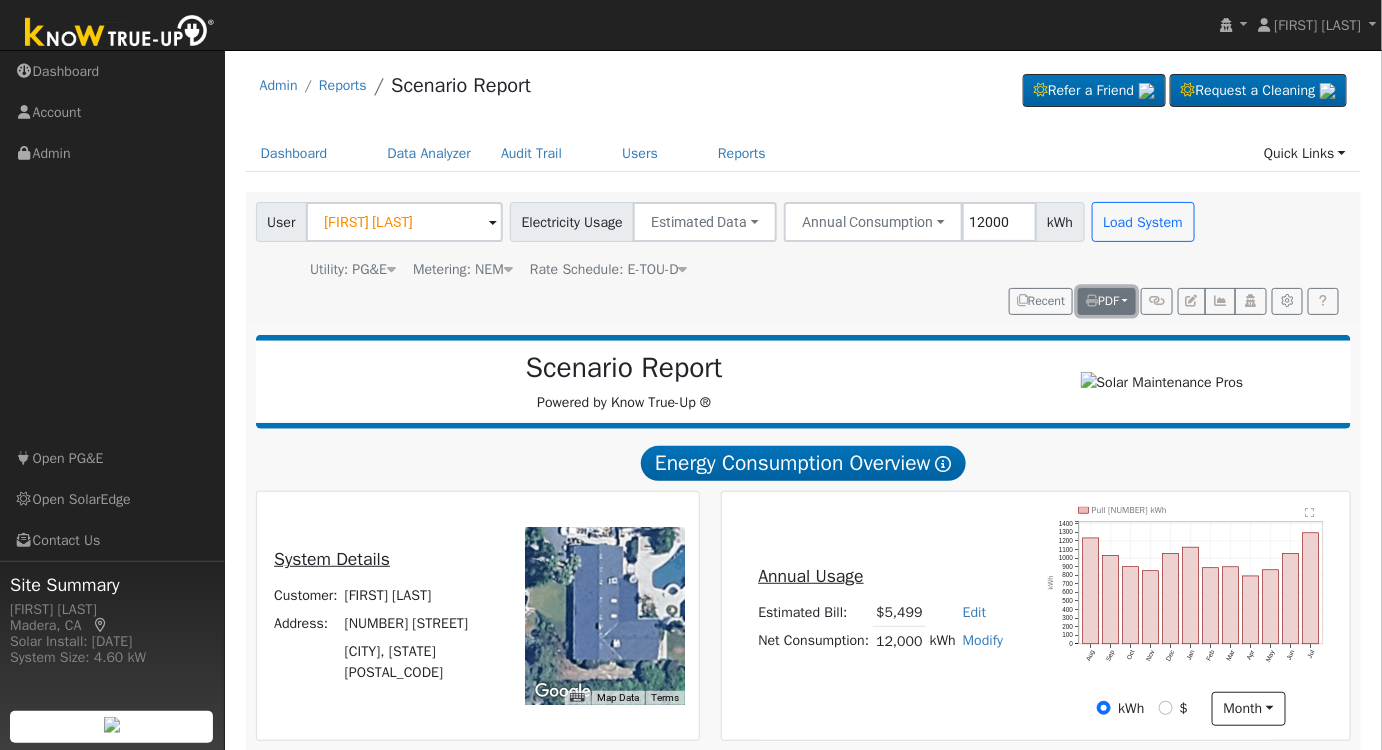 click on "PDF" at bounding box center (1102, 301) 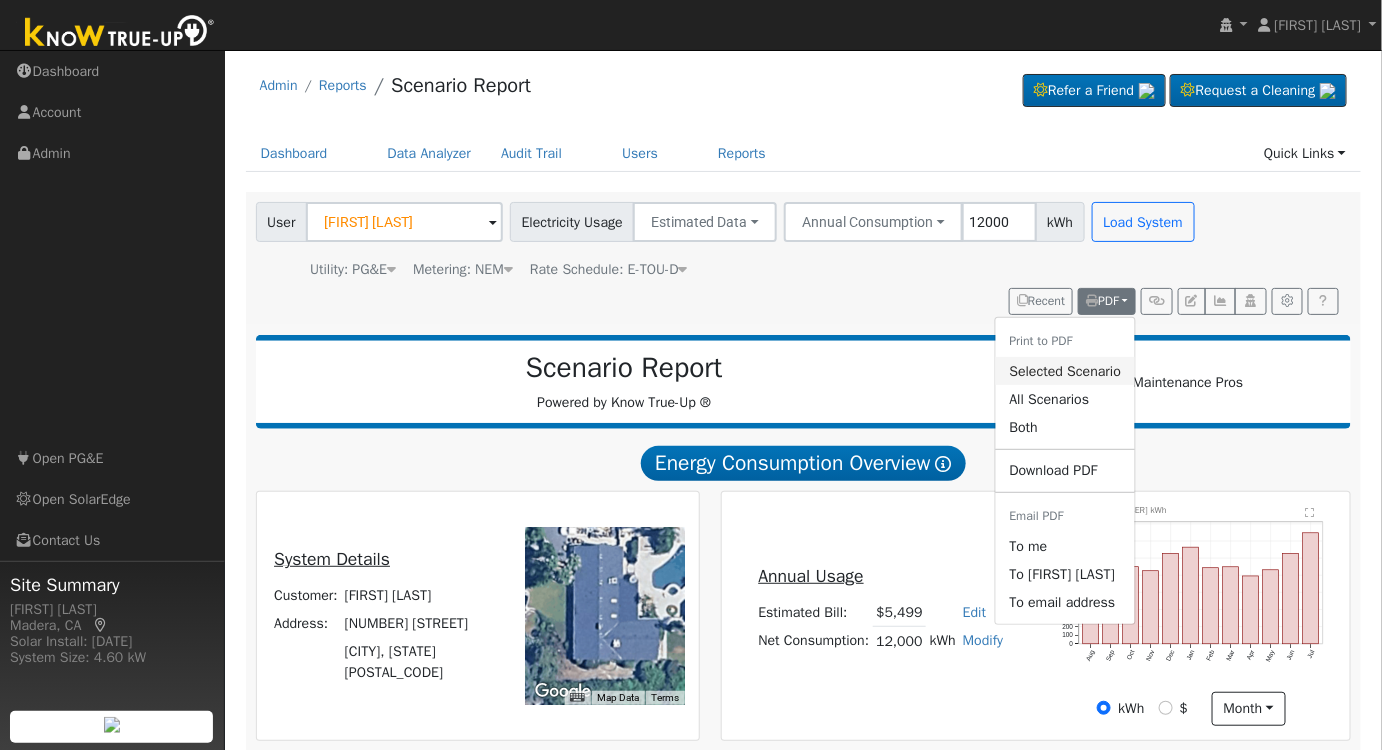 click on "Selected Scenario" at bounding box center (1066, 371) 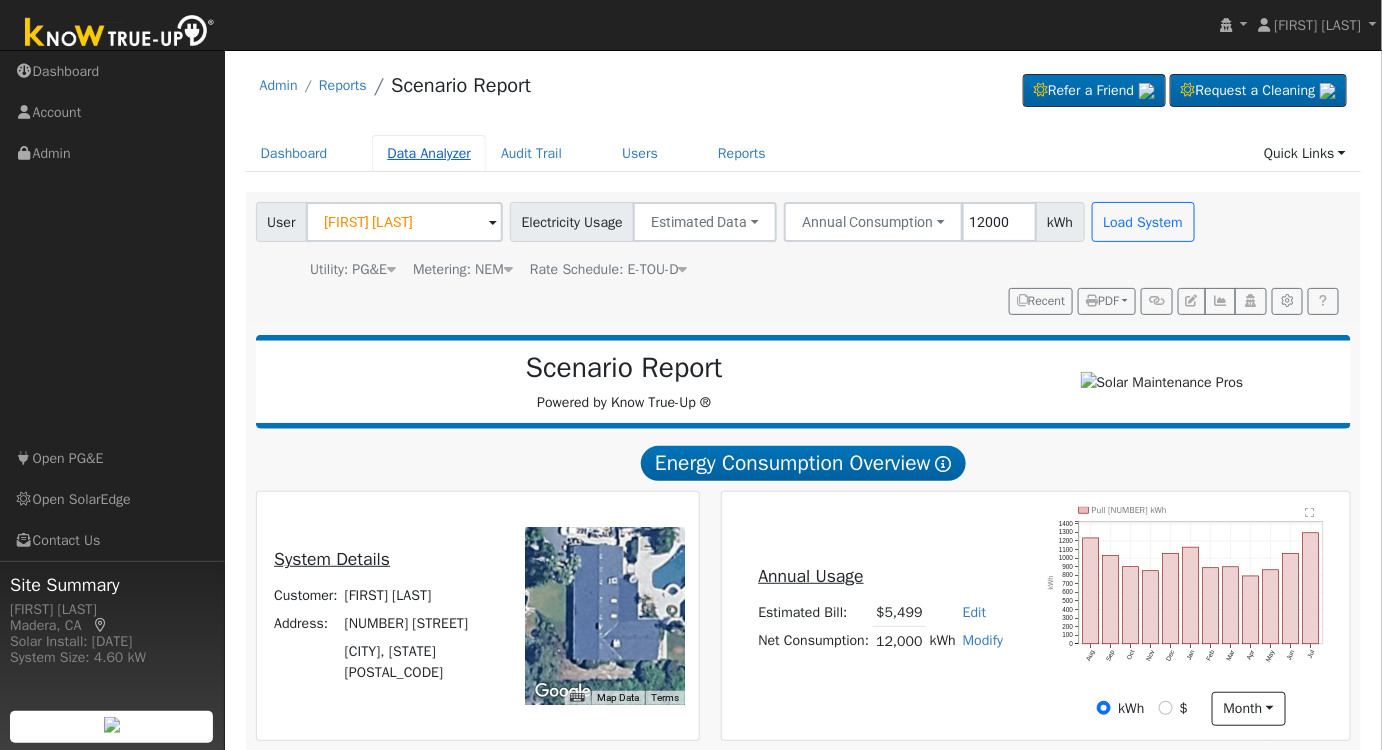 click on "Data Analyzer" at bounding box center (429, 153) 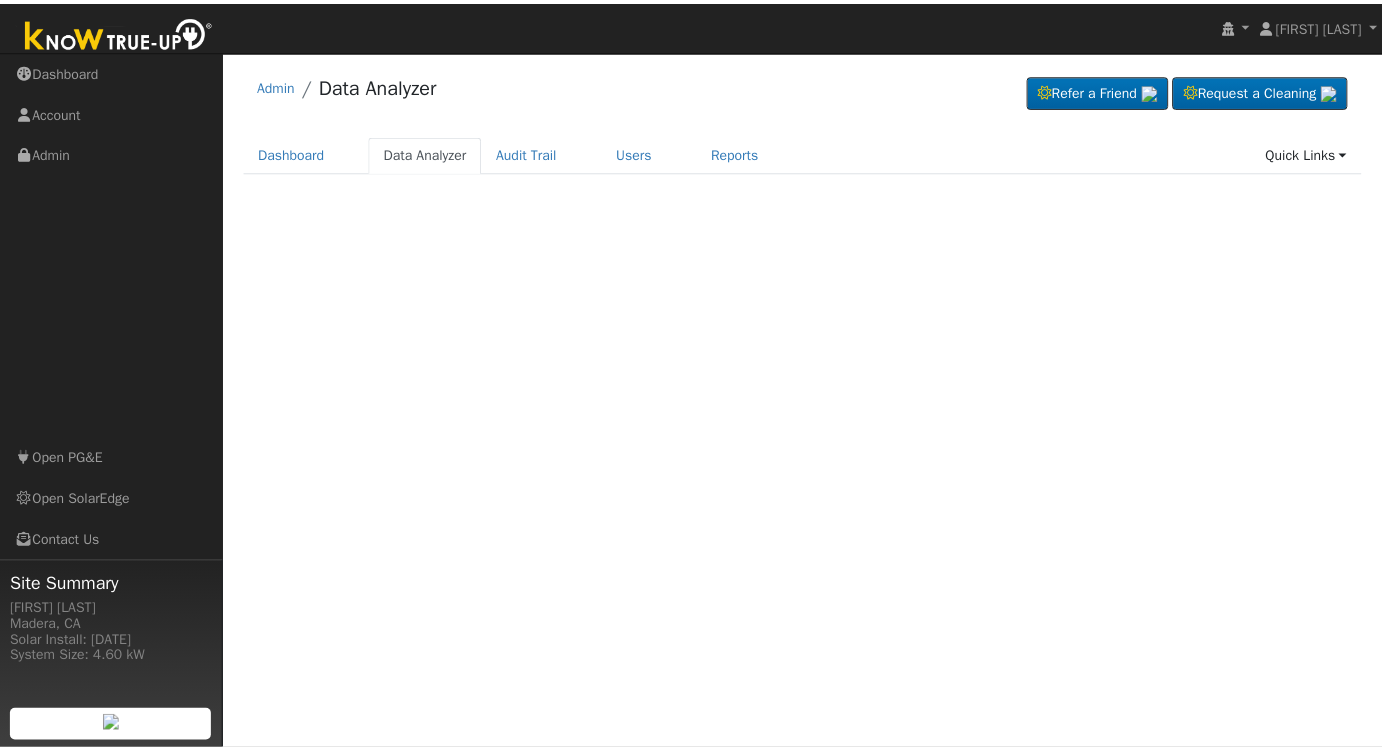scroll, scrollTop: 0, scrollLeft: 0, axis: both 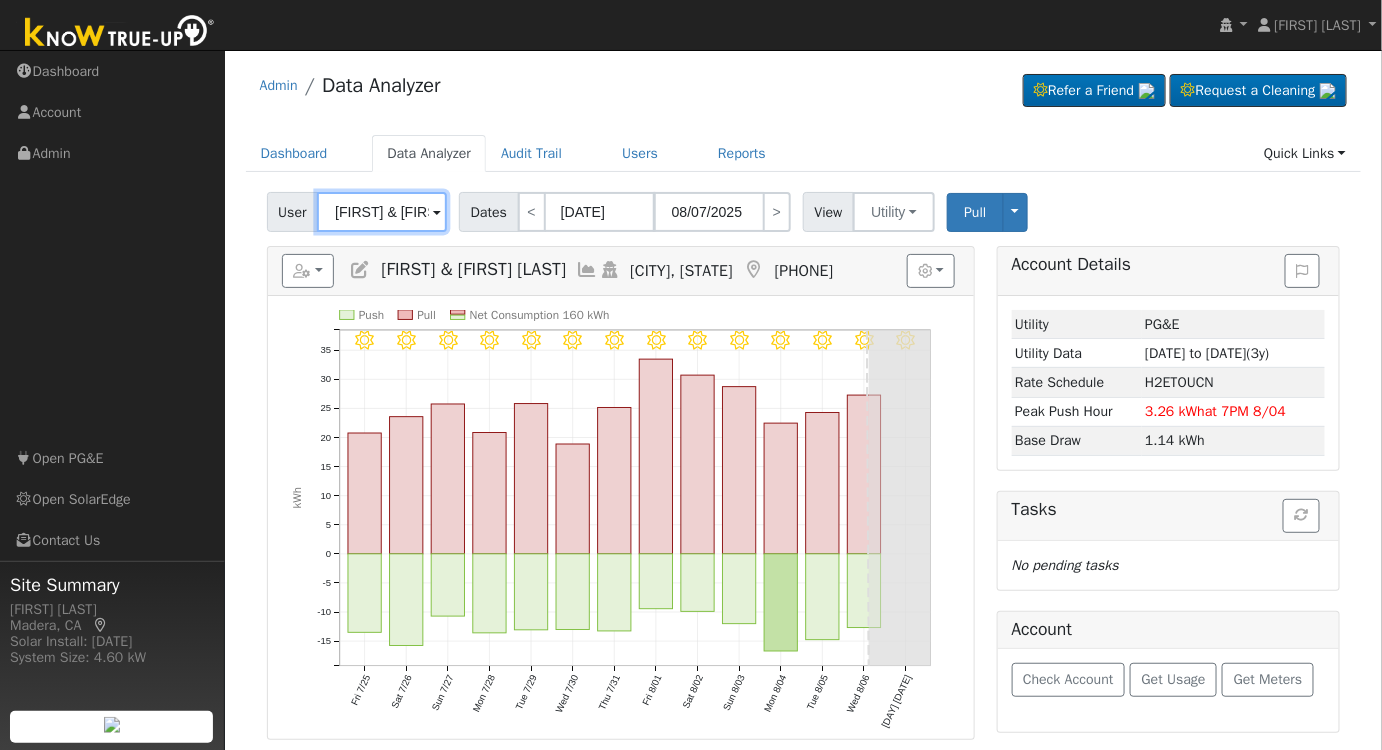 click on "[FIRST] & [FIRST] [LAST]" at bounding box center (382, 212) 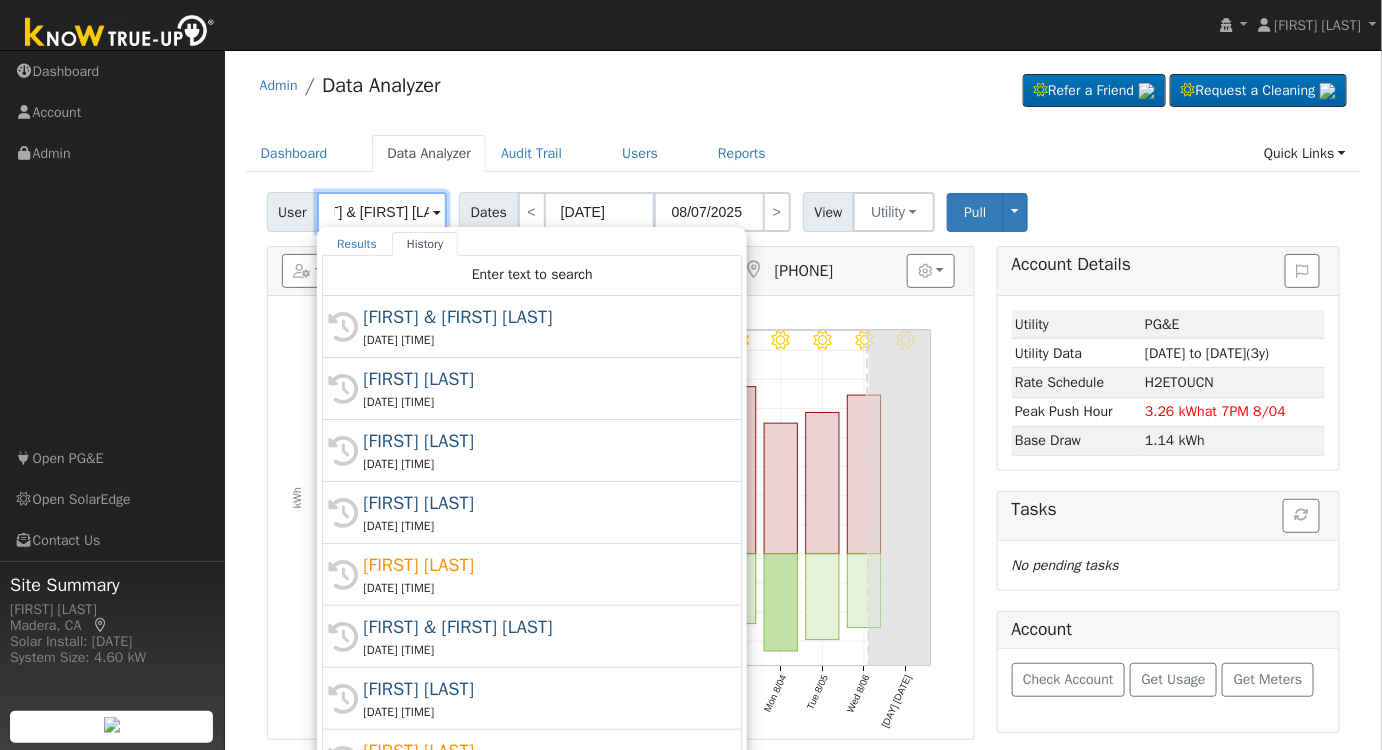 scroll, scrollTop: 0, scrollLeft: 0, axis: both 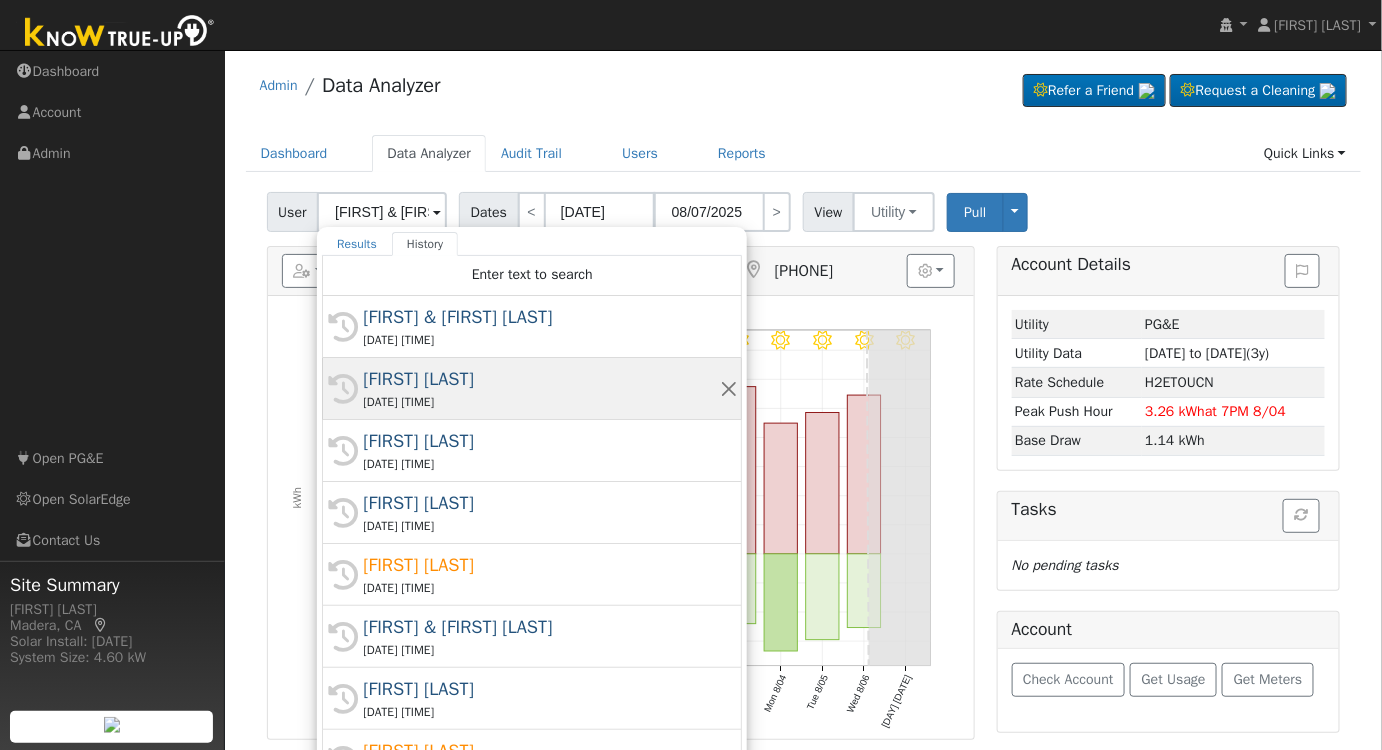 click on "[FIRST] [LAST]" at bounding box center (541, 379) 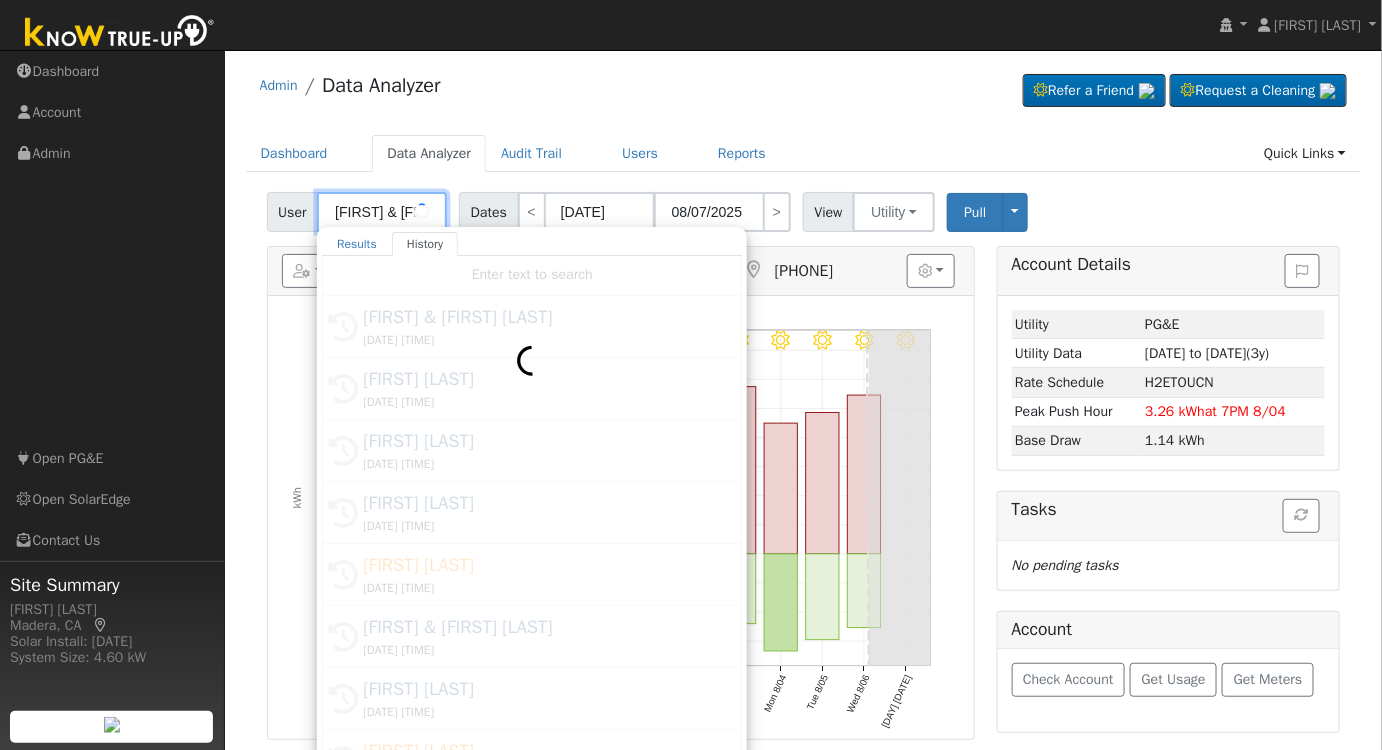 type on "[FIRST] [LAST]" 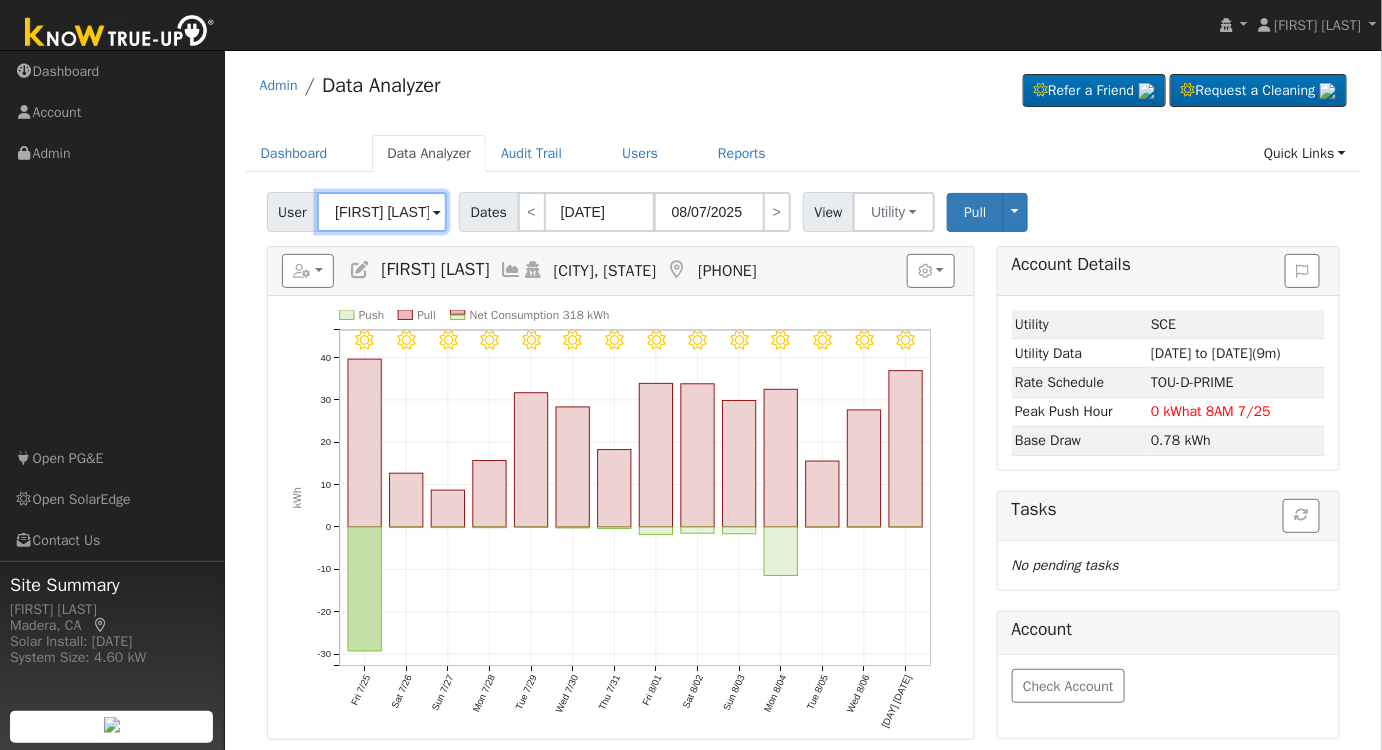 click on "[FIRST] [LAST]" at bounding box center [382, 212] 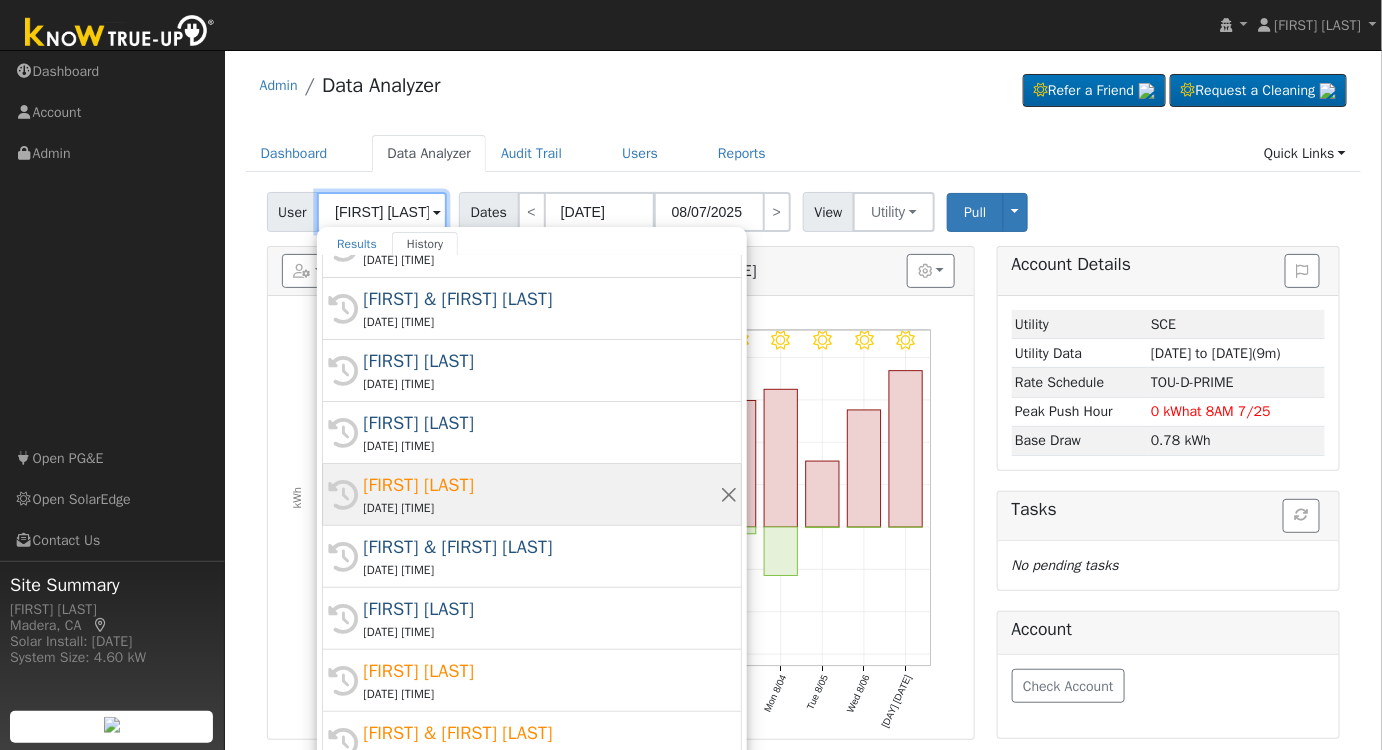scroll, scrollTop: 194, scrollLeft: 0, axis: vertical 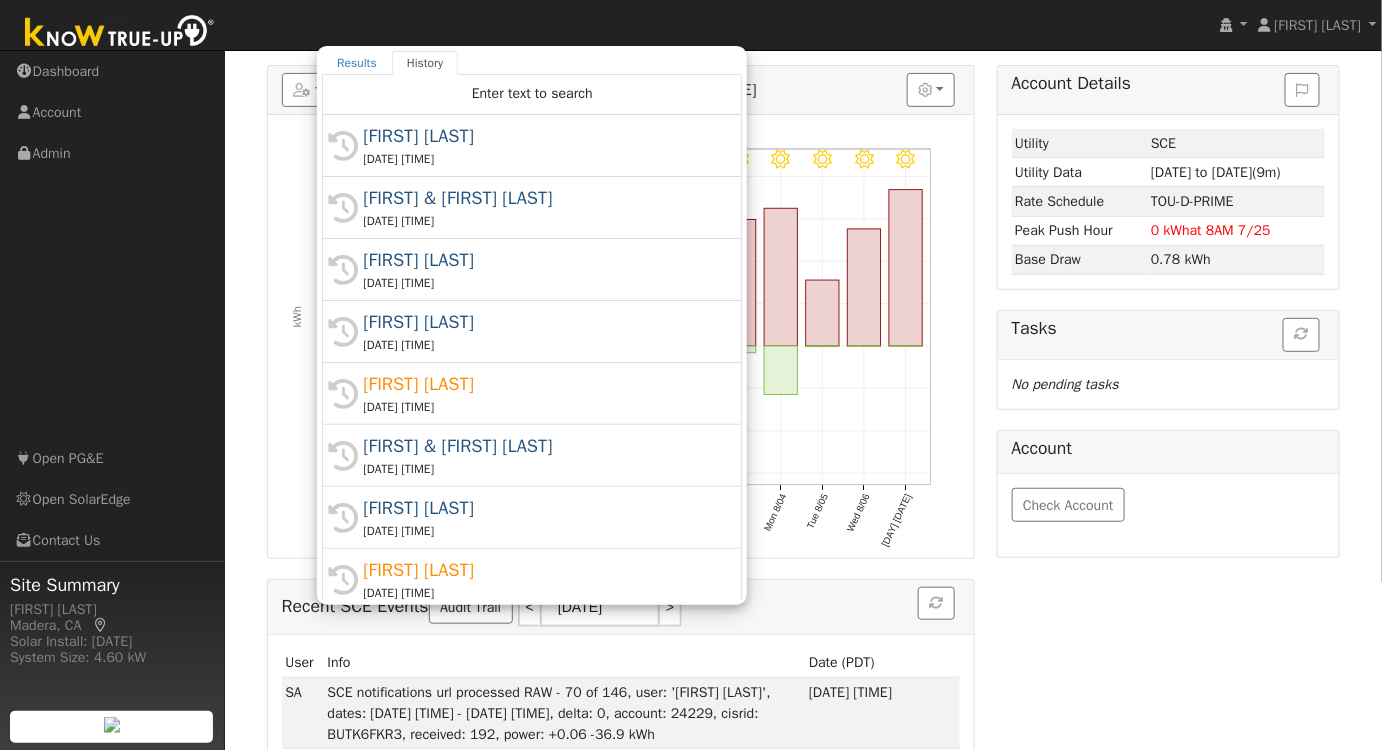 click on "Account Details   Issue History Date By Flag Comment Type No Issue History Loading... Utility SCE Utility Data [DATE] to [DATE]  (9m) Rate Schedule TOU-D-PRIME Peak Push Hour 0 kWh  at 8AM 7/25 Base Draw 0.78 kWh  Tasks  Loading... No pending tasks Account Check Account" at bounding box center (1168, 421) 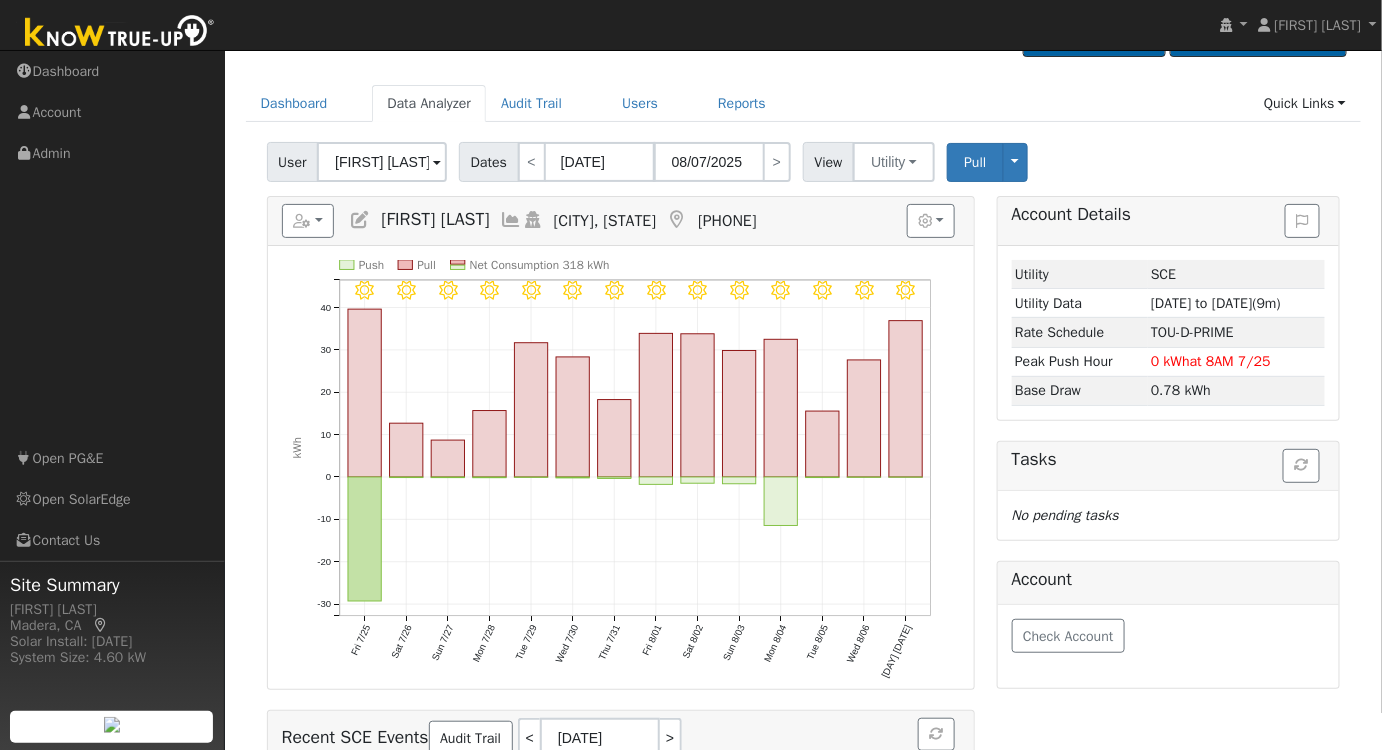 scroll, scrollTop: 0, scrollLeft: 0, axis: both 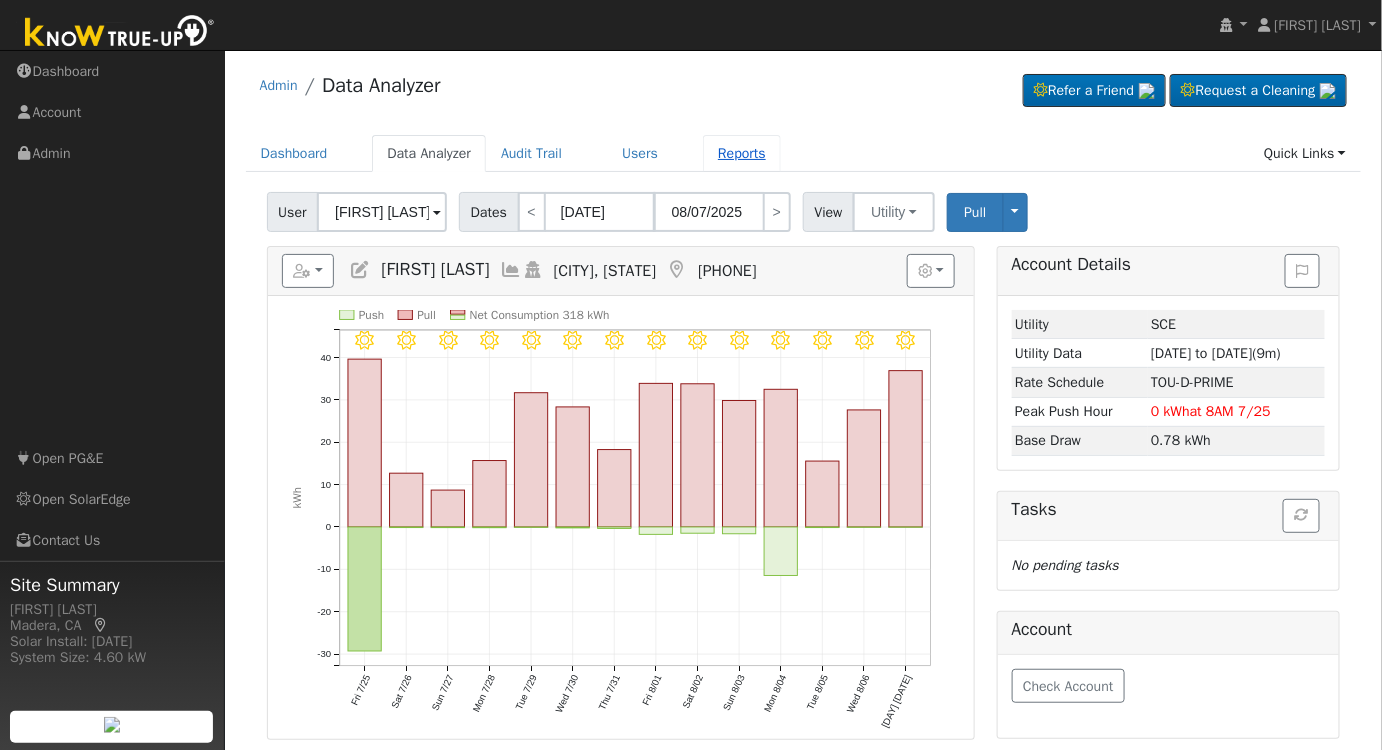 click on "Reports" at bounding box center [742, 153] 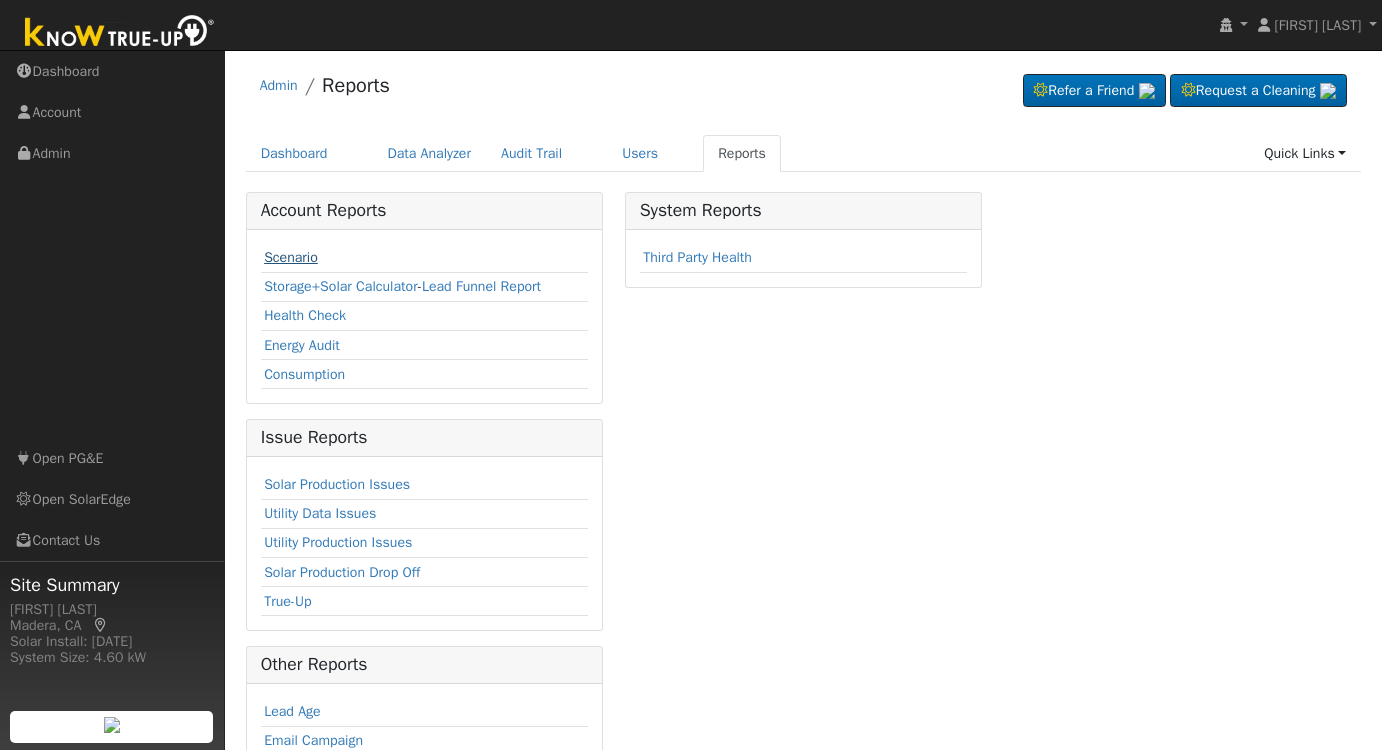 scroll, scrollTop: 0, scrollLeft: 0, axis: both 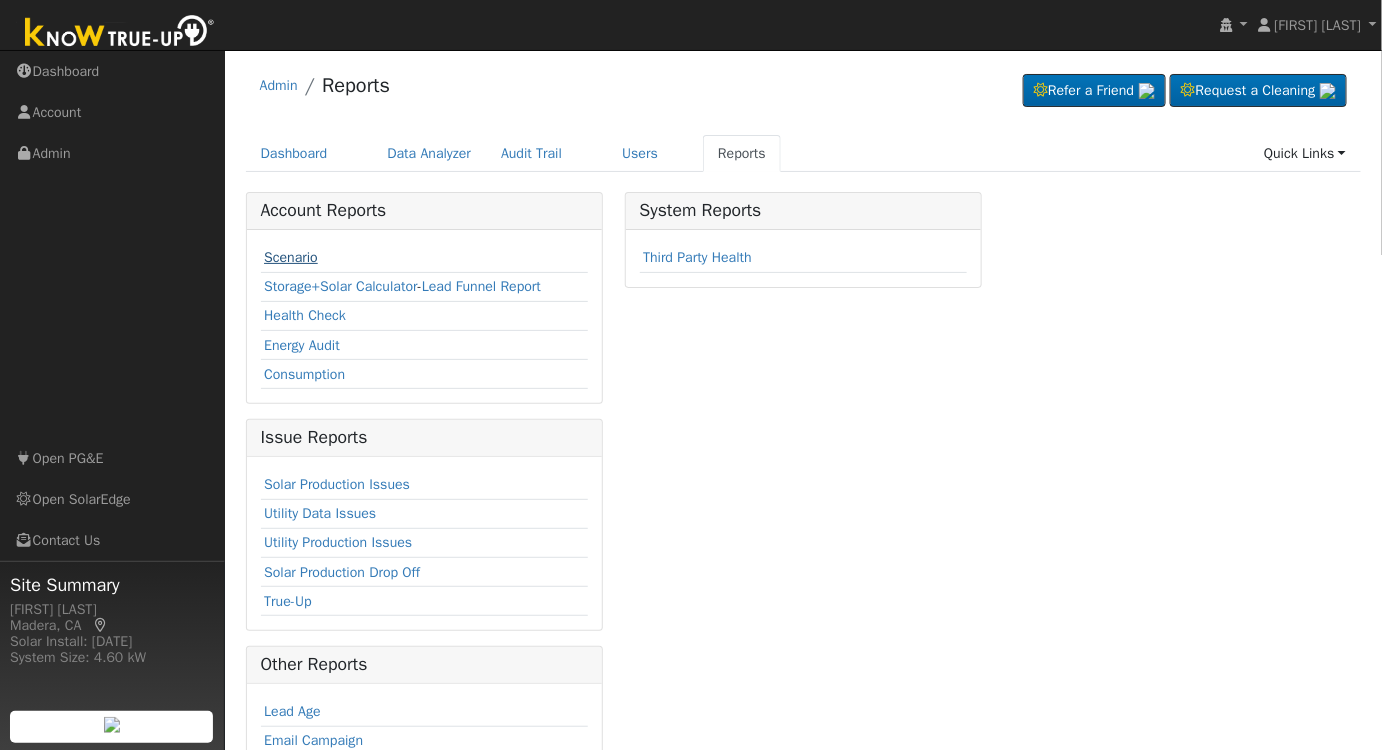 click on "Scenario" at bounding box center [291, 257] 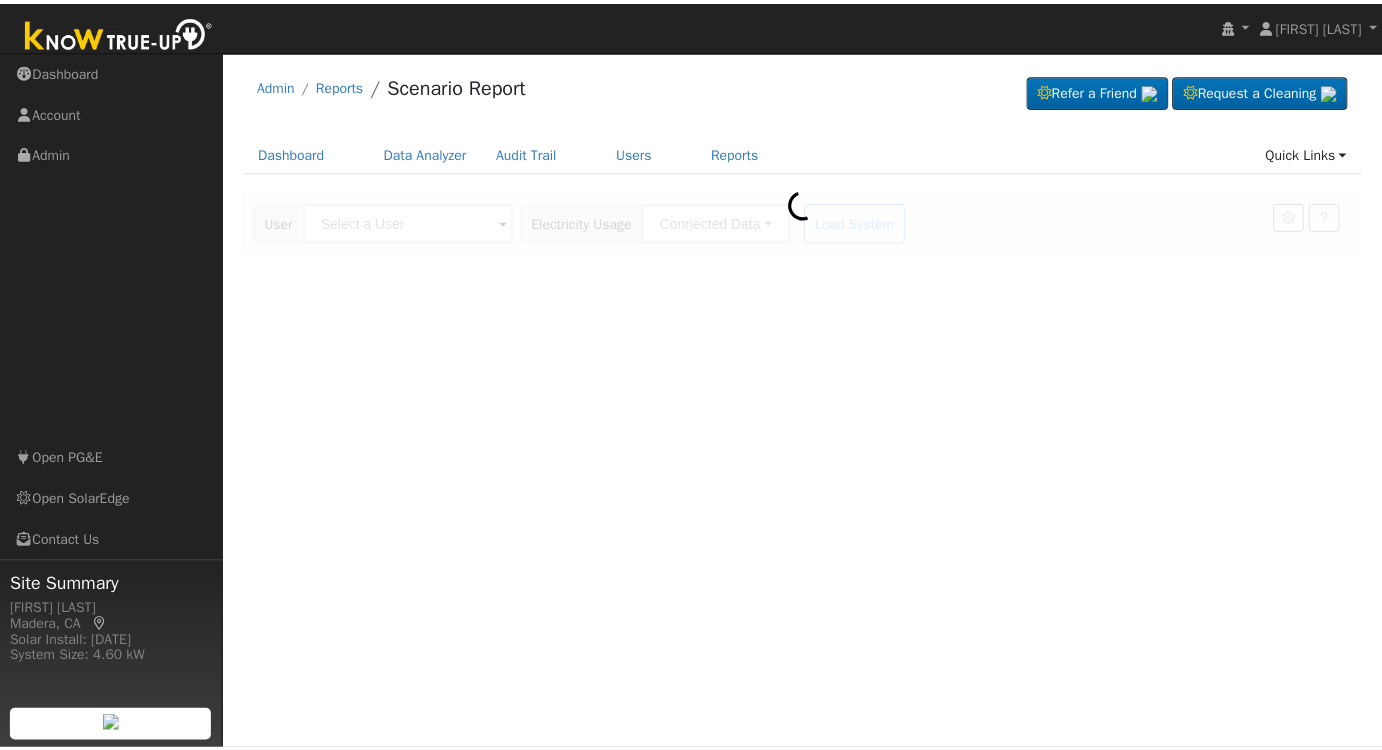 scroll, scrollTop: 0, scrollLeft: 0, axis: both 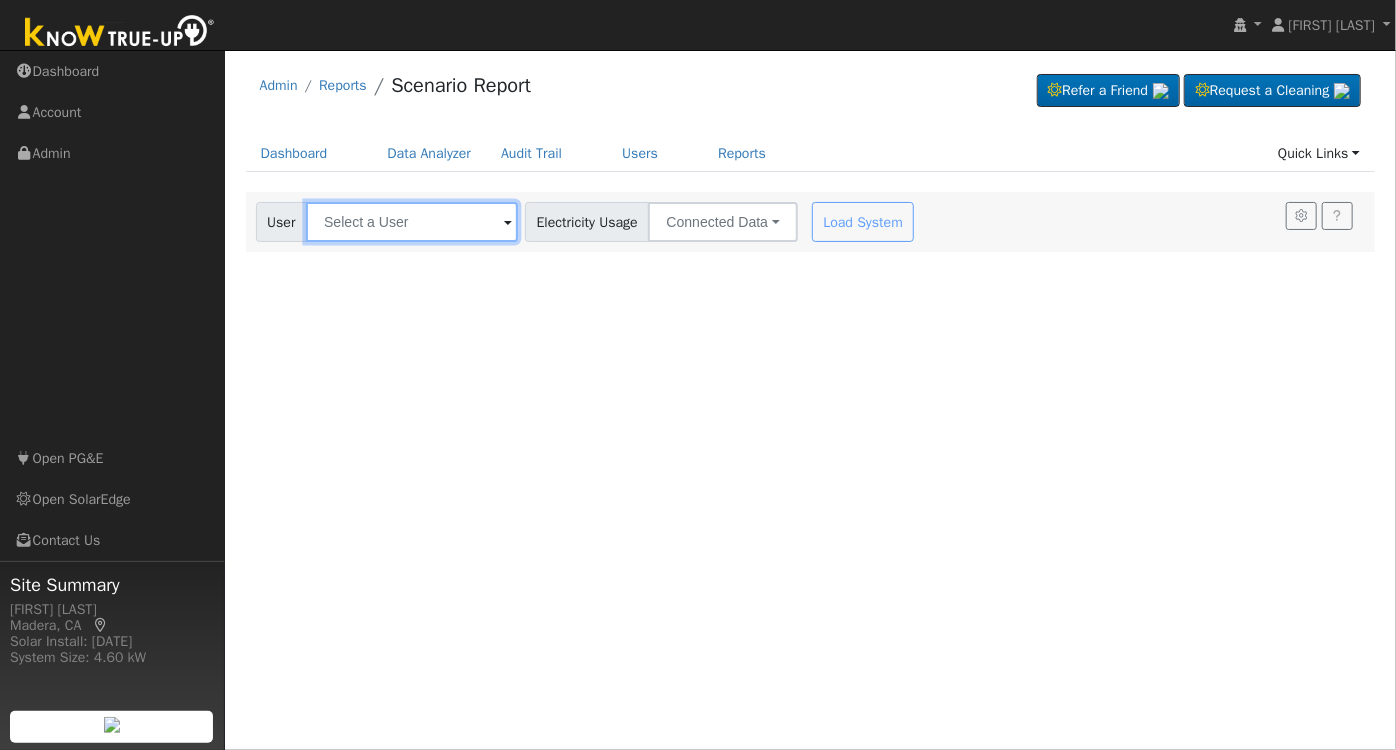 click at bounding box center (412, 222) 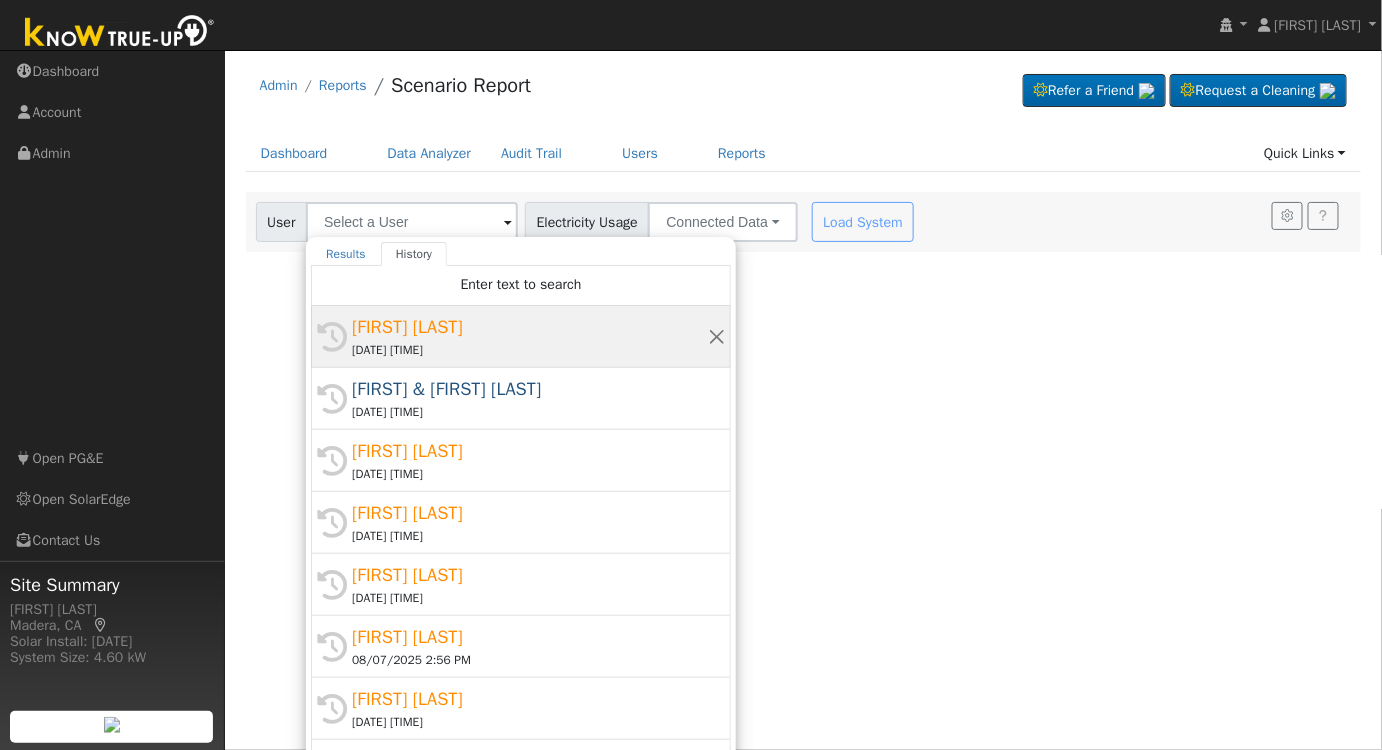 click on "[FIRST] [LAST]" at bounding box center [530, 327] 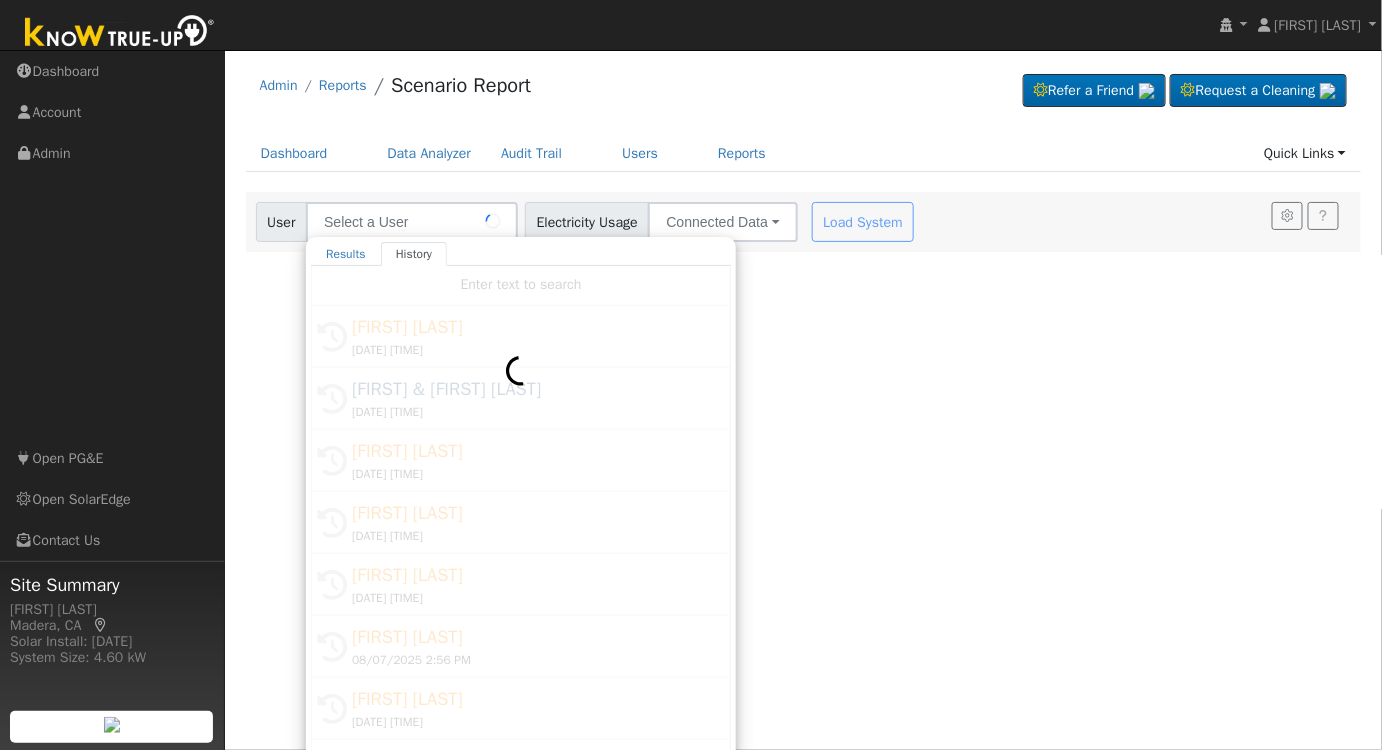 type on "[FIRST] [LAST]" 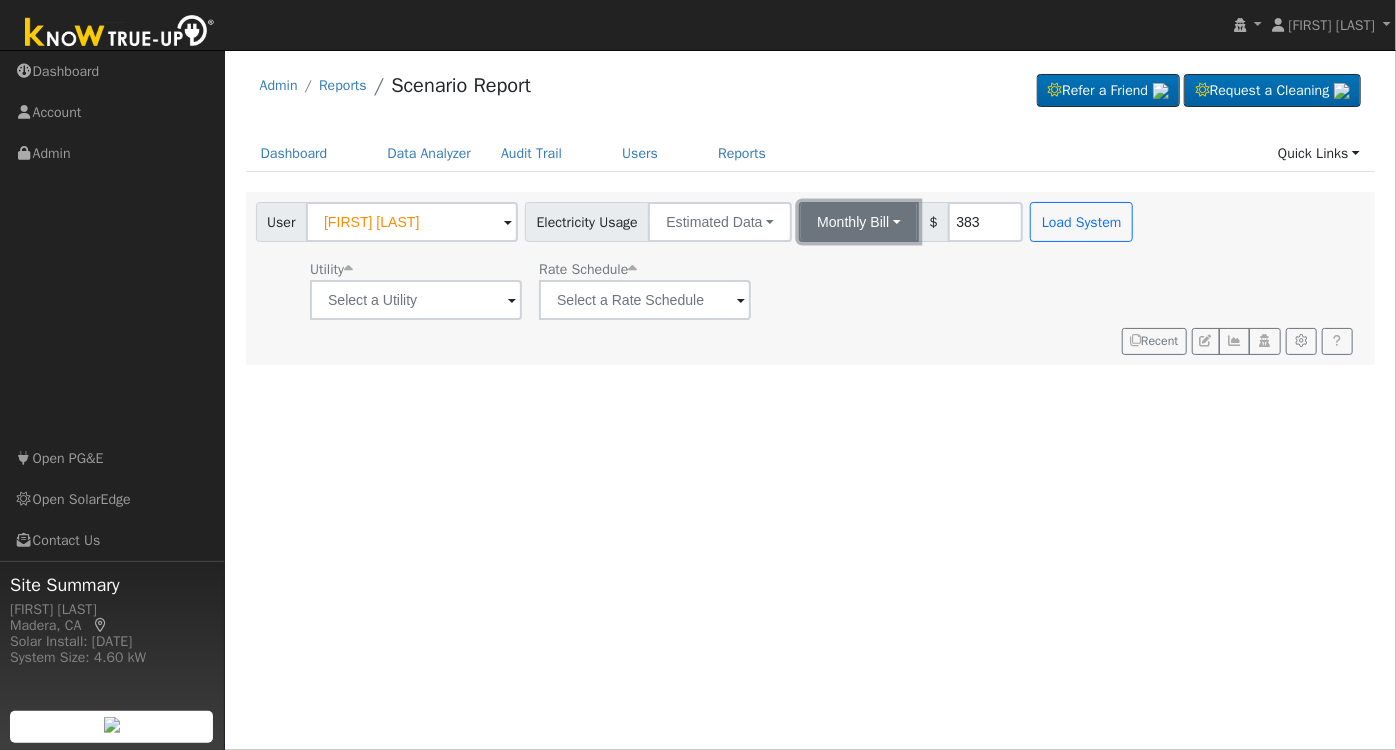 click on "Monthly Bill" at bounding box center (859, 222) 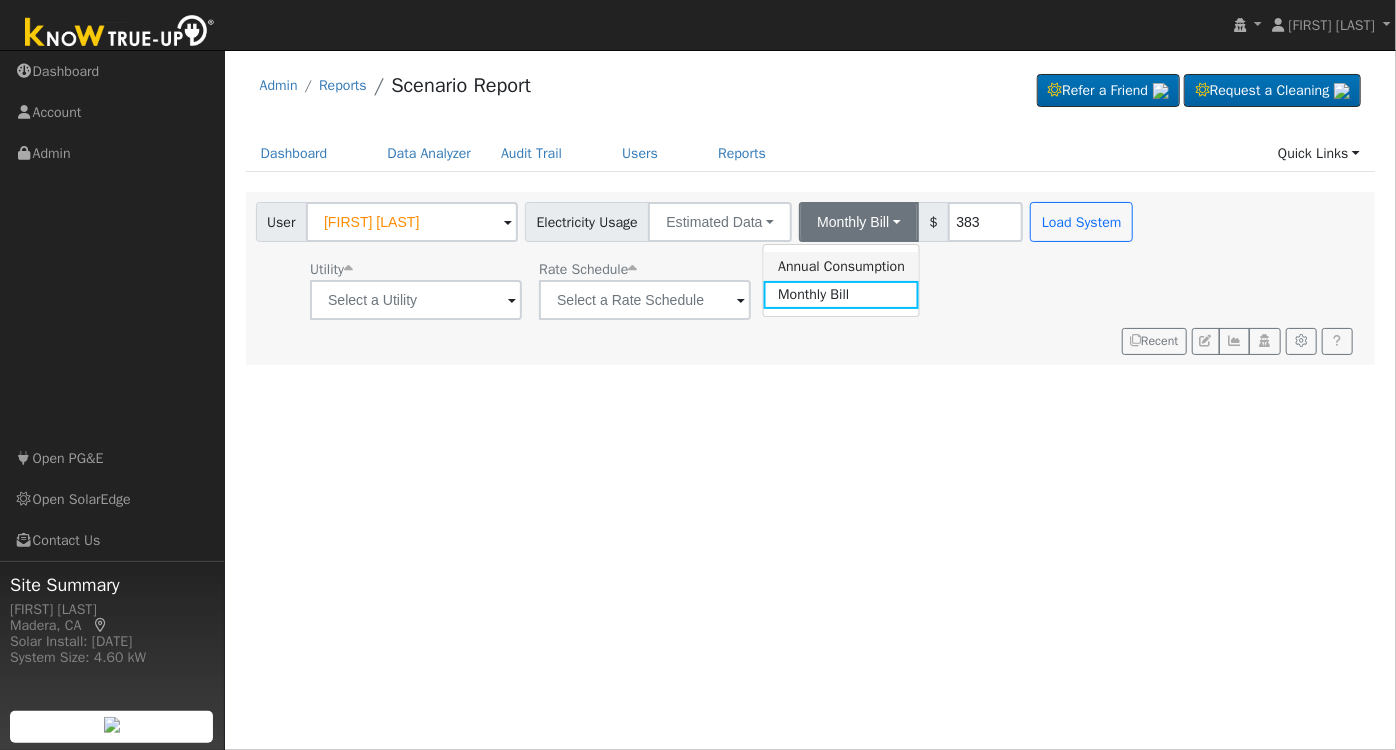 click on "Annual Consumption" at bounding box center (841, 266) 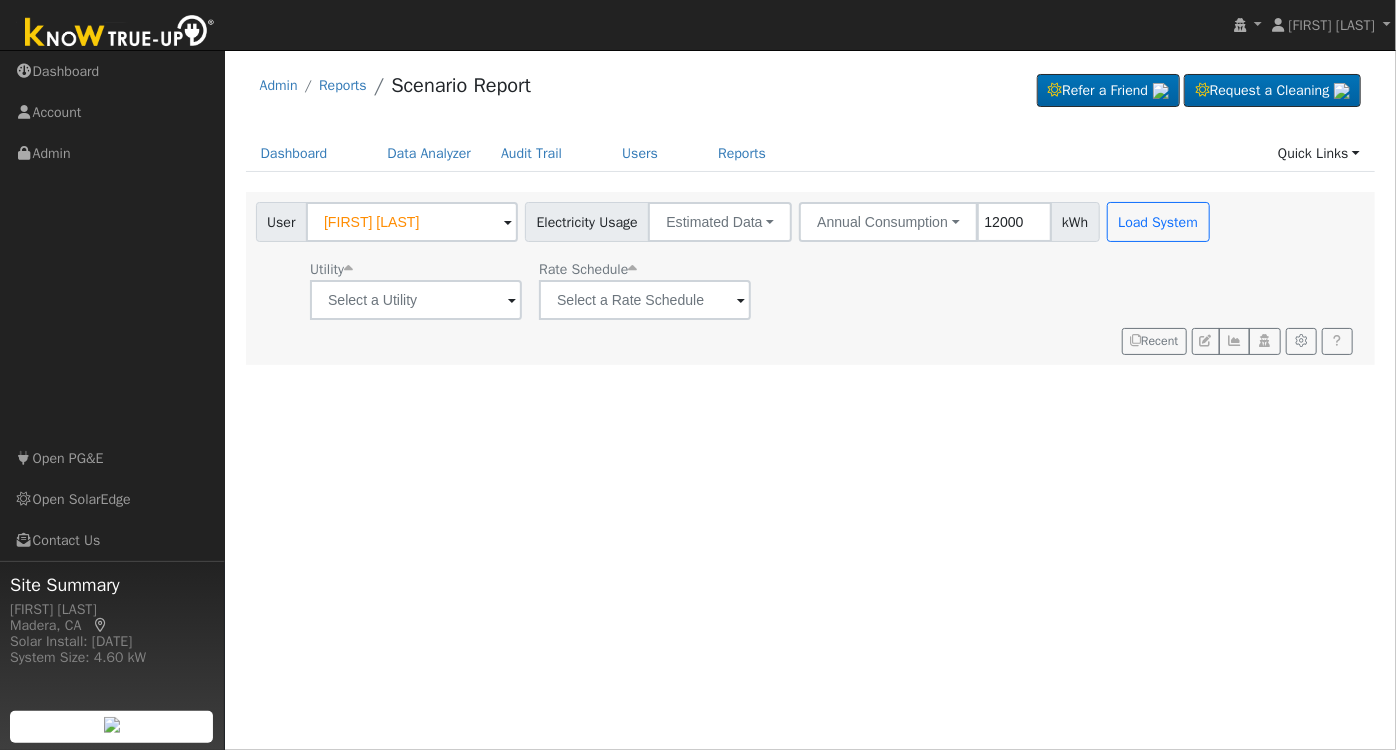 type on "12000" 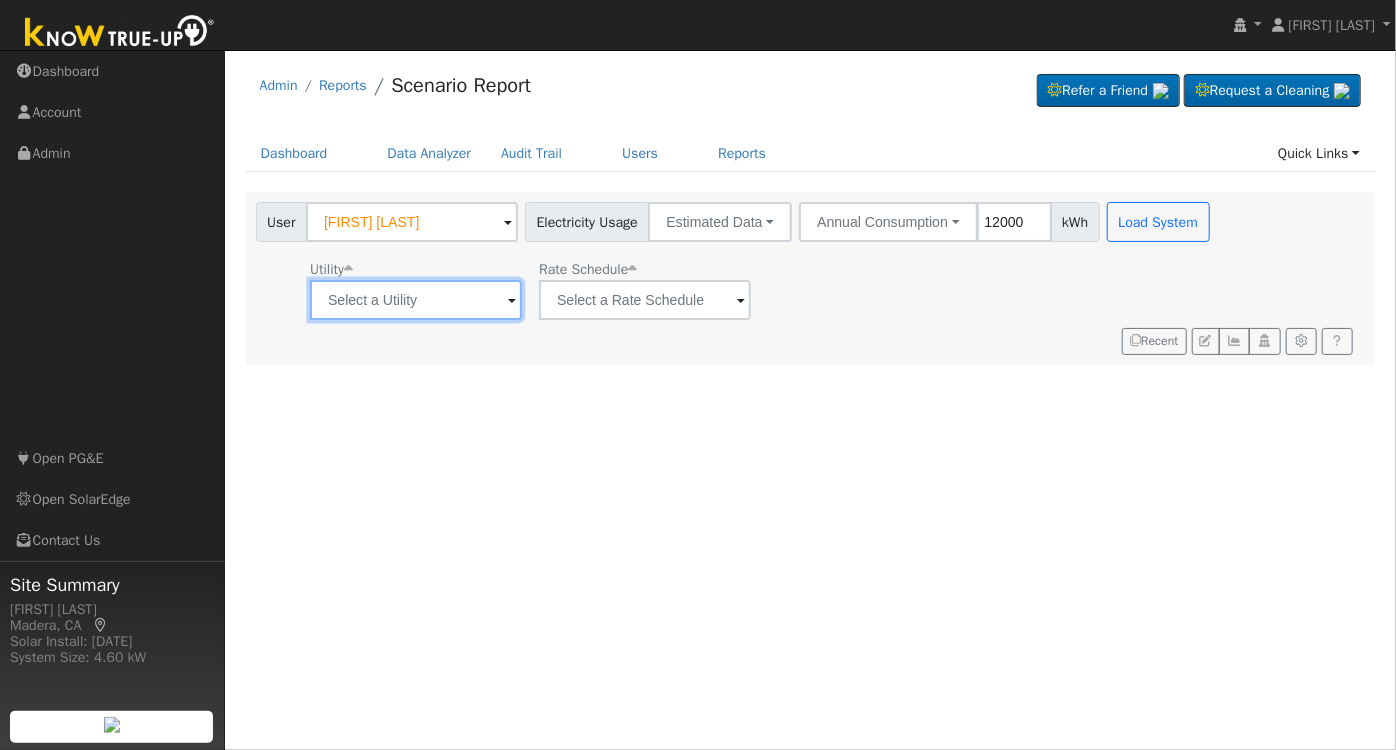 click at bounding box center [416, 300] 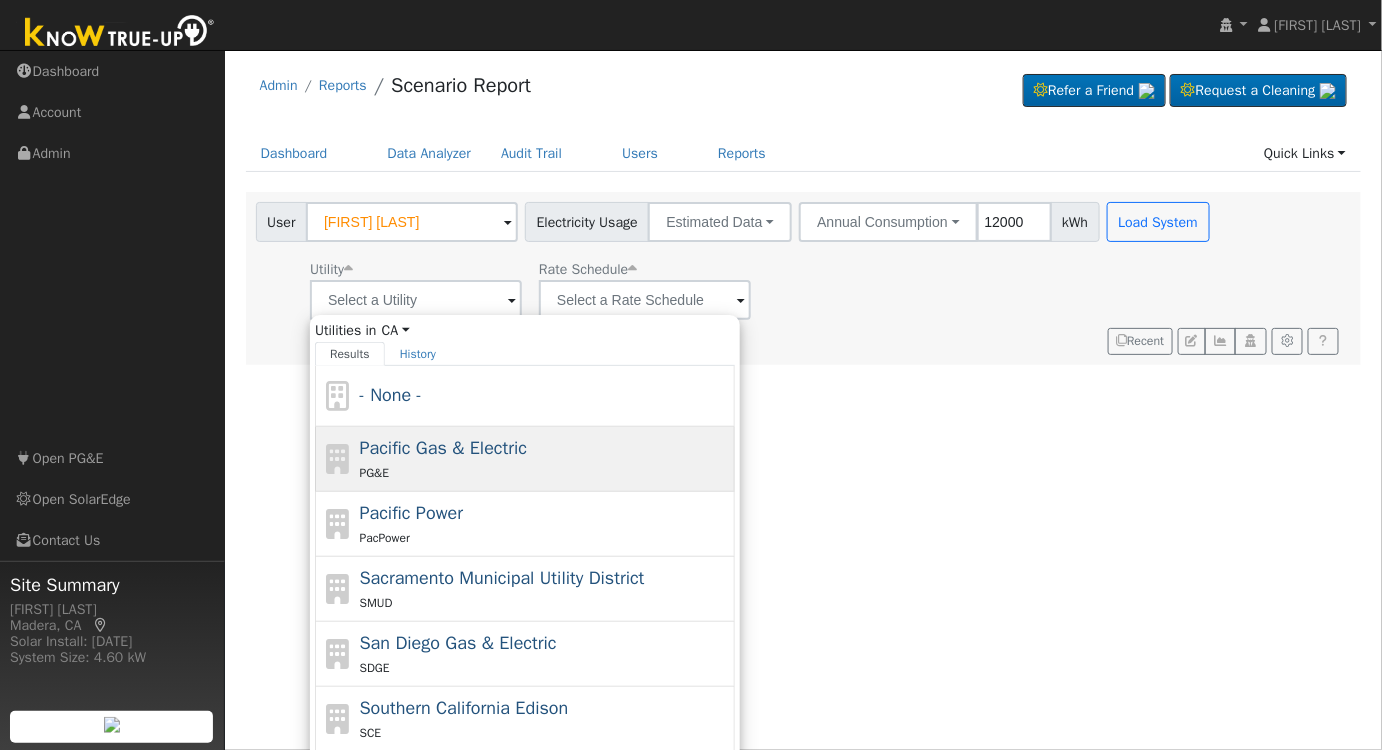 click on "PG&E" at bounding box center (545, 472) 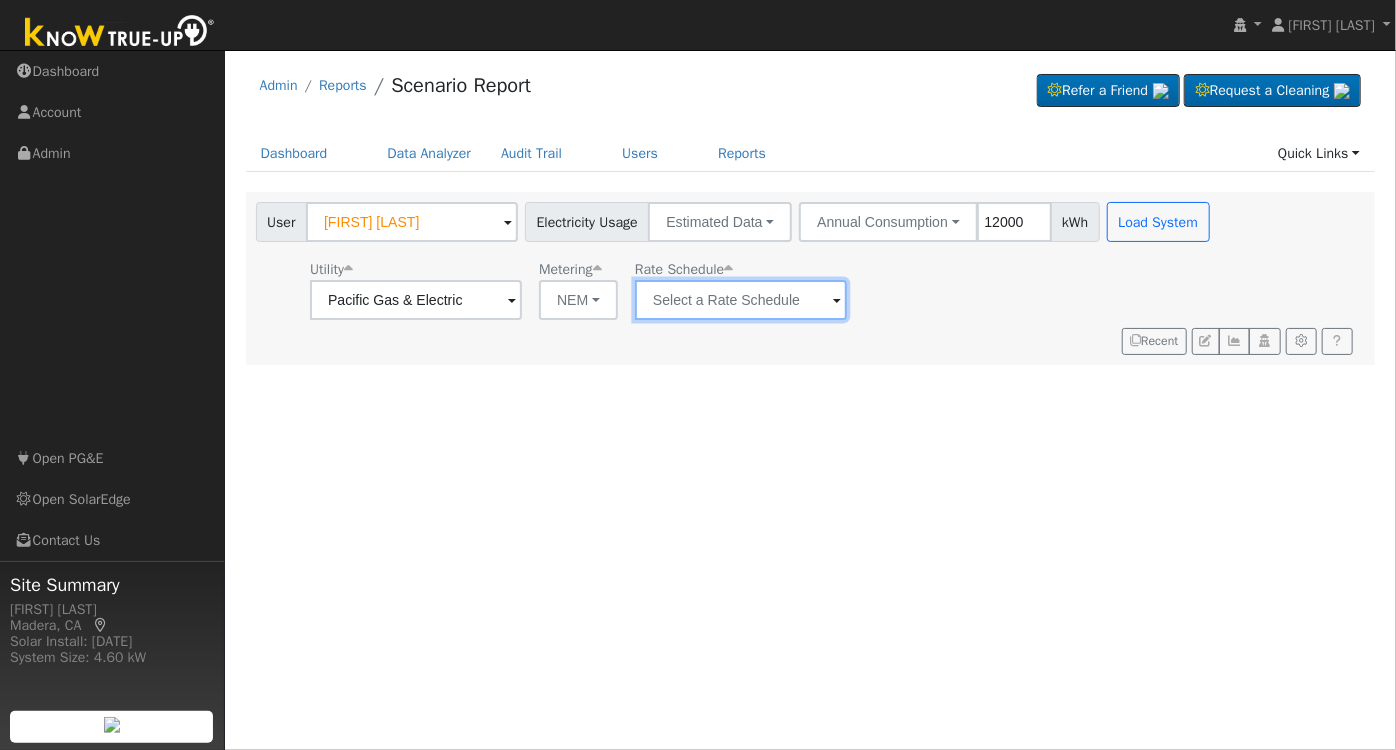 click at bounding box center (416, 300) 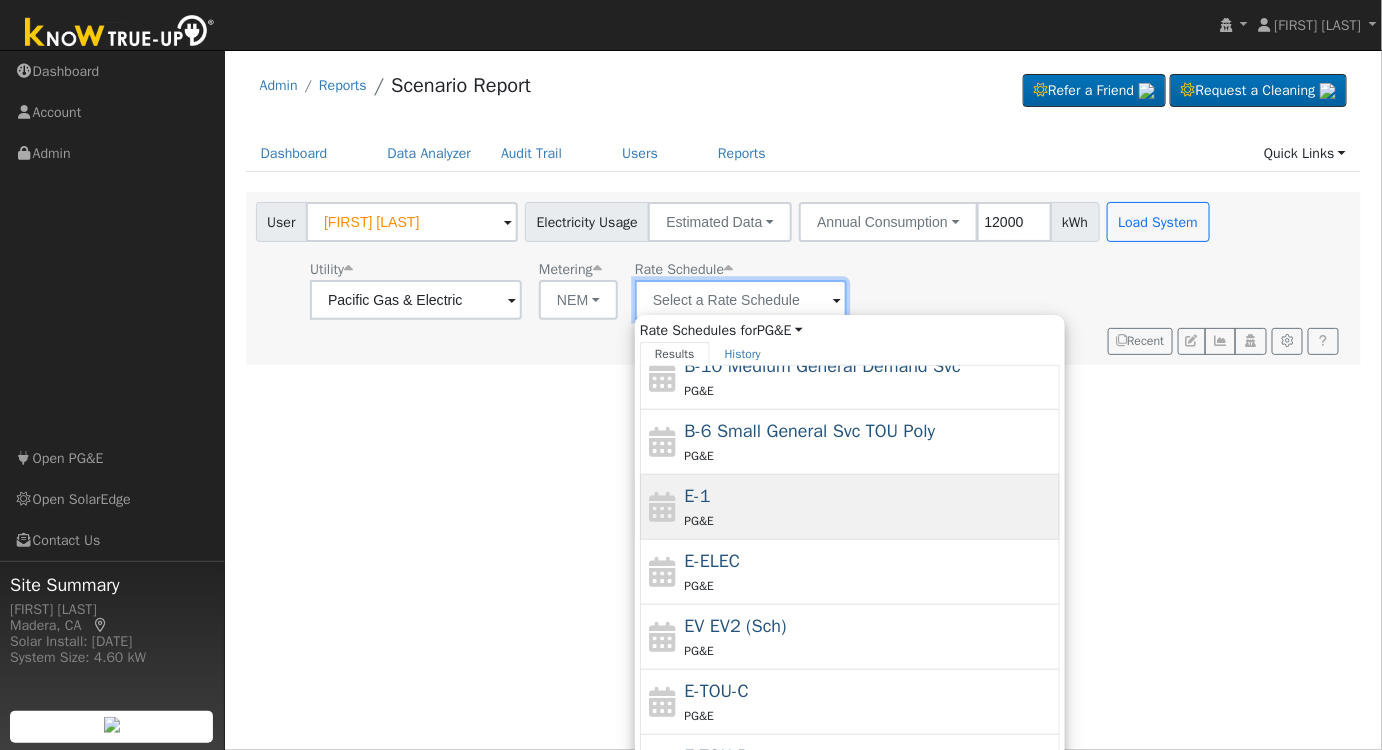 scroll, scrollTop: 216, scrollLeft: 0, axis: vertical 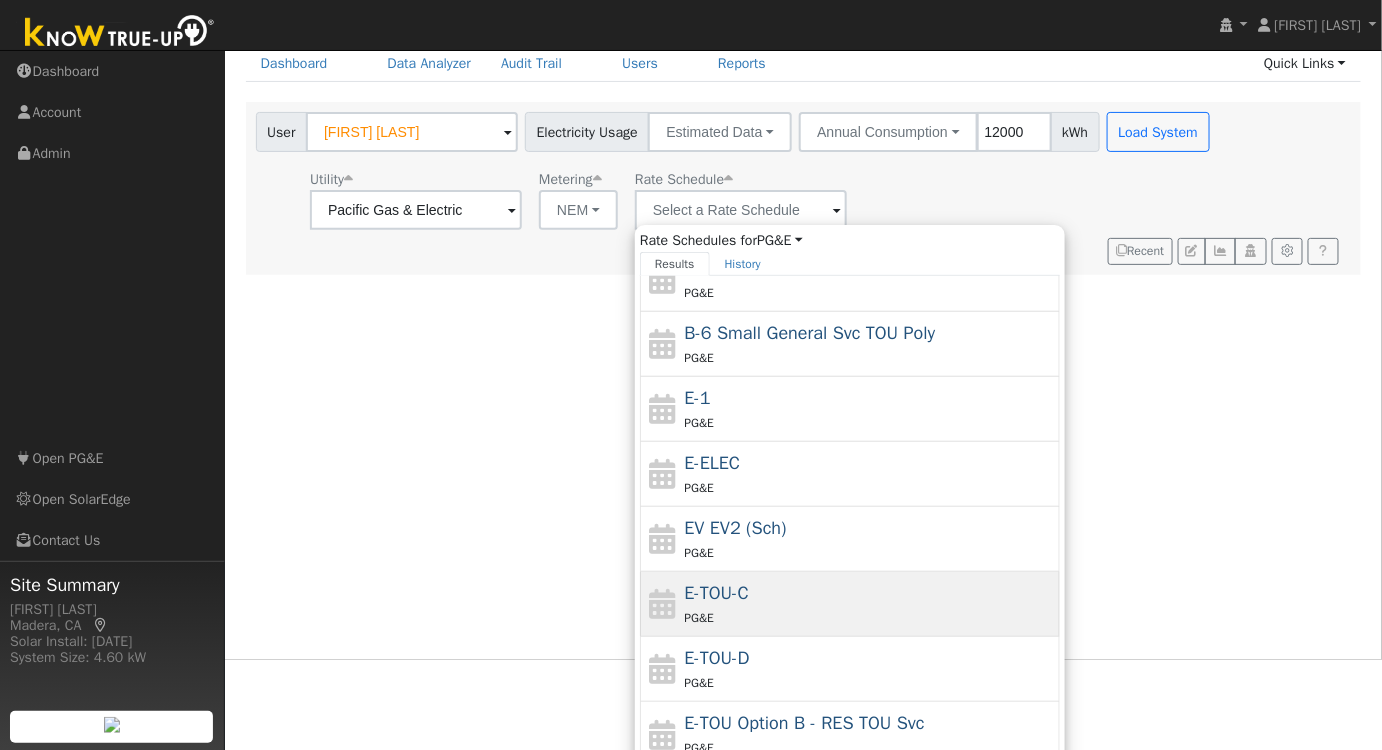 click on "E-TOU-C PG&E" at bounding box center (870, 604) 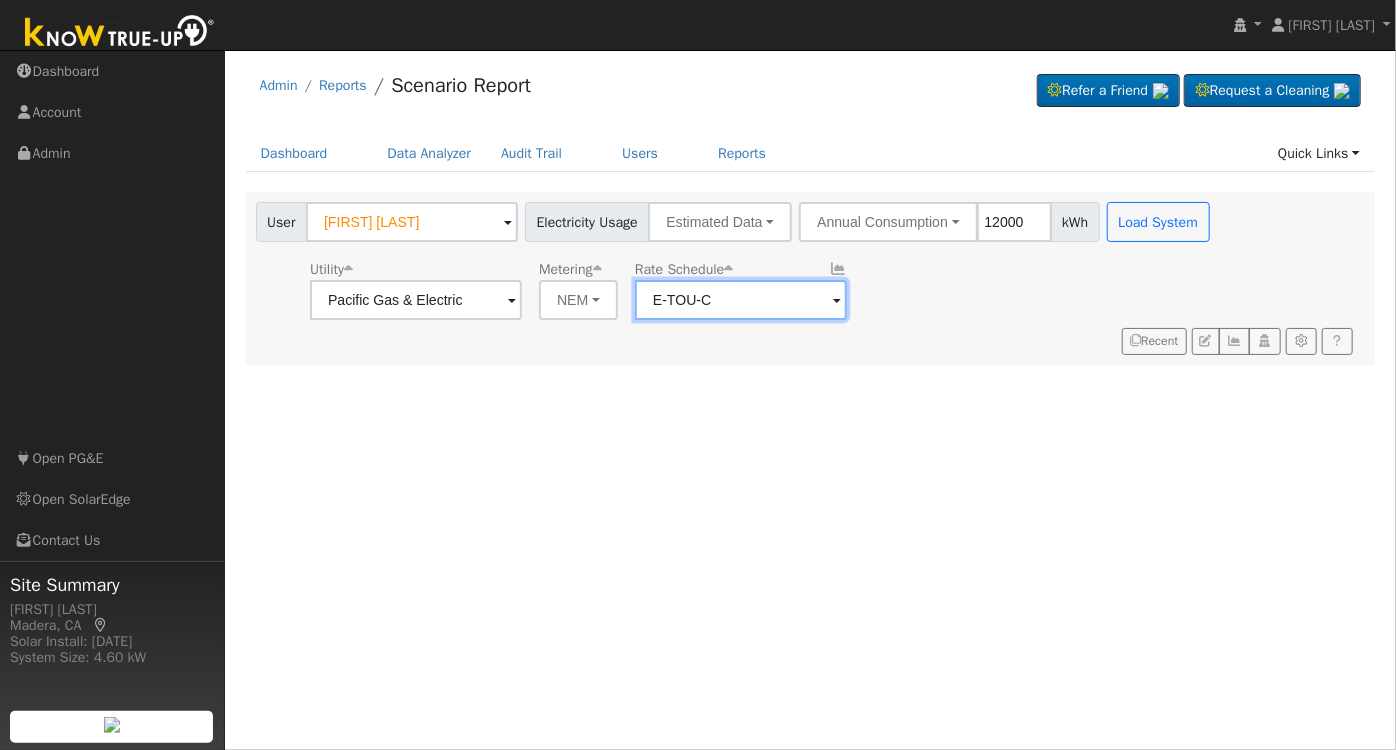 click on "E-TOU-C" at bounding box center (416, 300) 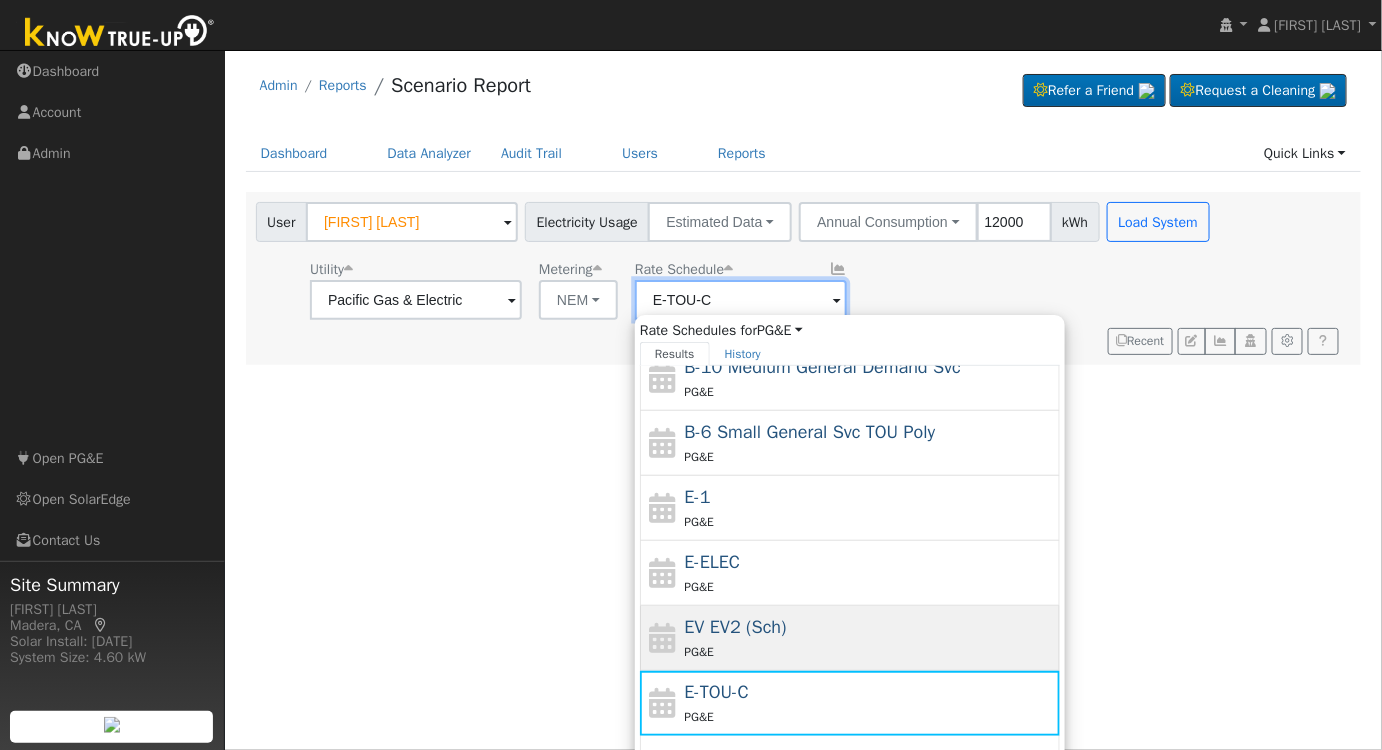 scroll, scrollTop: 216, scrollLeft: 0, axis: vertical 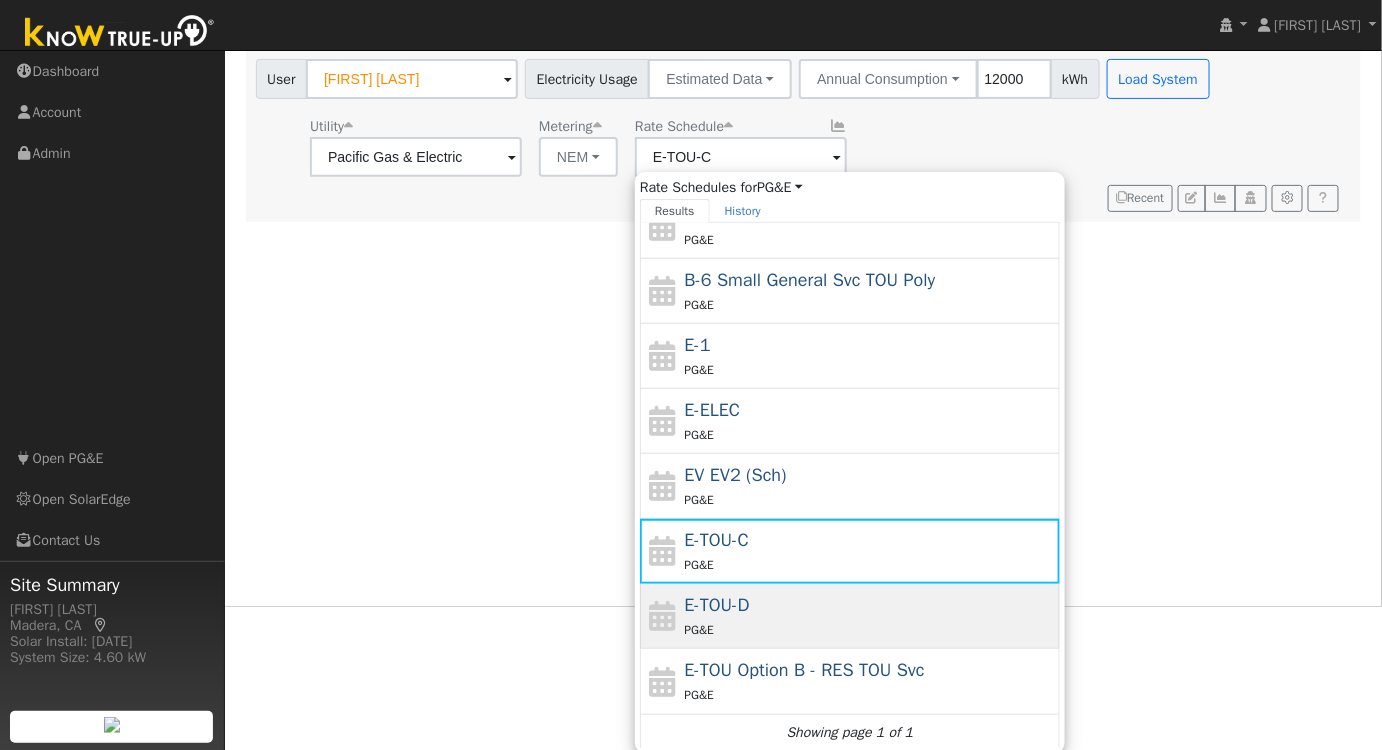 click on "PG&E" at bounding box center [870, 629] 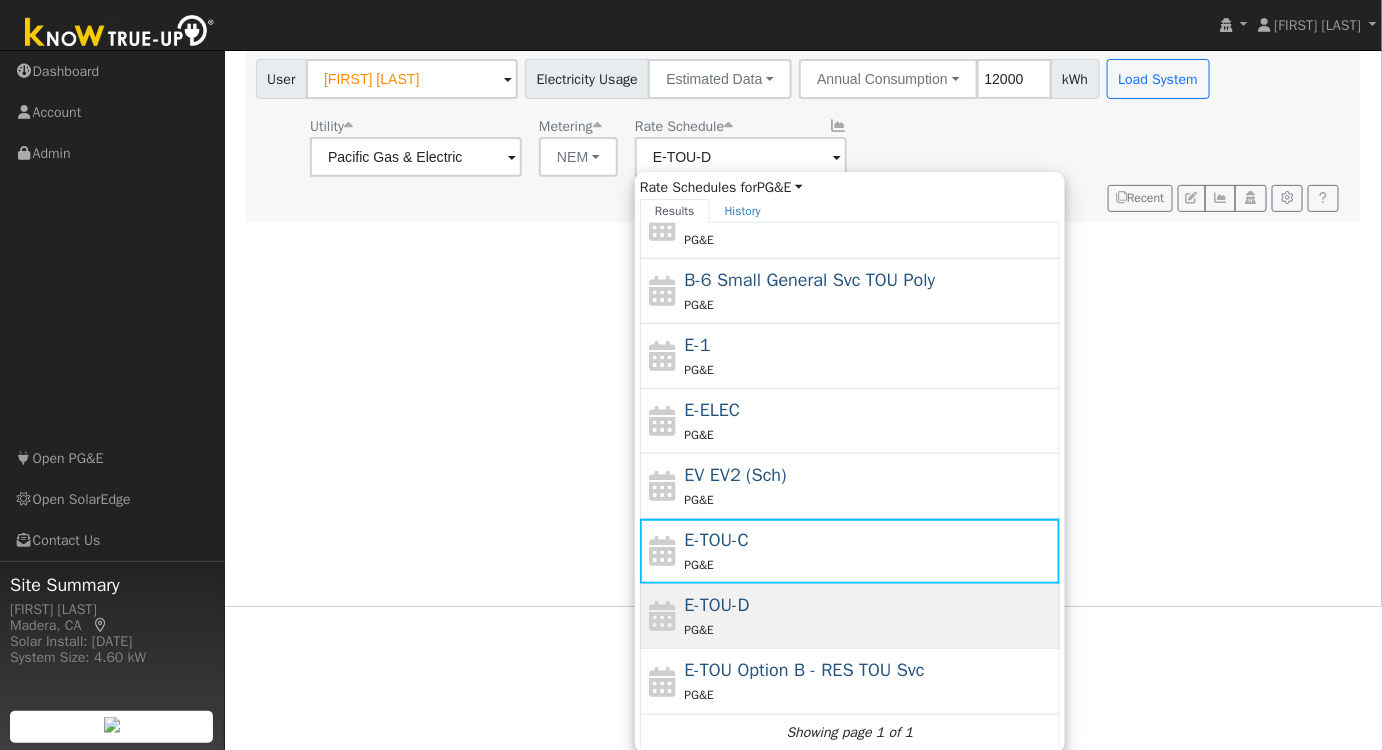 scroll, scrollTop: 0, scrollLeft: 0, axis: both 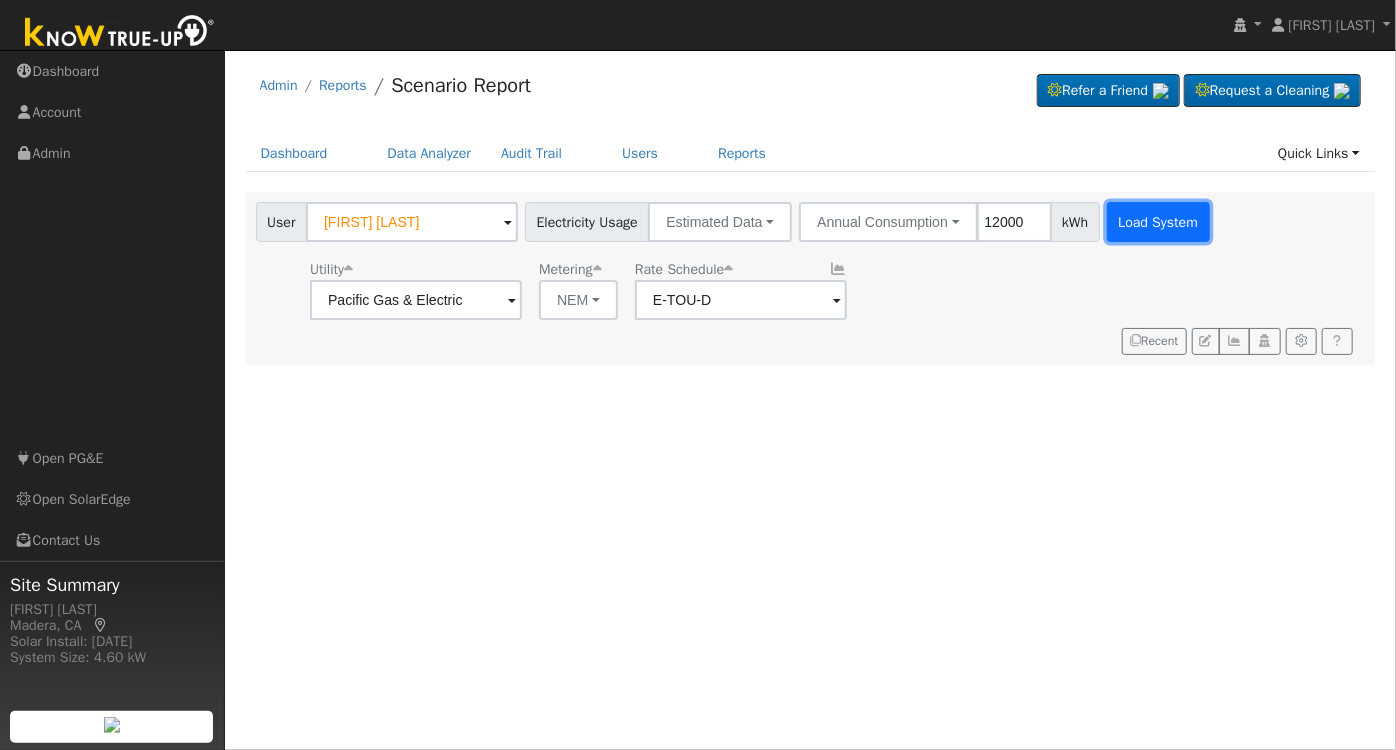click on "Load System" at bounding box center (1158, 222) 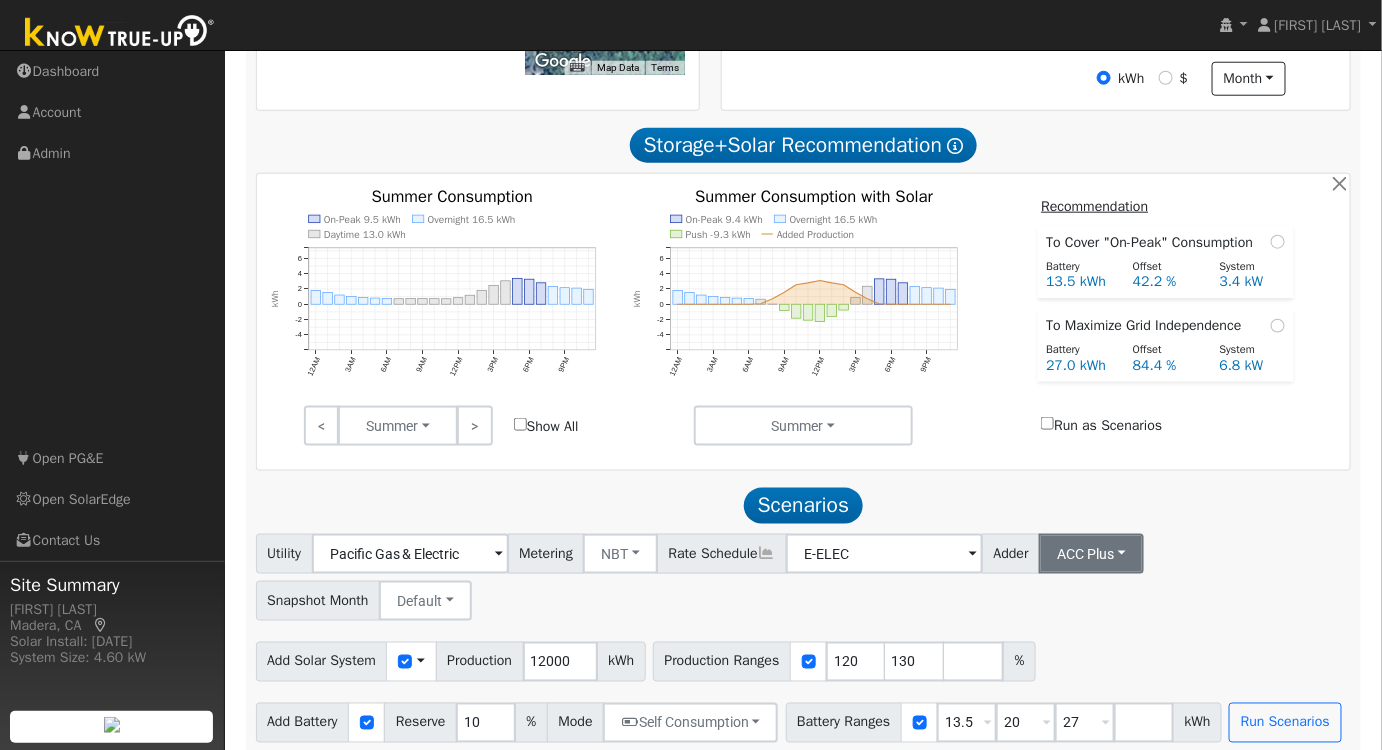 scroll, scrollTop: 647, scrollLeft: 0, axis: vertical 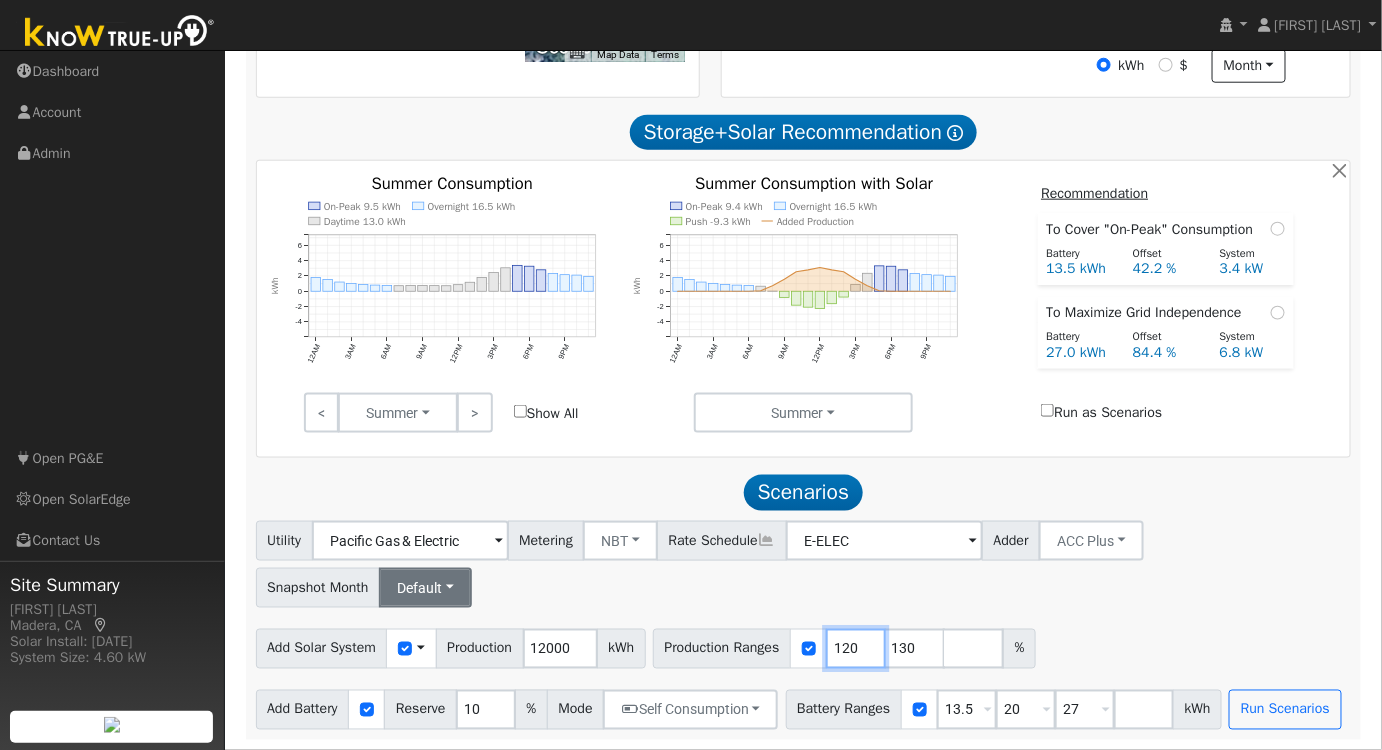 drag, startPoint x: 863, startPoint y: 648, endPoint x: 386, endPoint y: 591, distance: 480.3936 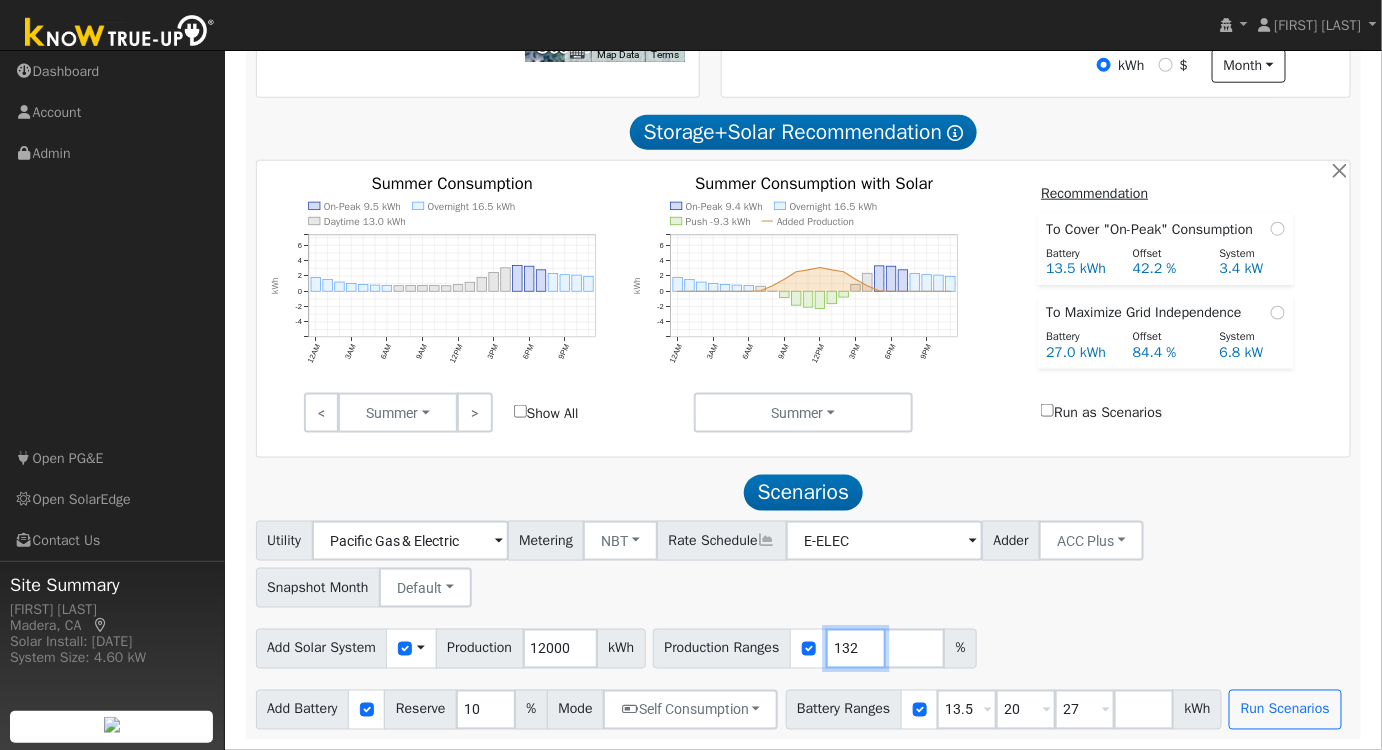 type on "132" 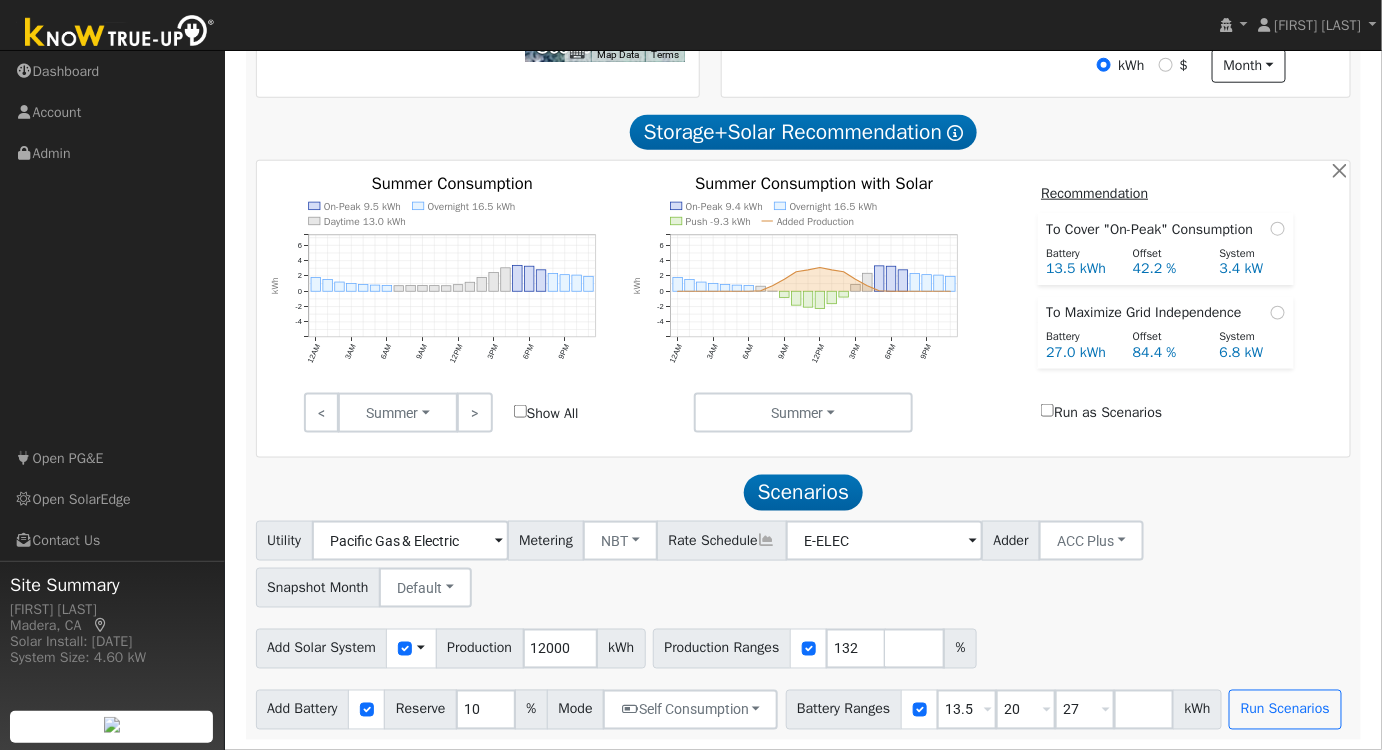 click on "Utility Pacific Gas & Electric Metering NBT NEM NBT  Rate Schedule  E-ELEC Adder ACC Plus - None - ACC Plus SB-535 Snapshot Month Default Jan Feb Mar Apr May Jun Jul Aug Sep Oct Nov Dec Add Solar System Use CSV Data Production 12000 kWh Production Ranges 132 % Add Battery Reserve 10 % Mode  Self Consumption  Self Consumption  Peak Savings    ACC High Value Push    Backup Battery Ranges 13.5 Overrides Reserve % Mode  None None  Self Consumption  Peak Savings    ACC High Value Push    Backup 20 Overrides Reserve % Mode  None None  Self Consumption  Peak Savings    ACC High Value Push    Backup 27 Overrides Reserve % Mode  None None  Self Consumption  Peak Savings    ACC High Value Push    Backup kWh Run Scenarios" at bounding box center [803, 625] 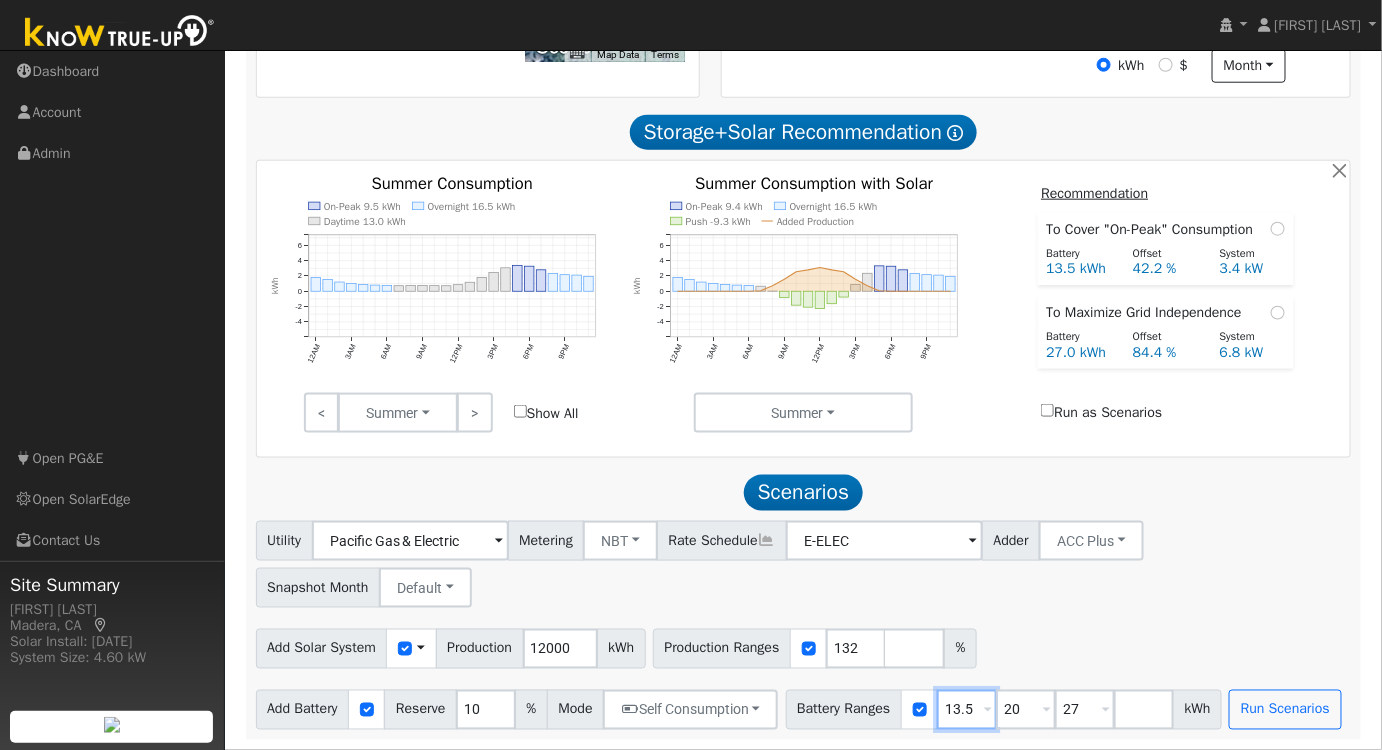 drag, startPoint x: 981, startPoint y: 710, endPoint x: 912, endPoint y: 707, distance: 69.065186 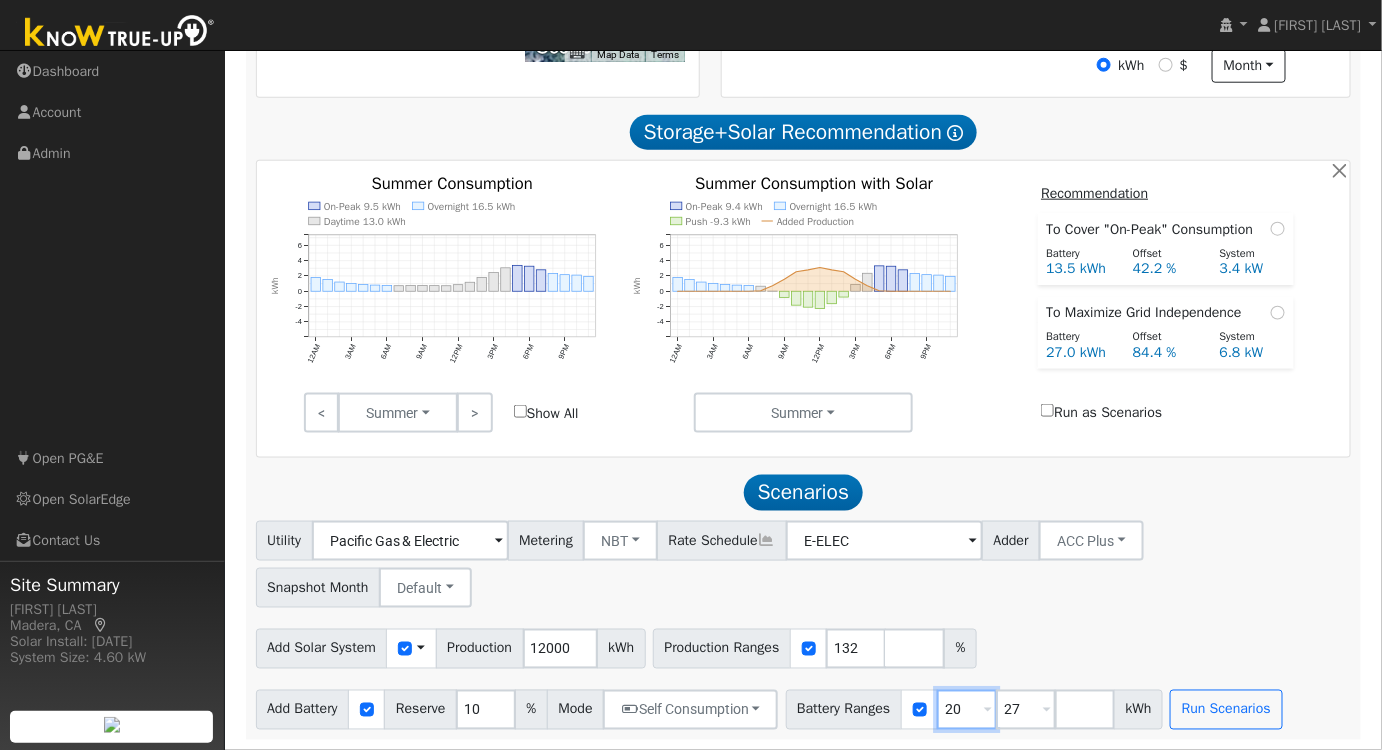type on "20" 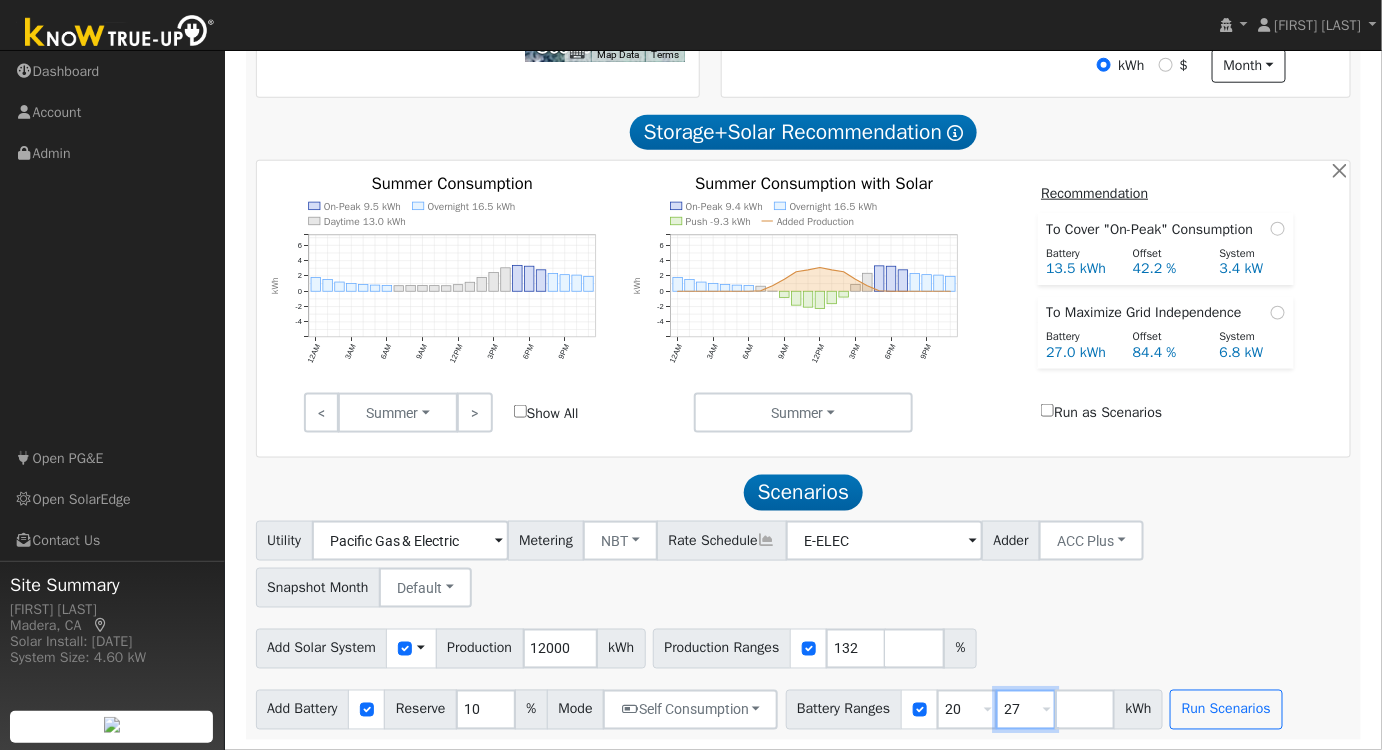 drag, startPoint x: 1028, startPoint y: 702, endPoint x: 921, endPoint y: 703, distance: 107.00467 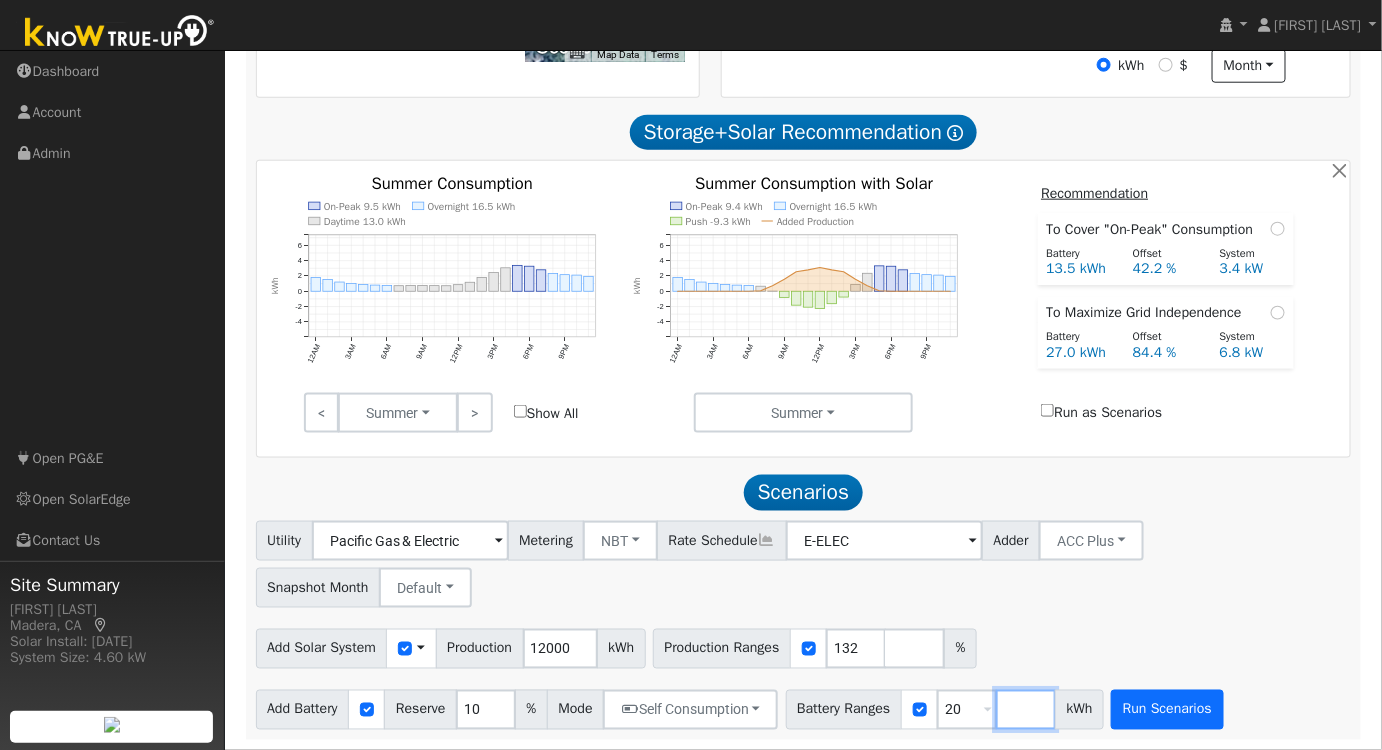 type 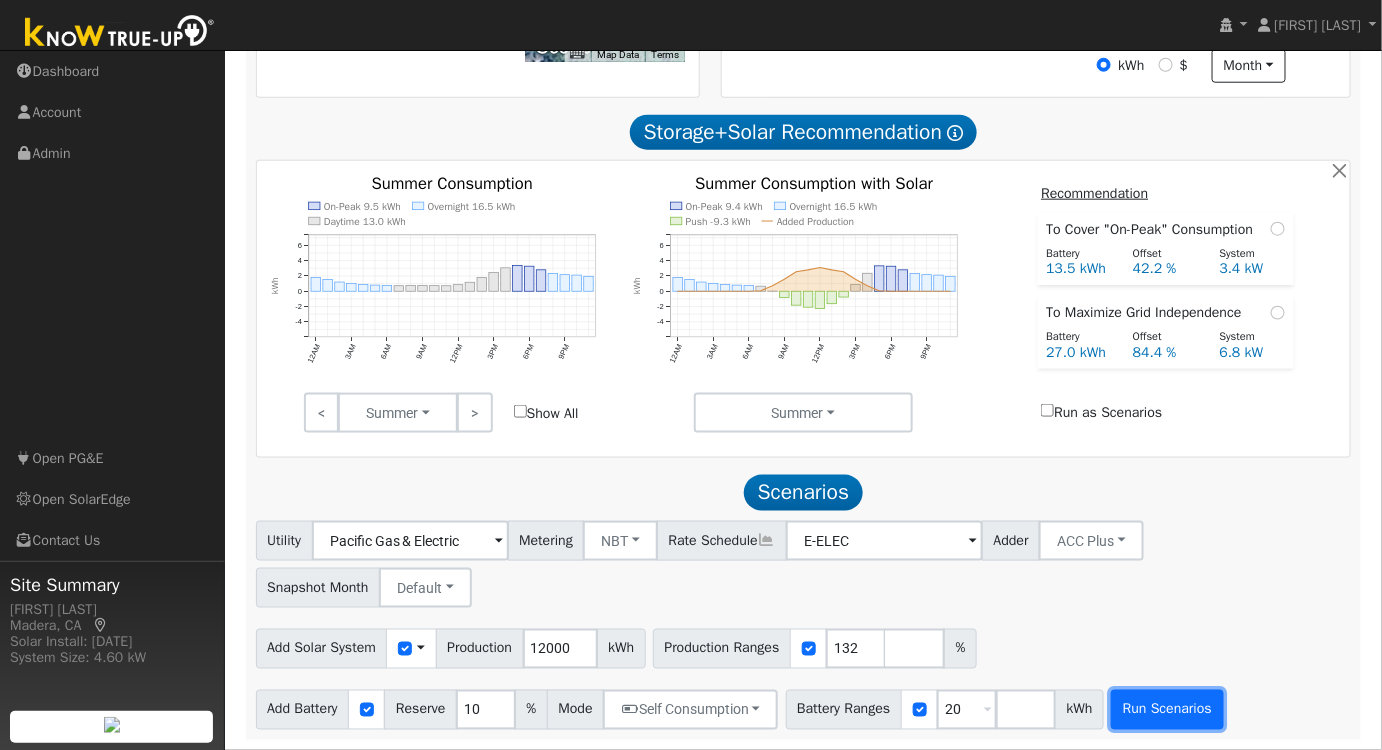 click on "Run Scenarios" at bounding box center (1167, 710) 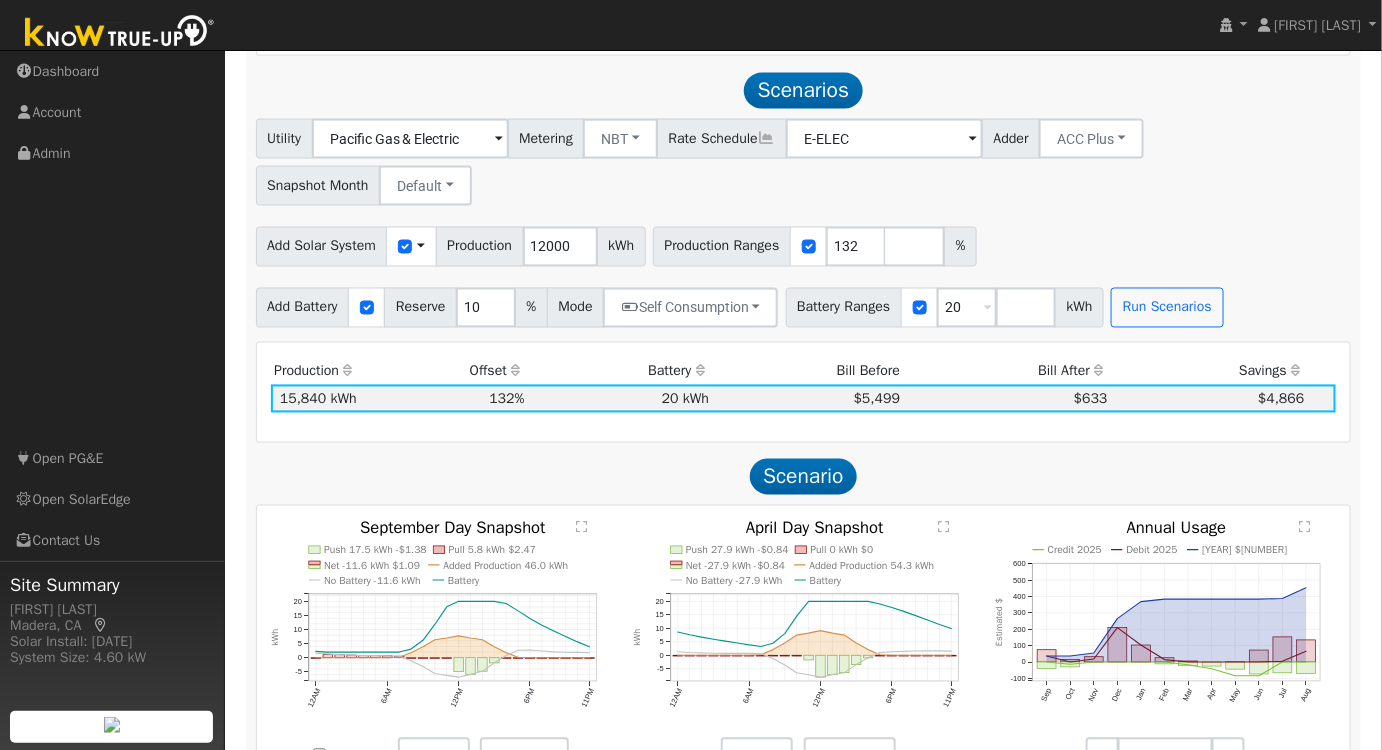 scroll, scrollTop: 1060, scrollLeft: 0, axis: vertical 